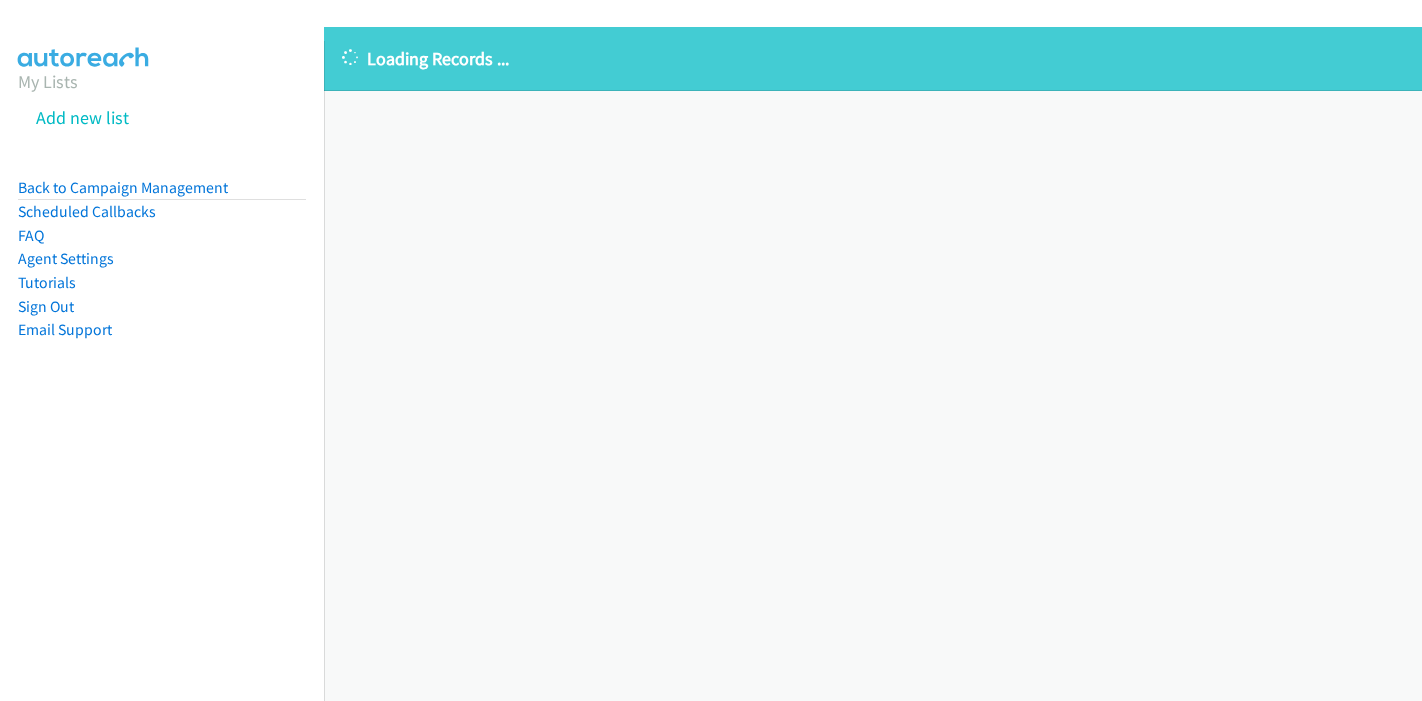 scroll, scrollTop: 0, scrollLeft: 0, axis: both 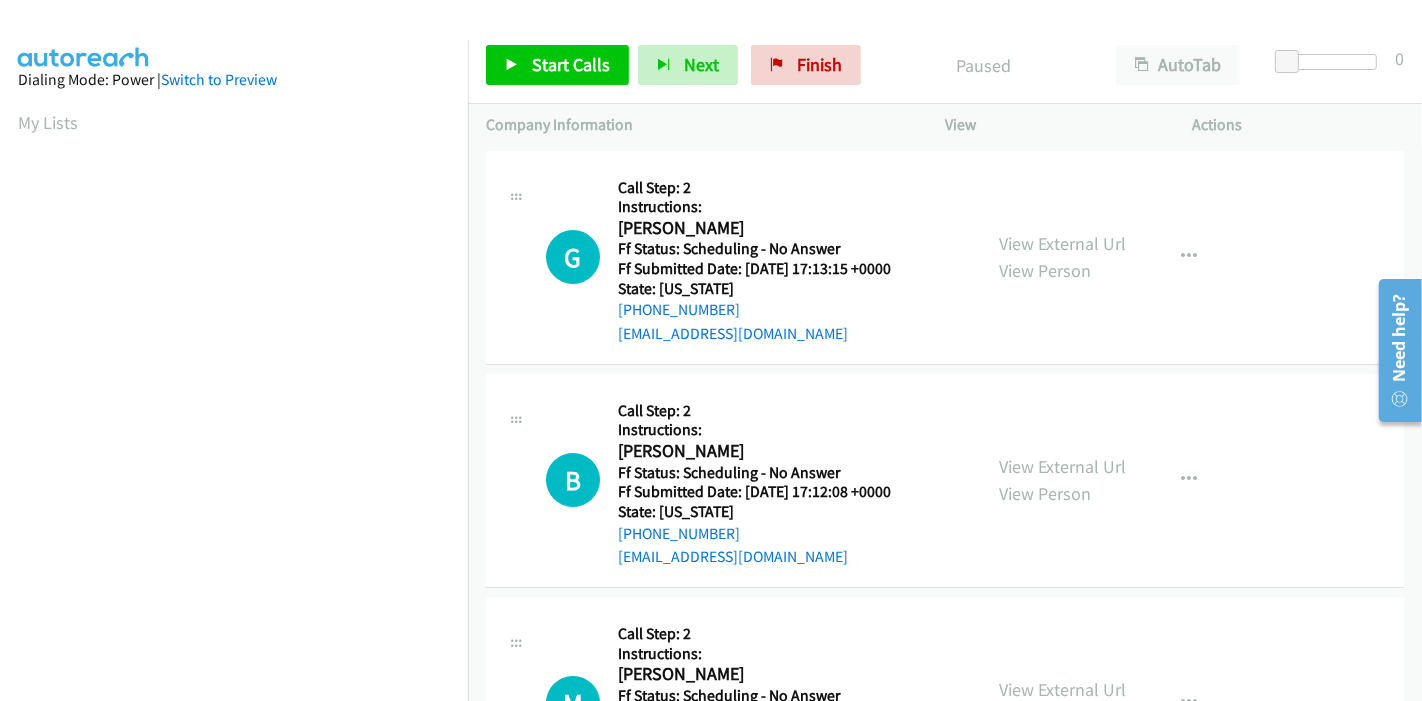 click on "G
Callback Scheduled
Call Step: 2
Instructions:
Glemm Glenn
America/New_York
Ff Status: Scheduling - No Answer
Ff Submitted Date: 2025-07-15 17:13:15 +0000
State: Florida
+1 448-242-4236
godanswered2024@gmail.com
Call was successful?
View External Url
View Person
View External Url
Email
Schedule/Manage Callback
Skip Call
Add to do not call list" at bounding box center [945, 258] 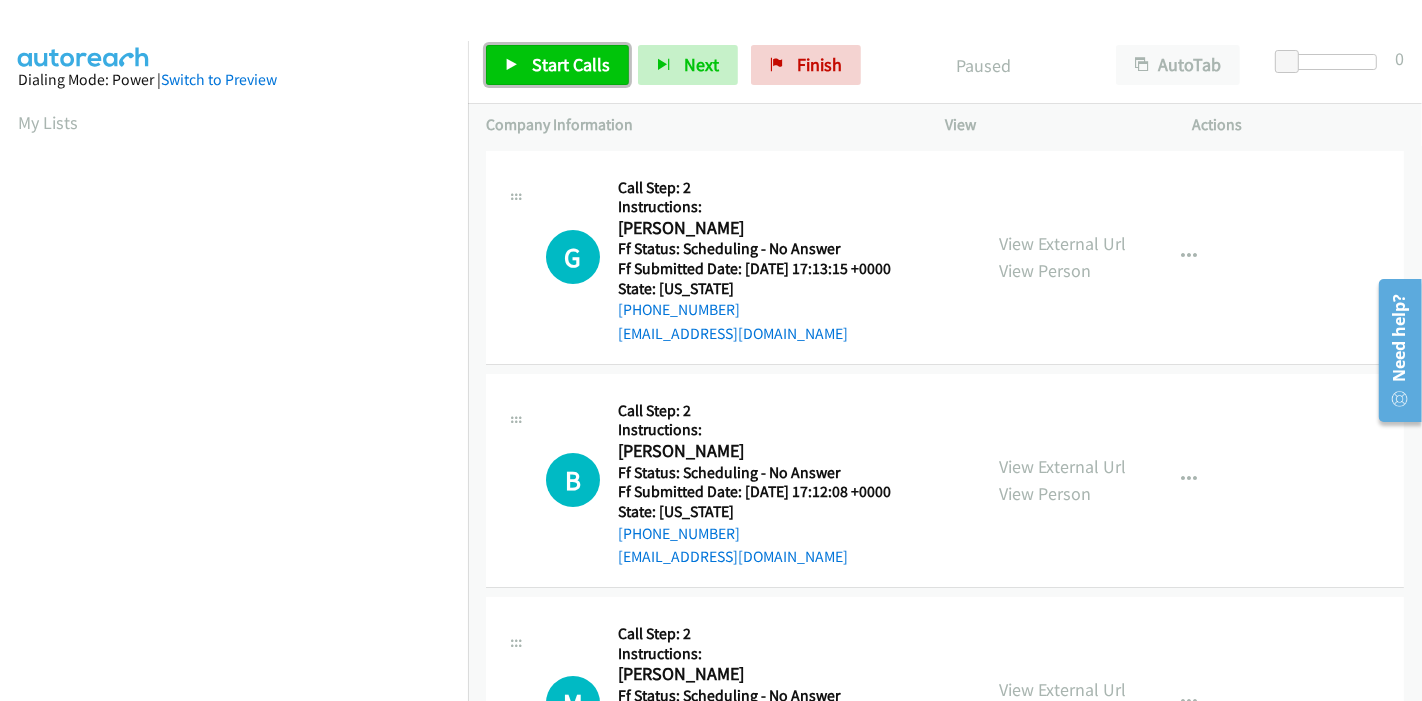 click on "Start Calls" at bounding box center [571, 64] 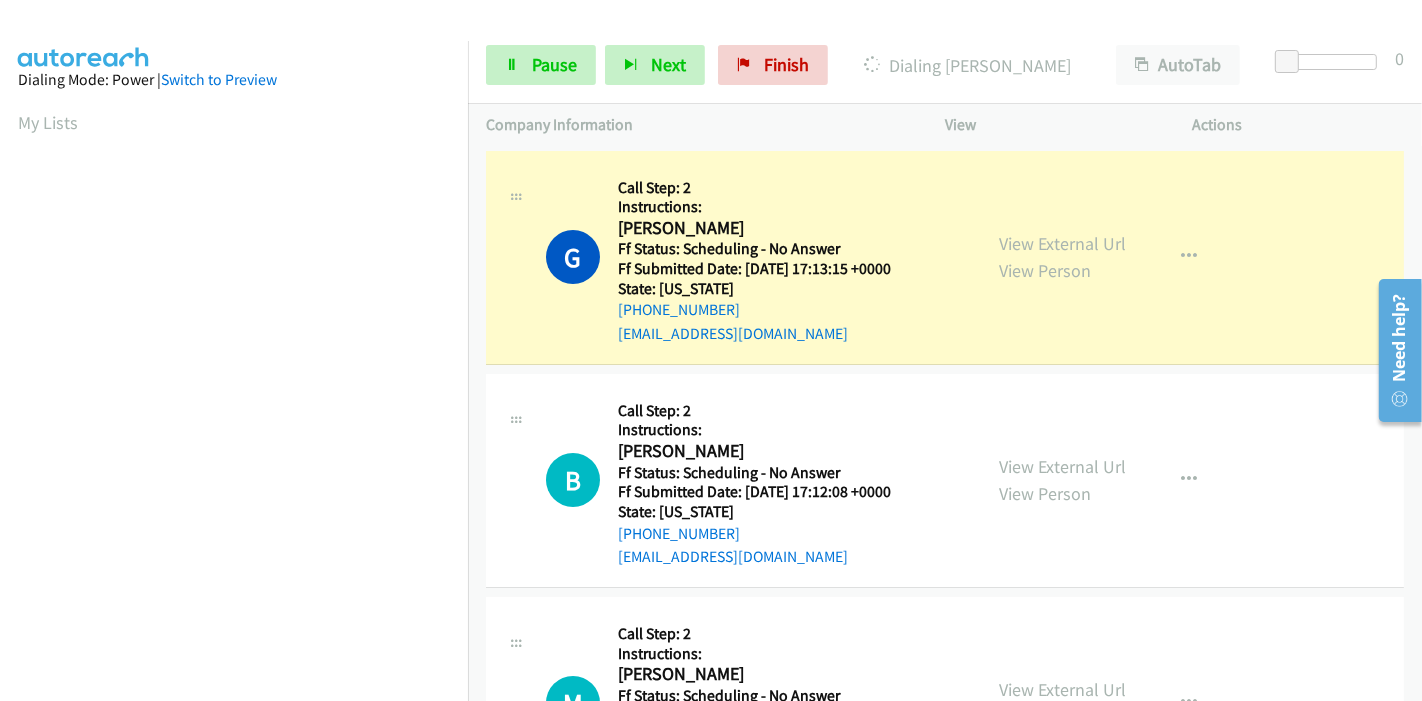 scroll, scrollTop: 422, scrollLeft: 0, axis: vertical 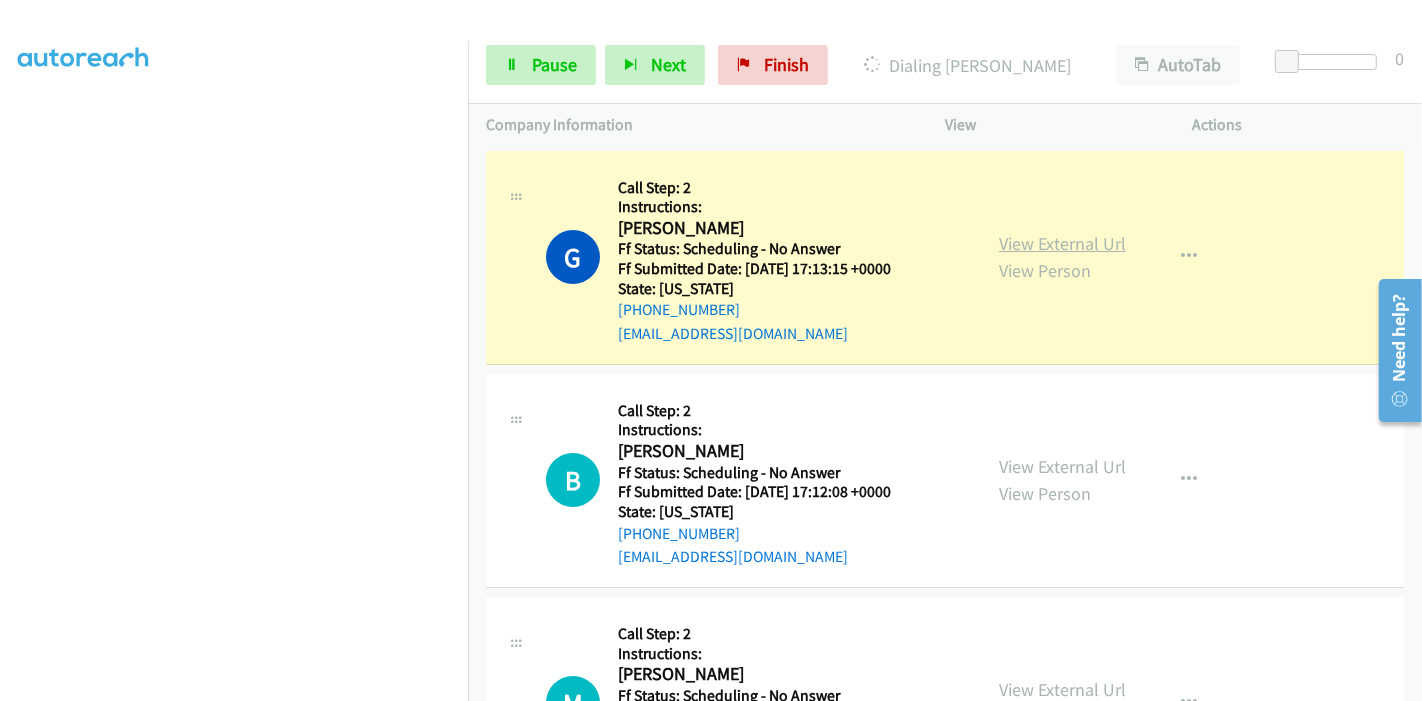 click on "View External Url" at bounding box center [1062, 243] 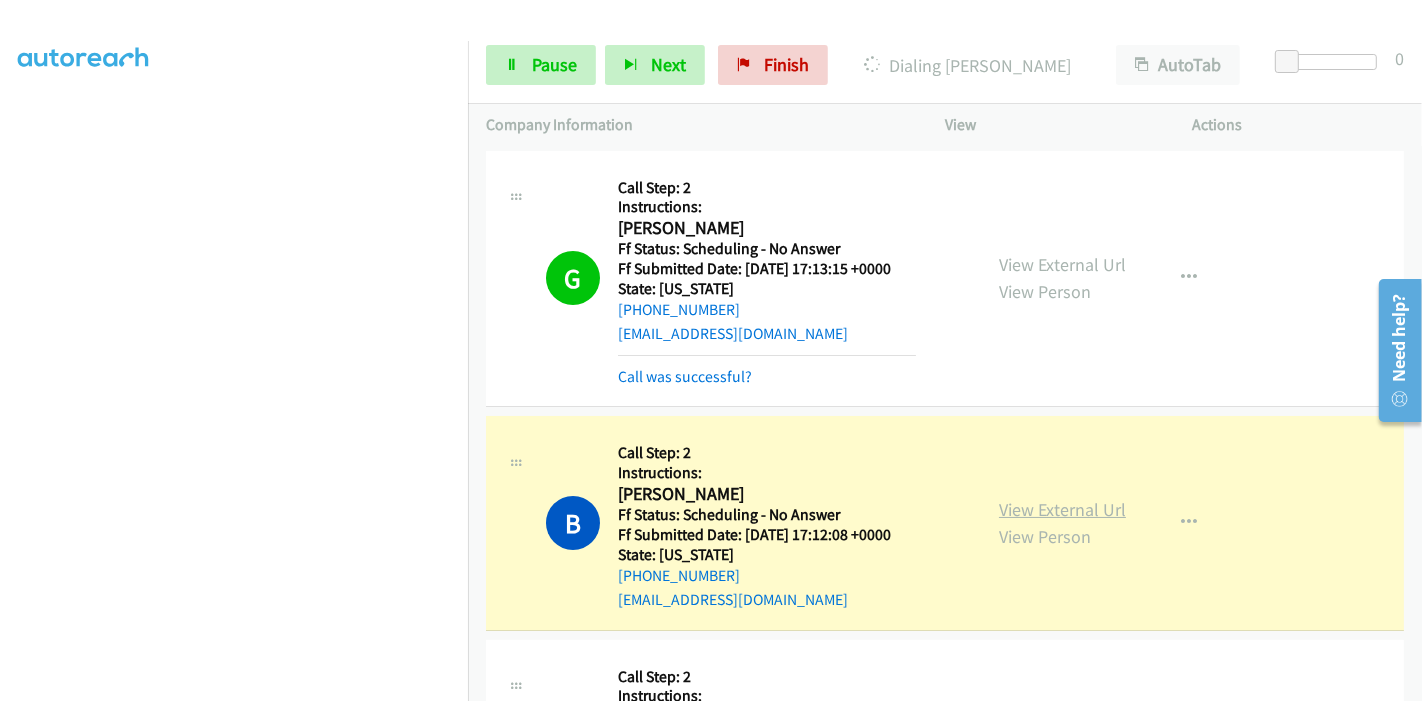 click on "View External Url" at bounding box center (1062, 509) 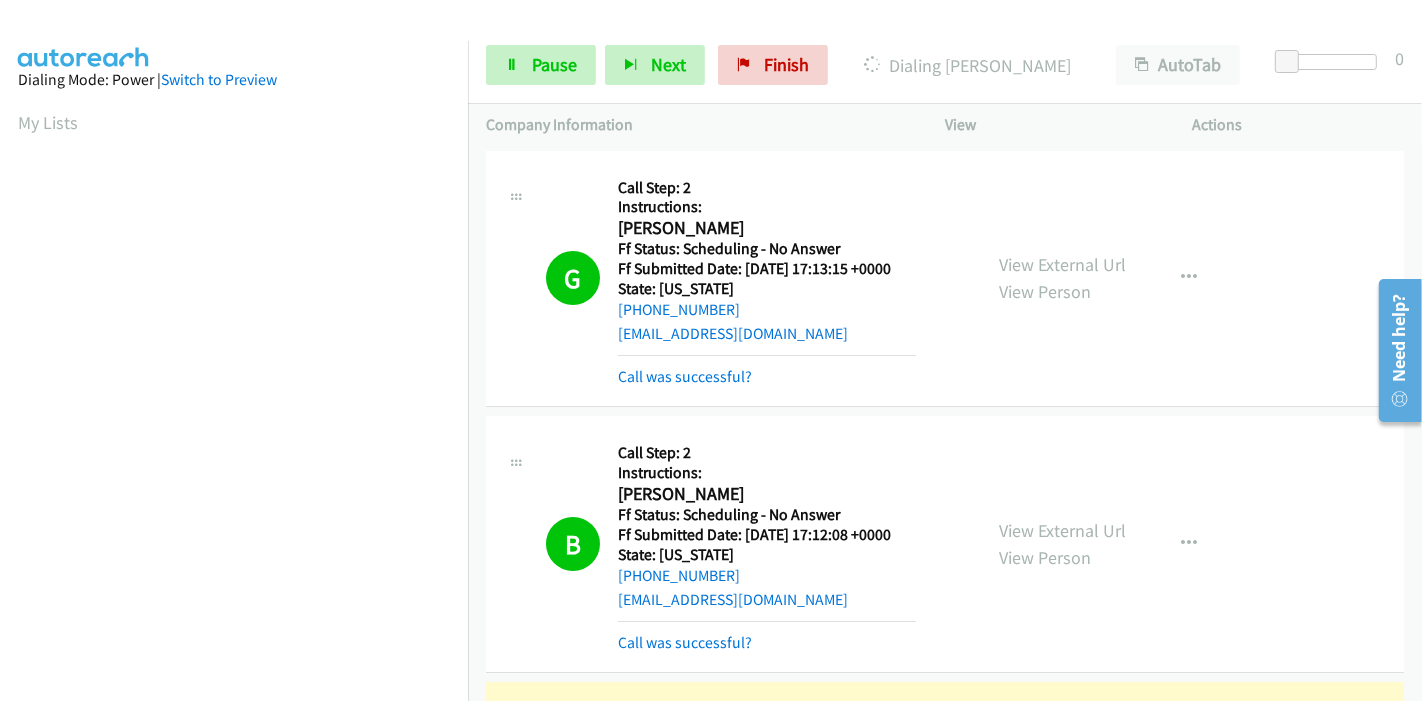 scroll, scrollTop: 422, scrollLeft: 0, axis: vertical 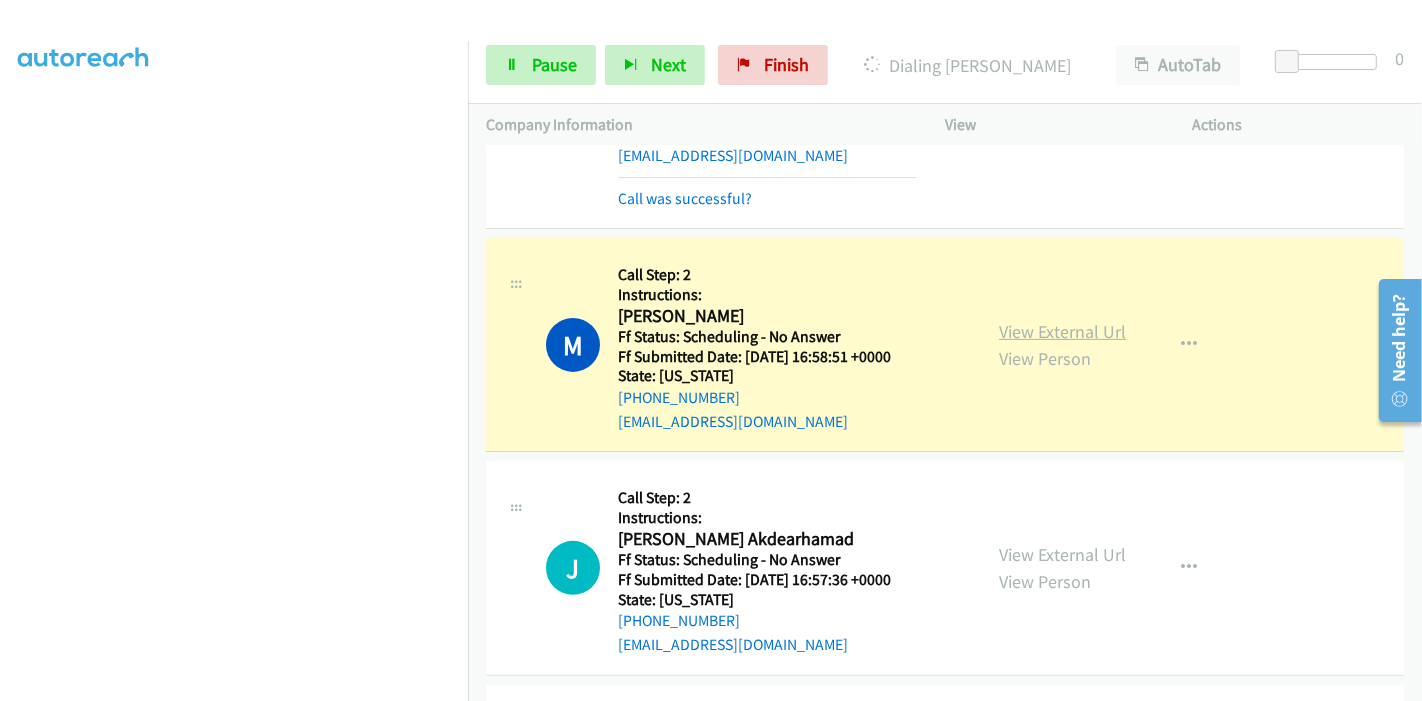 click on "View External Url" at bounding box center [1062, 331] 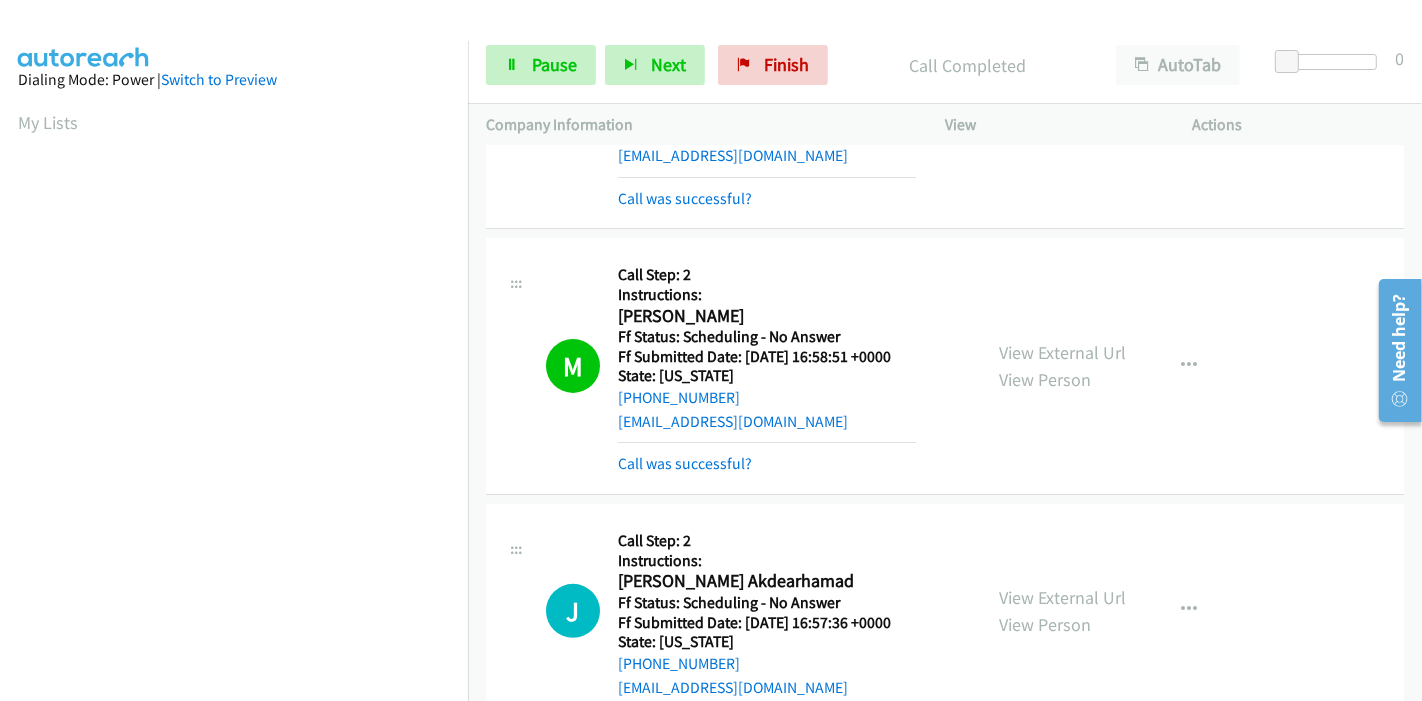 scroll, scrollTop: 422, scrollLeft: 0, axis: vertical 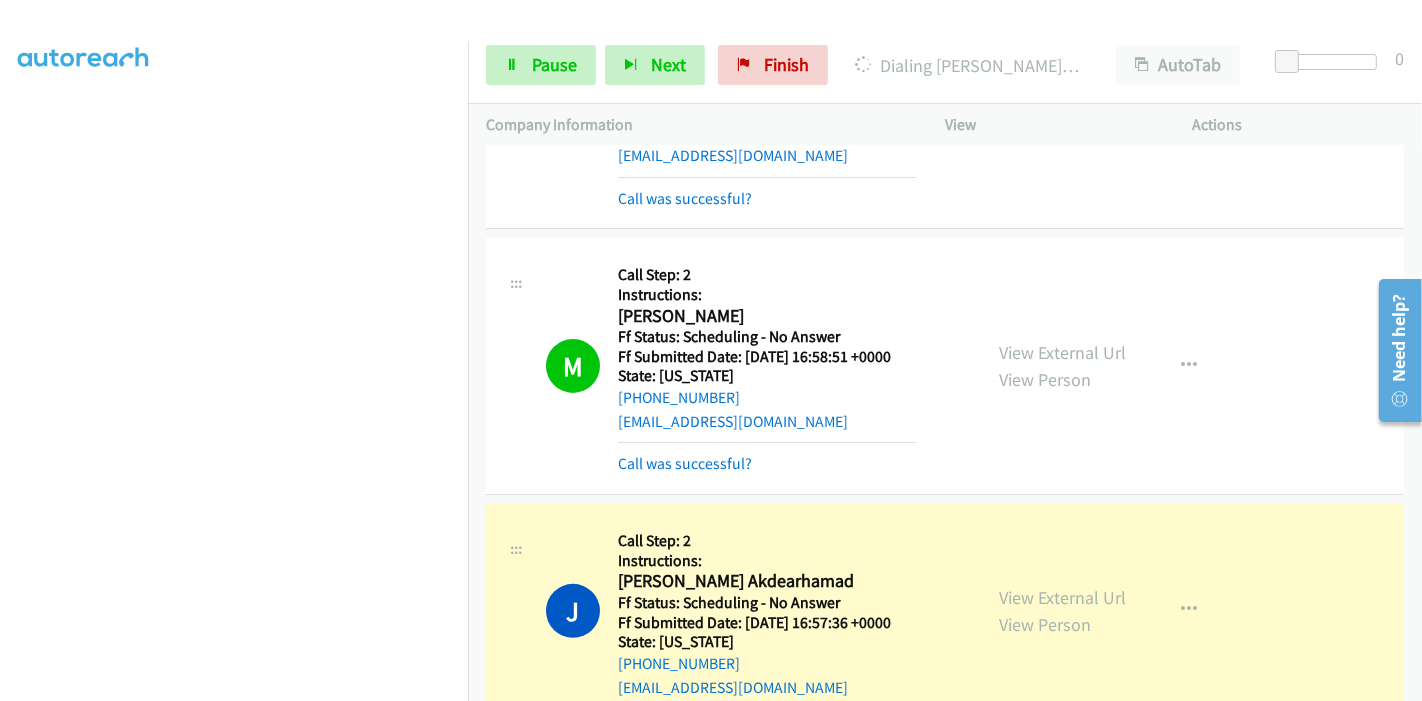 click on "View External Url
View Person" at bounding box center (1062, 611) 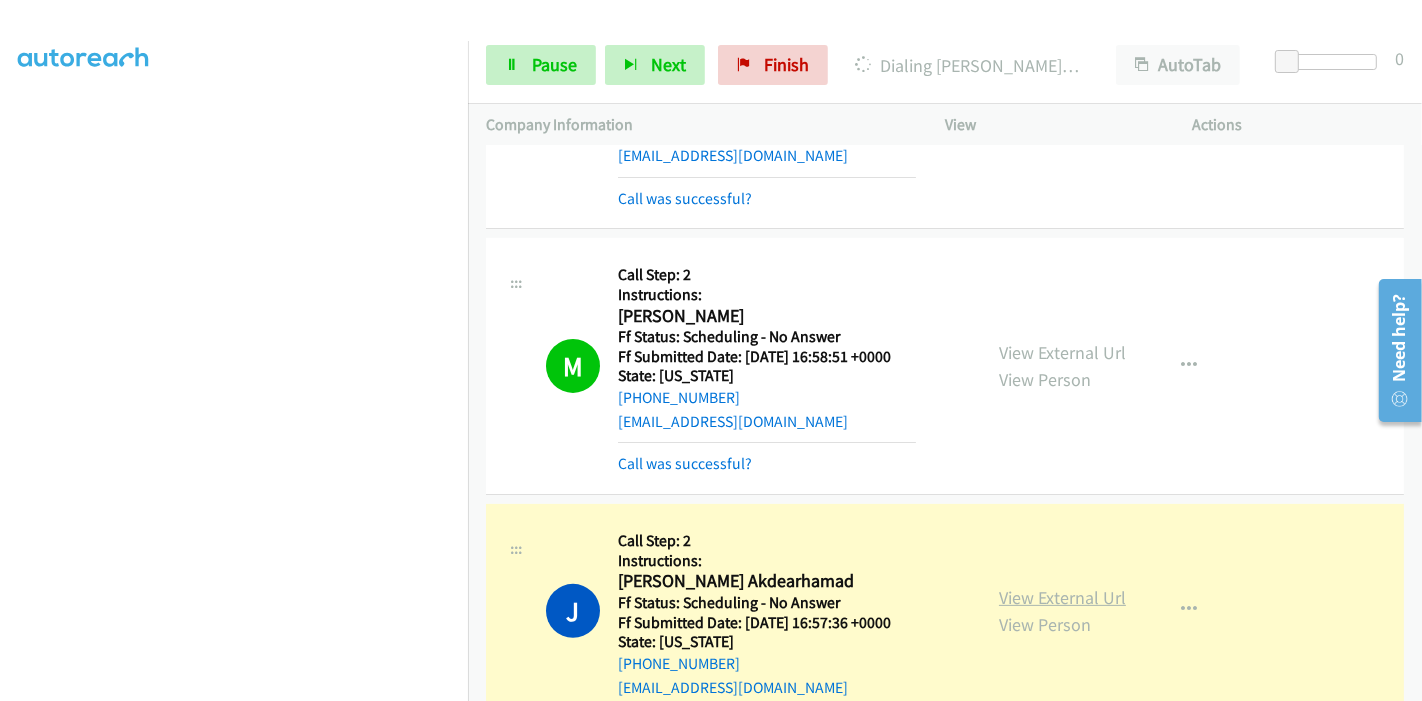 click on "View External Url" at bounding box center (1062, 597) 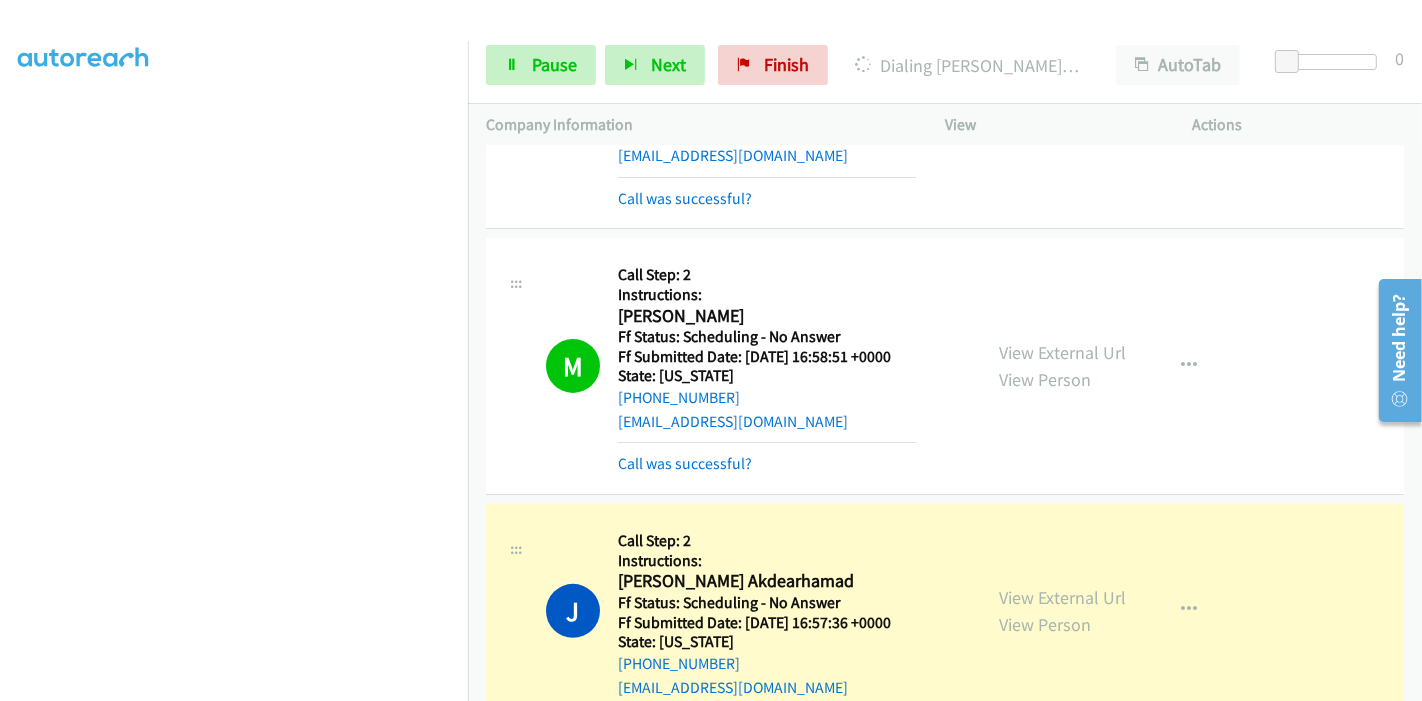 scroll, scrollTop: 0, scrollLeft: 0, axis: both 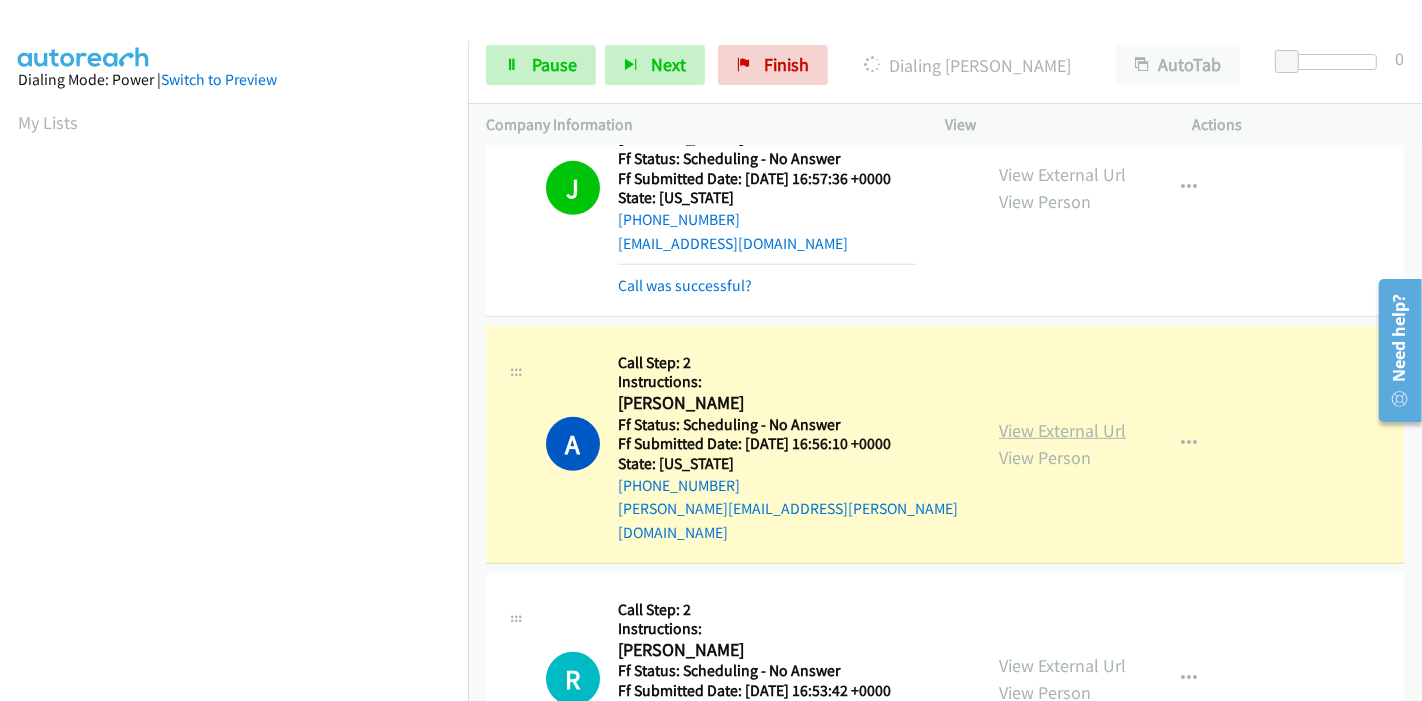 click on "View External Url" at bounding box center (1062, 430) 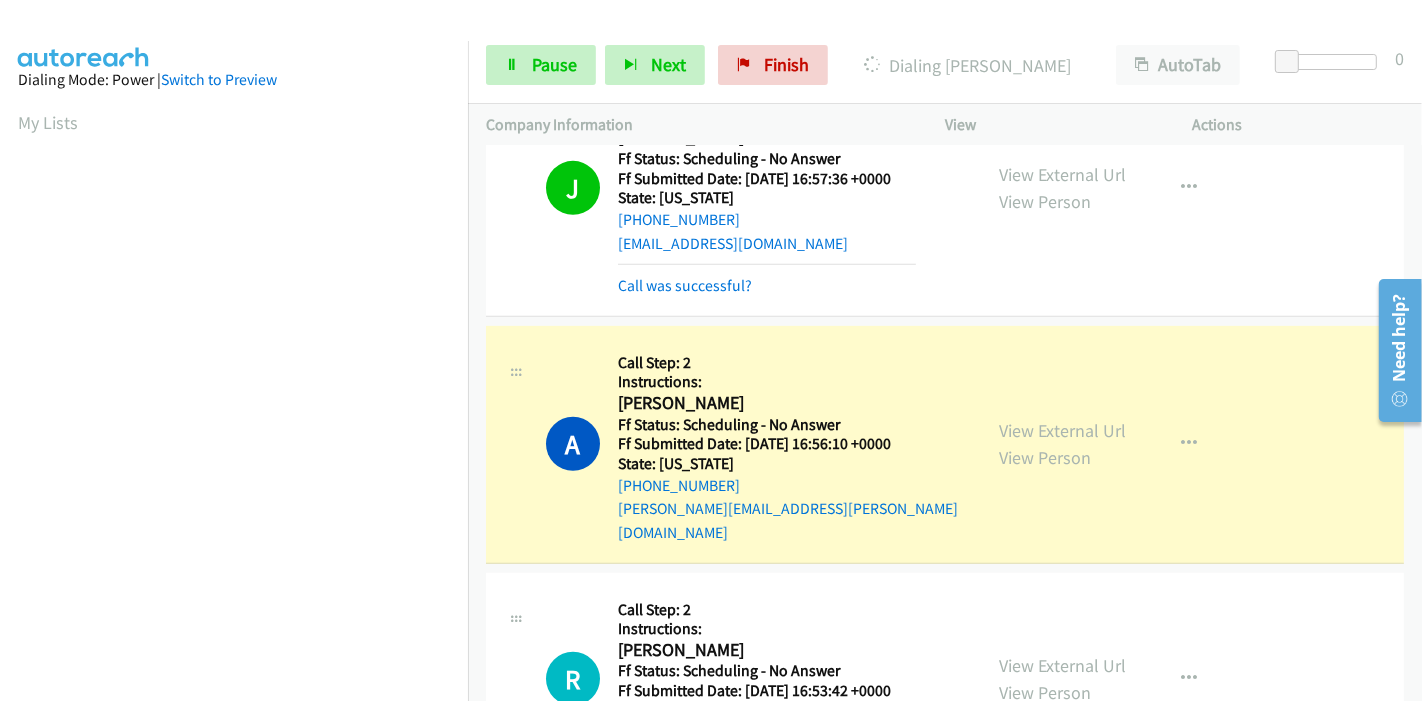 scroll, scrollTop: 0, scrollLeft: 0, axis: both 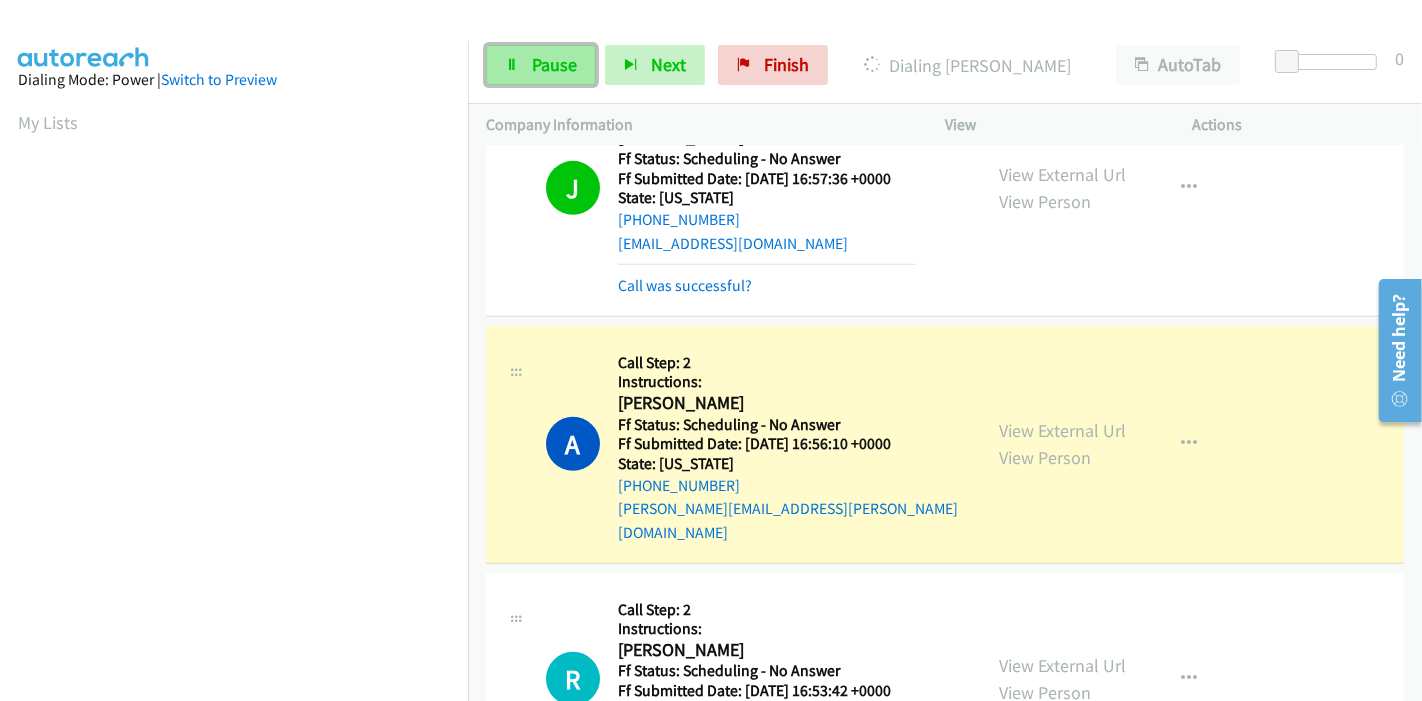click on "Pause" at bounding box center (541, 65) 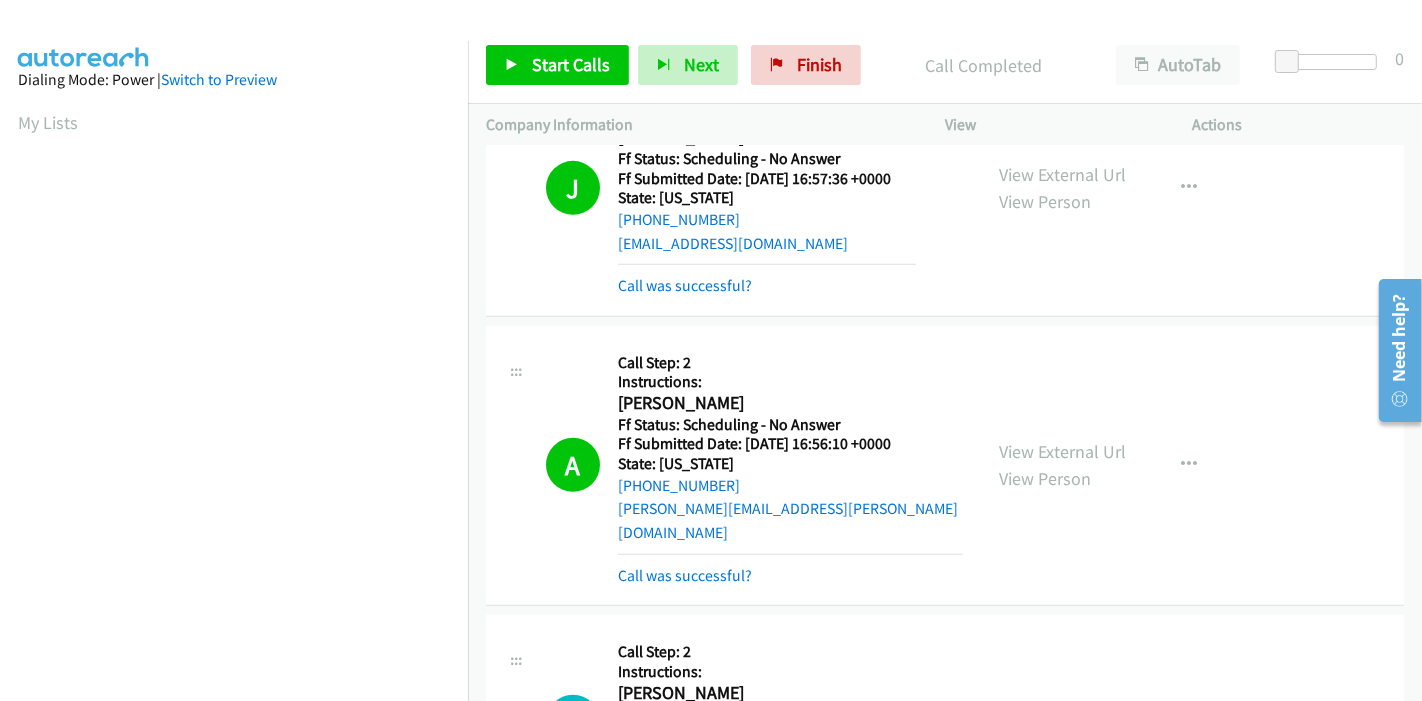 scroll, scrollTop: 422, scrollLeft: 0, axis: vertical 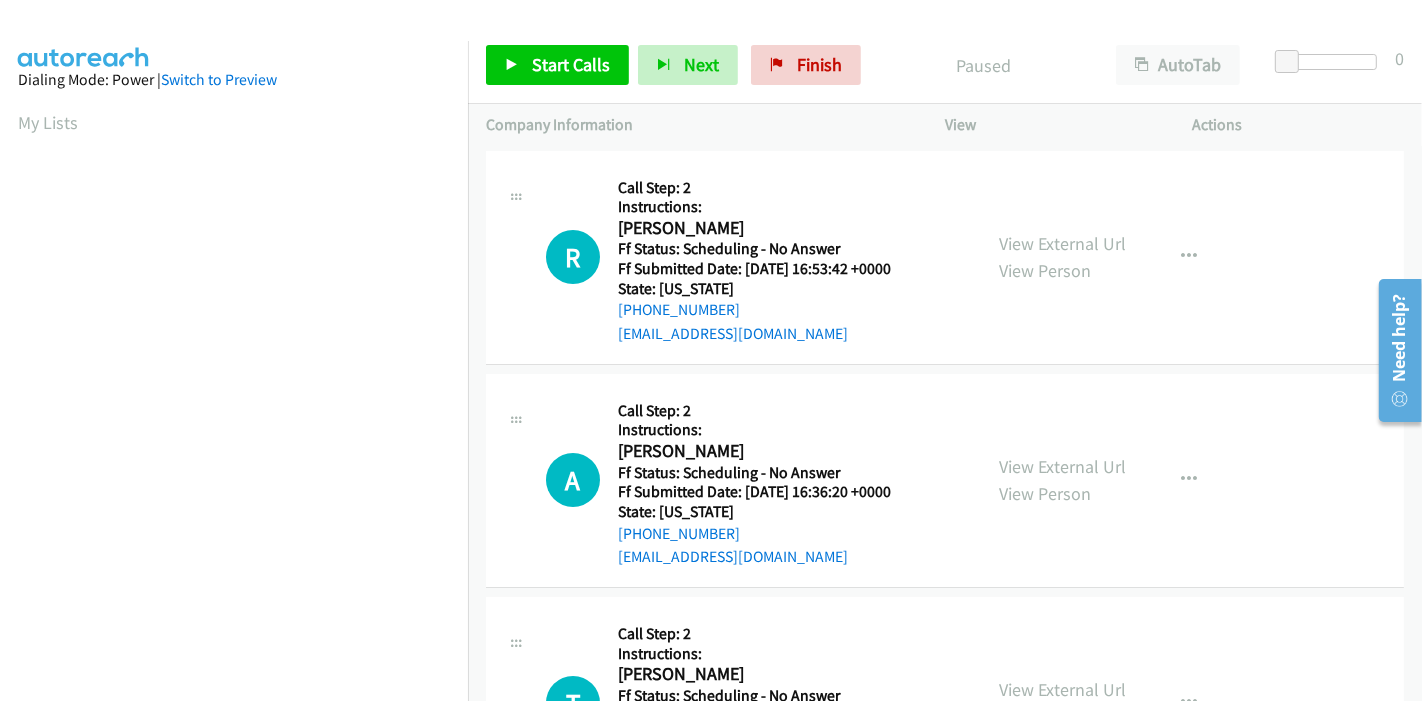 click on "Call Step: 2" at bounding box center [767, 188] 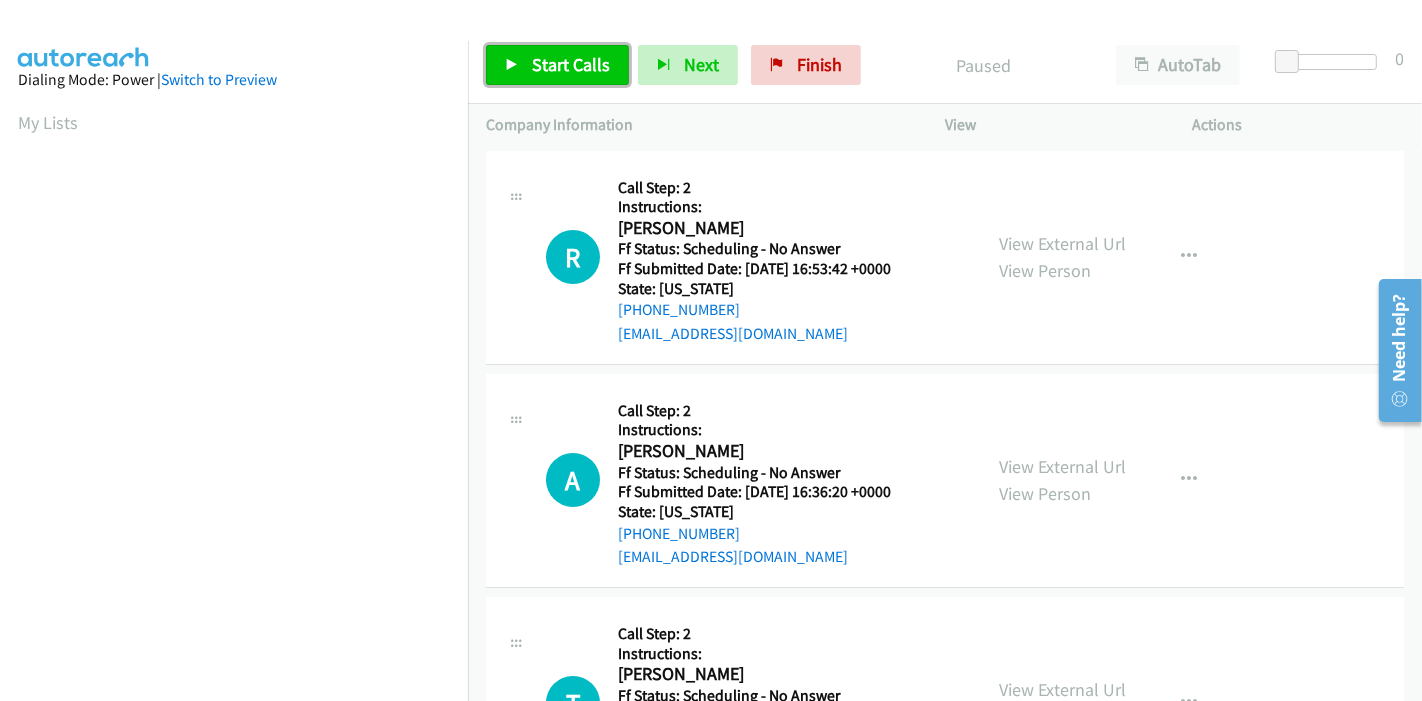 click on "Start Calls" at bounding box center [557, 65] 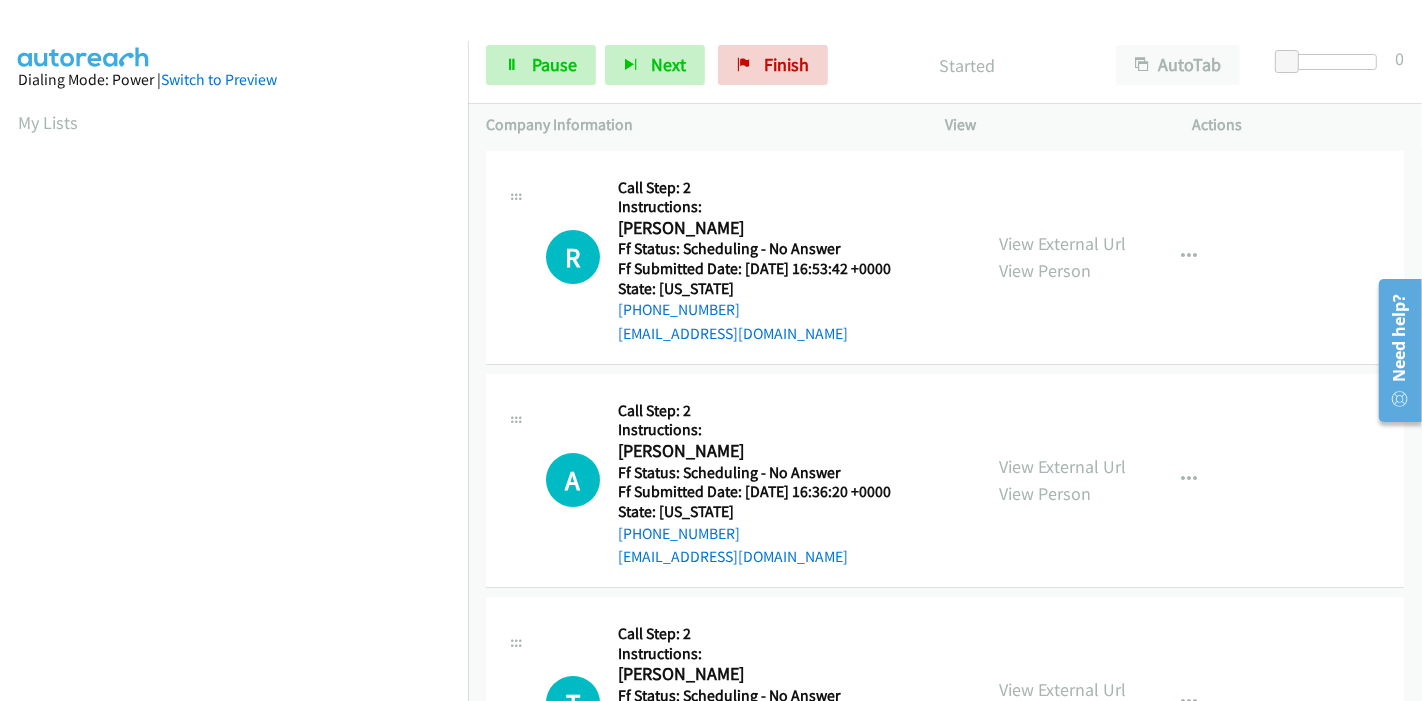 drag, startPoint x: 1386, startPoint y: 192, endPoint x: 1314, endPoint y: 206, distance: 73.34848 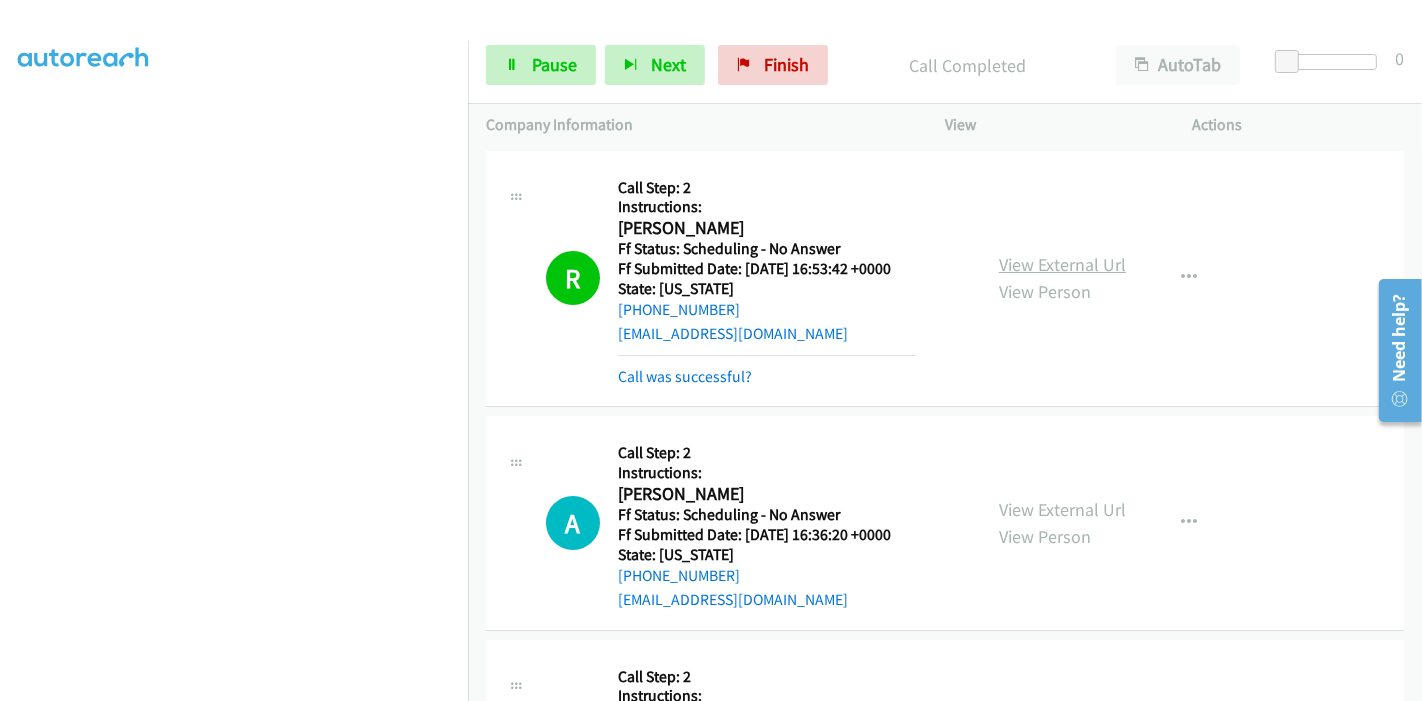 click on "View External Url" at bounding box center [1062, 264] 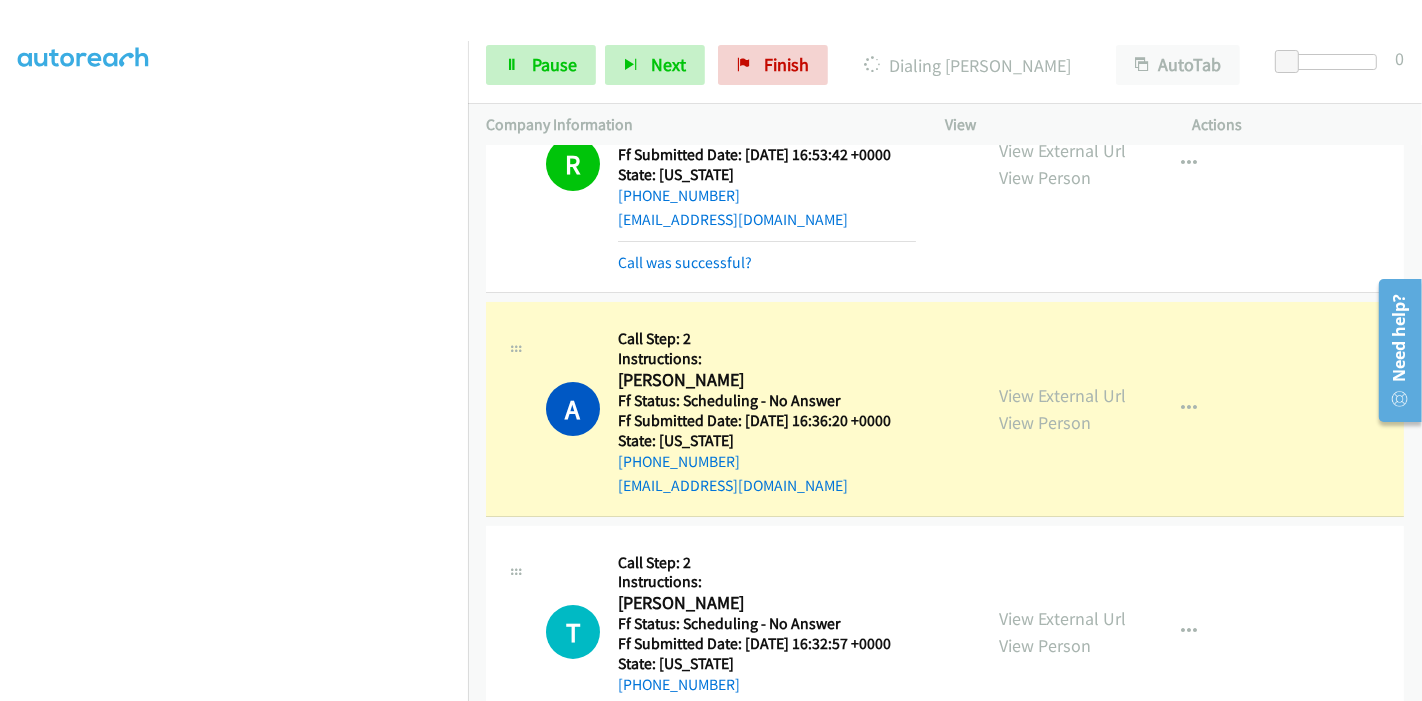 scroll, scrollTop: 222, scrollLeft: 0, axis: vertical 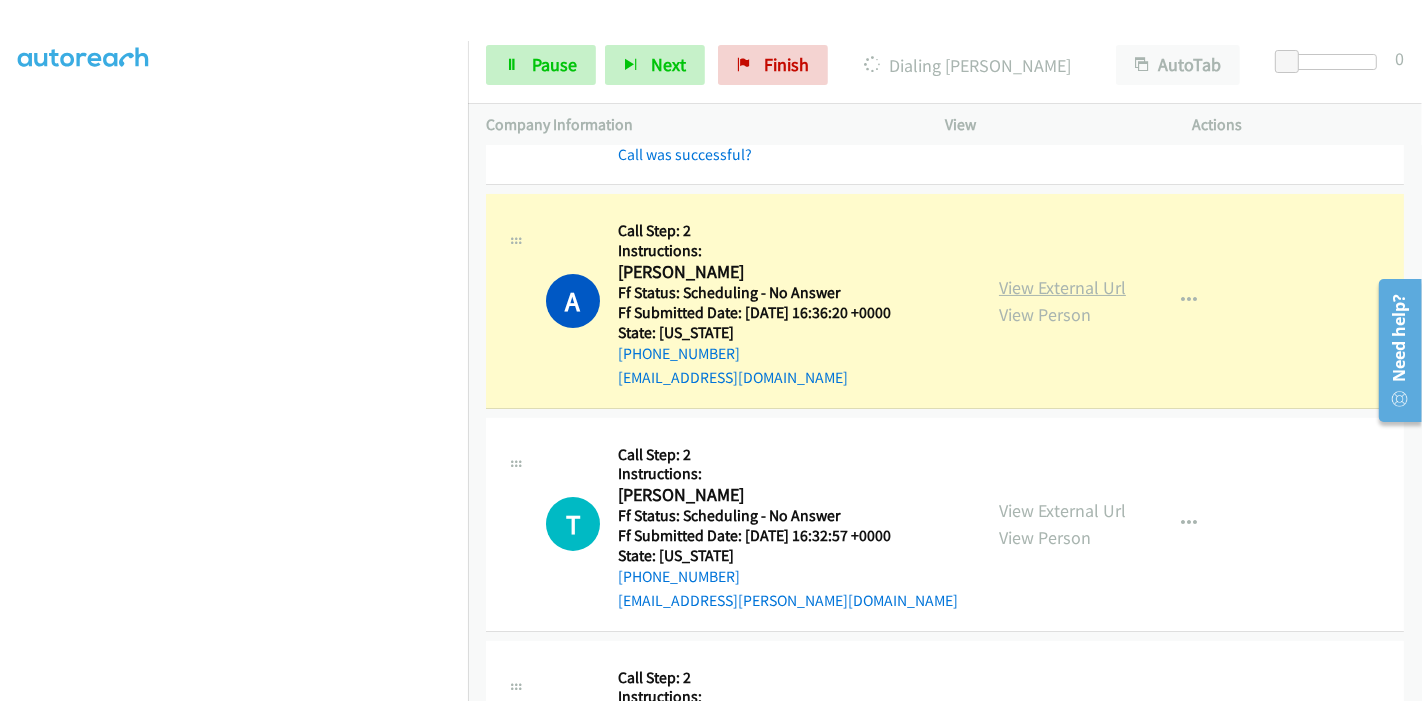 click on "View External Url" at bounding box center (1062, 287) 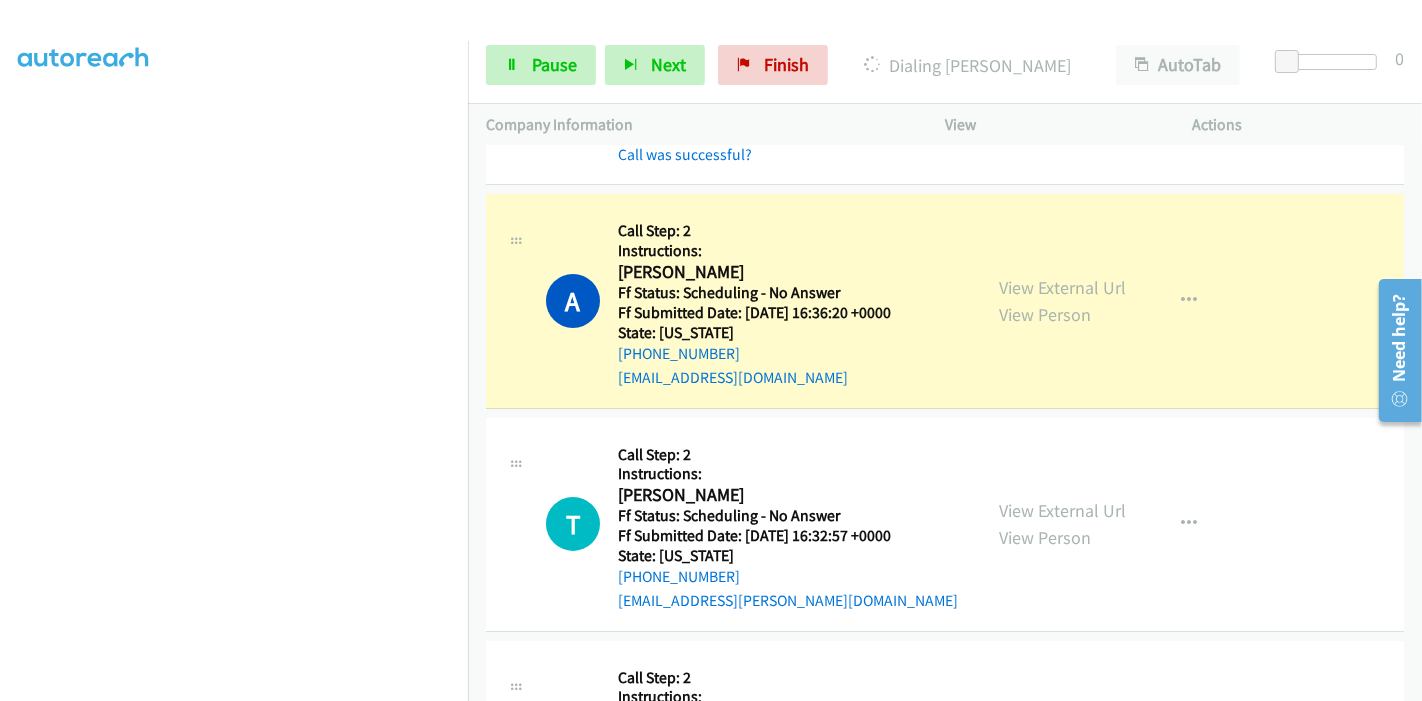 scroll, scrollTop: 0, scrollLeft: 0, axis: both 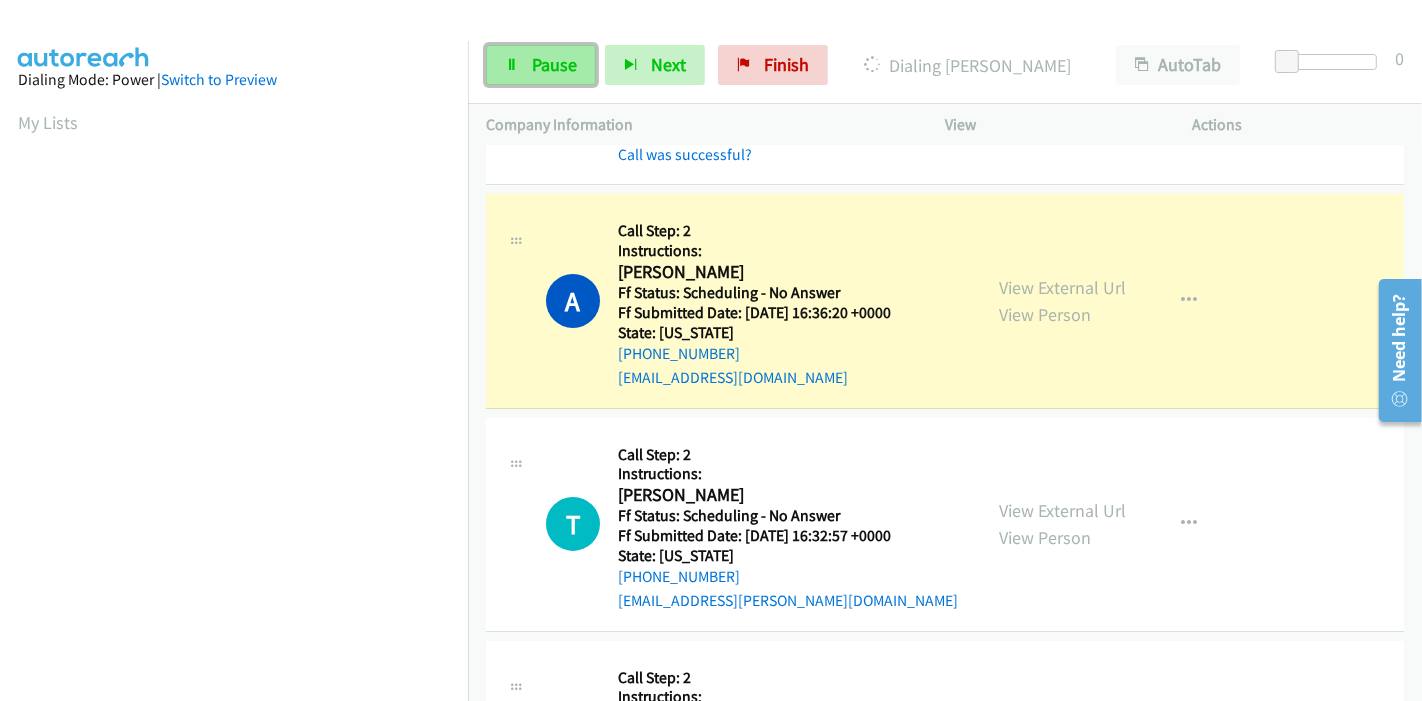click on "Pause" at bounding box center [541, 65] 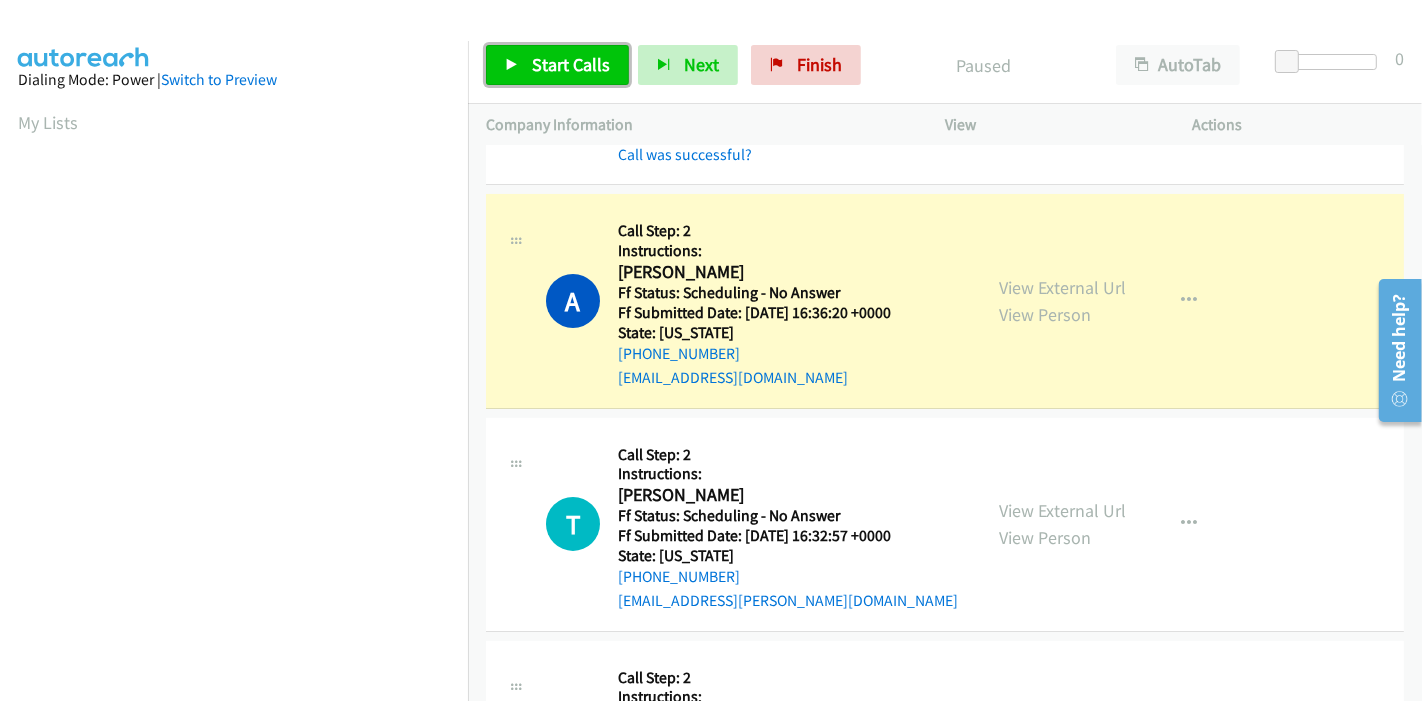 click on "Start Calls" at bounding box center [557, 65] 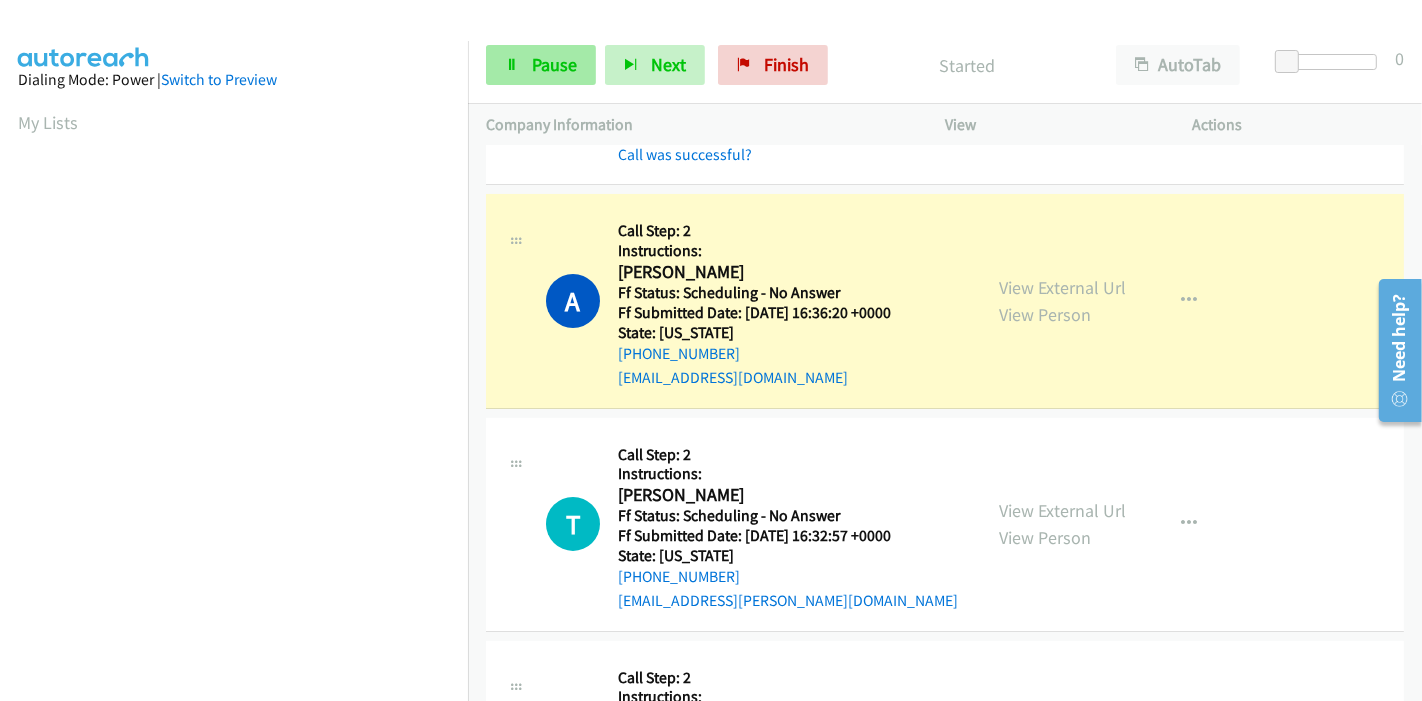 scroll, scrollTop: 422, scrollLeft: 0, axis: vertical 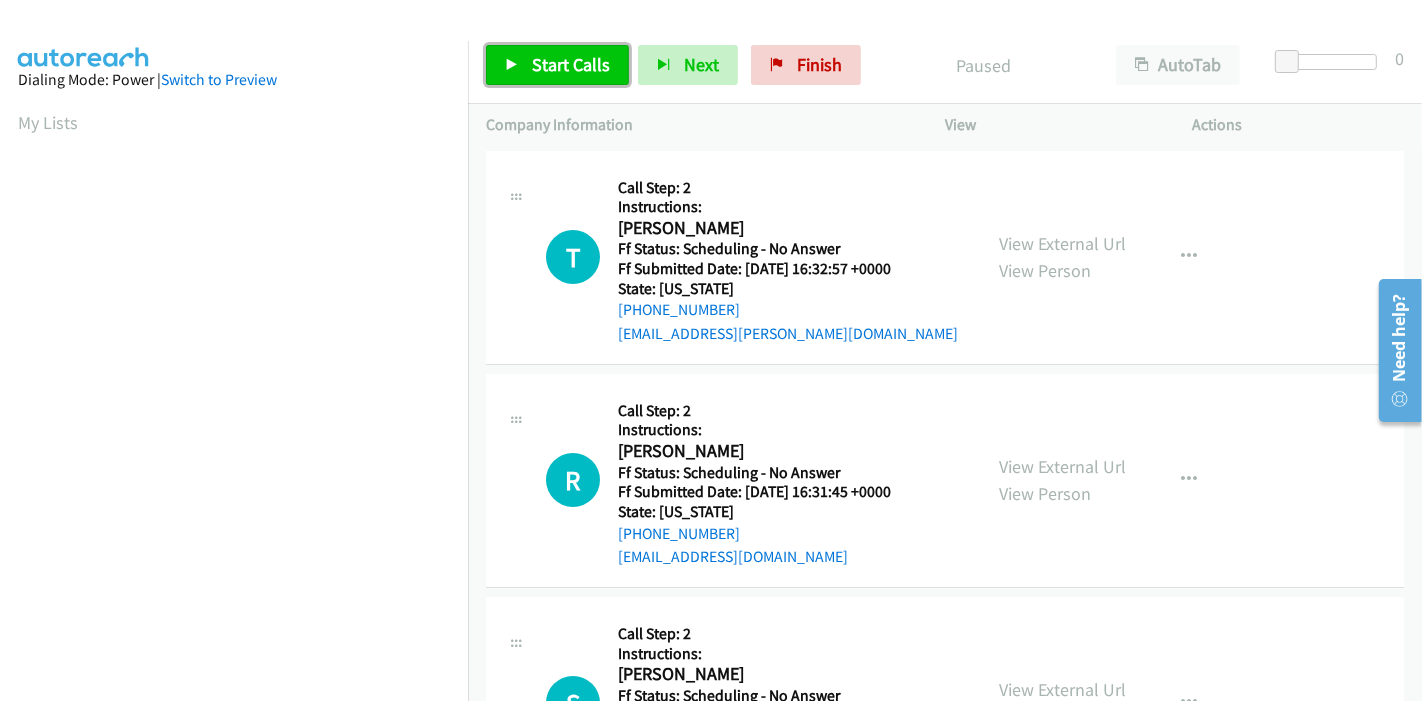 click on "Start Calls" at bounding box center (557, 65) 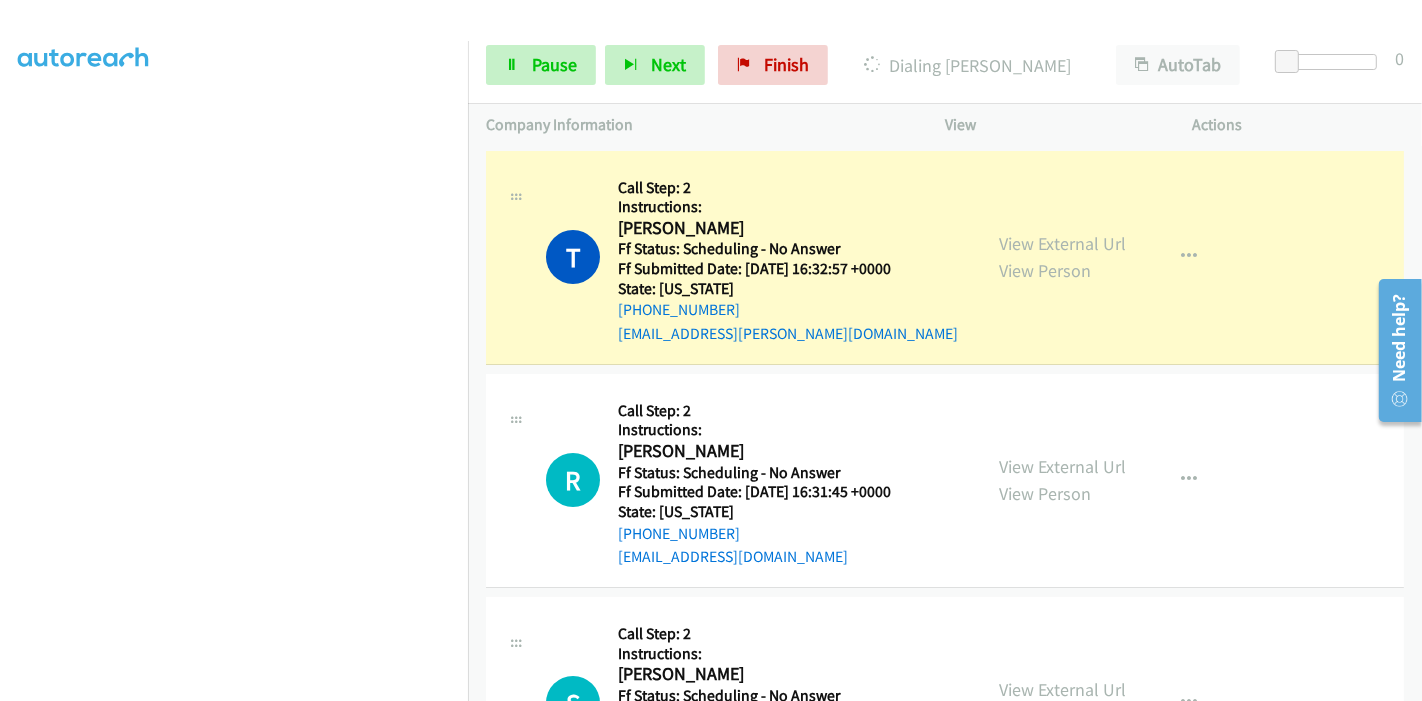 scroll, scrollTop: 422, scrollLeft: 0, axis: vertical 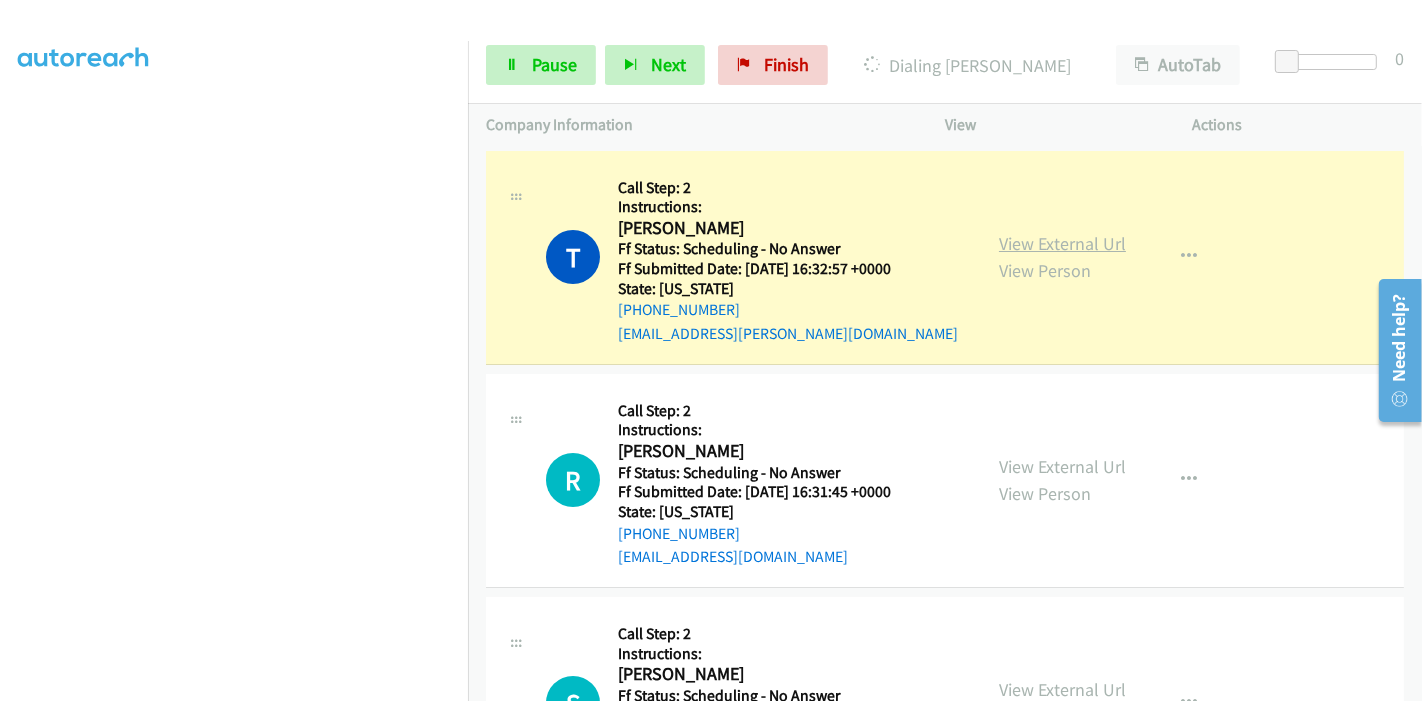 click on "View External Url" at bounding box center [1062, 243] 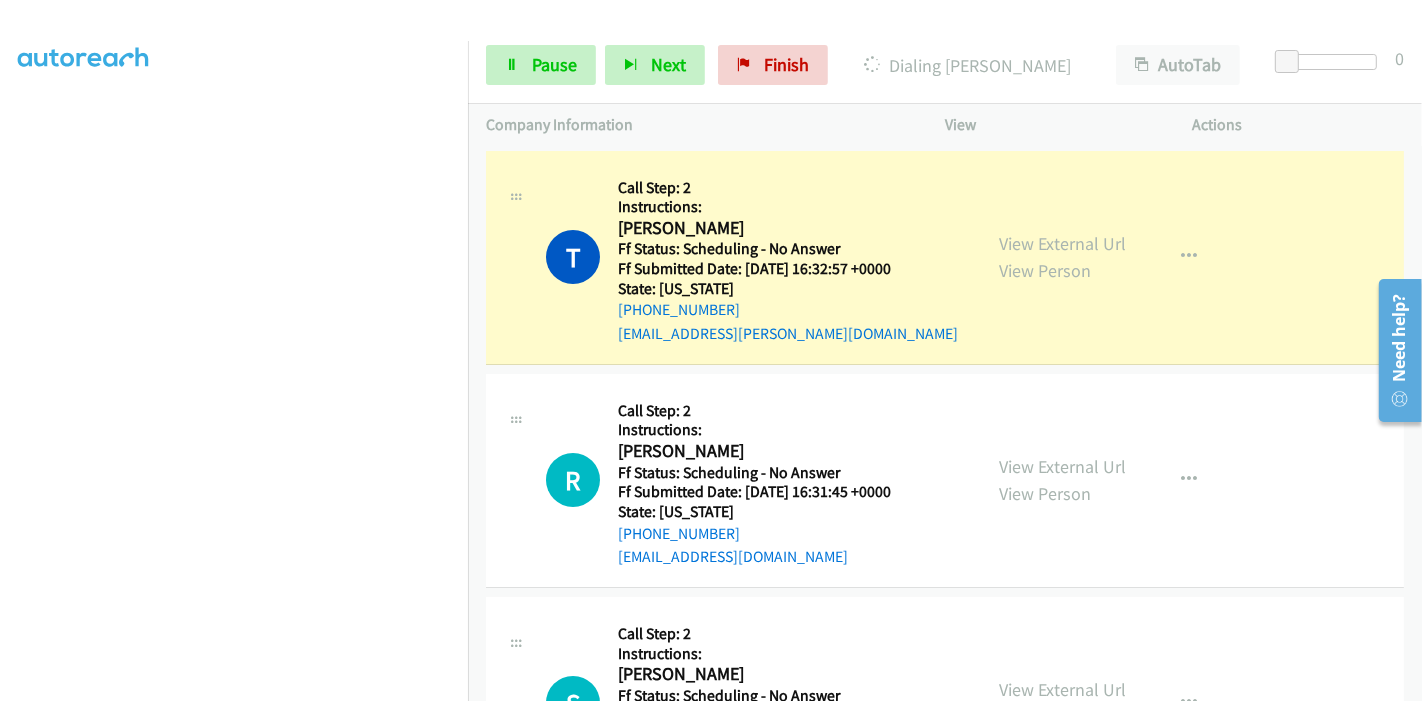 scroll, scrollTop: 0, scrollLeft: 0, axis: both 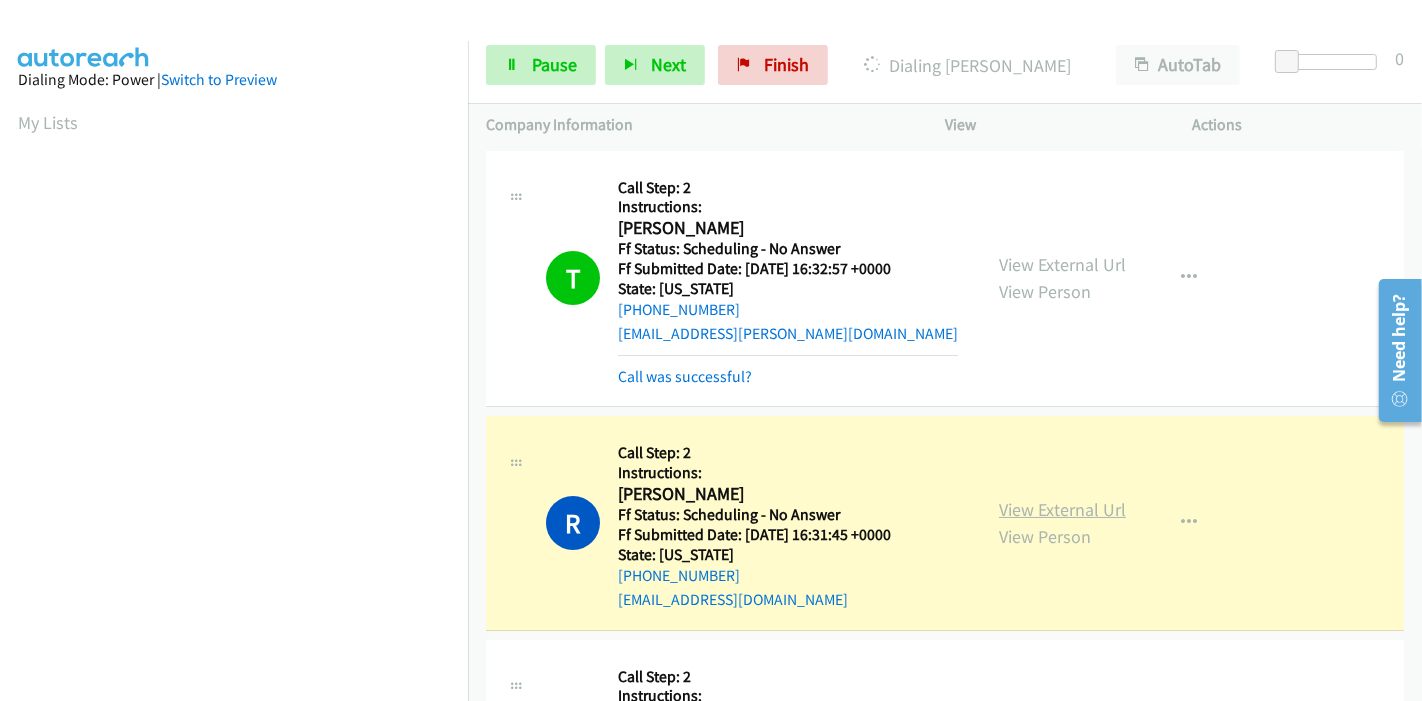 click on "View External Url" at bounding box center [1062, 509] 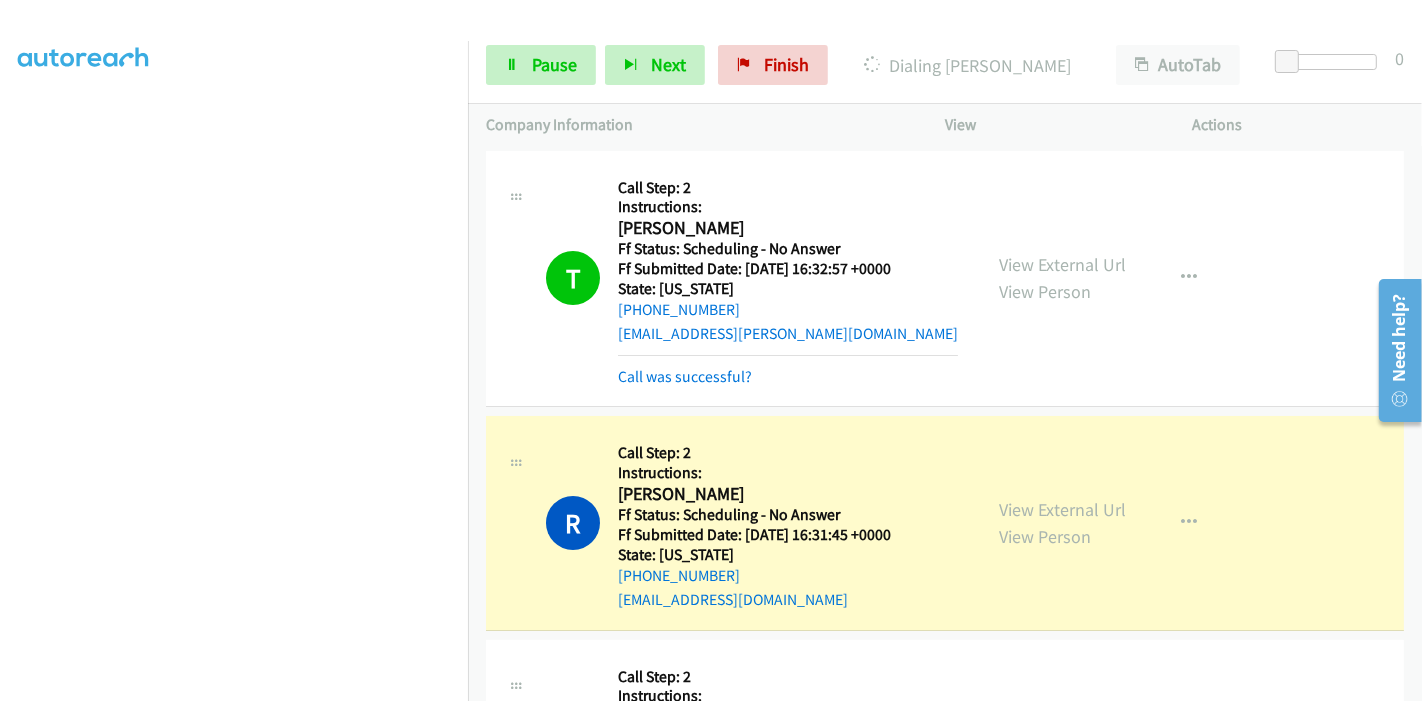 scroll, scrollTop: 422, scrollLeft: 0, axis: vertical 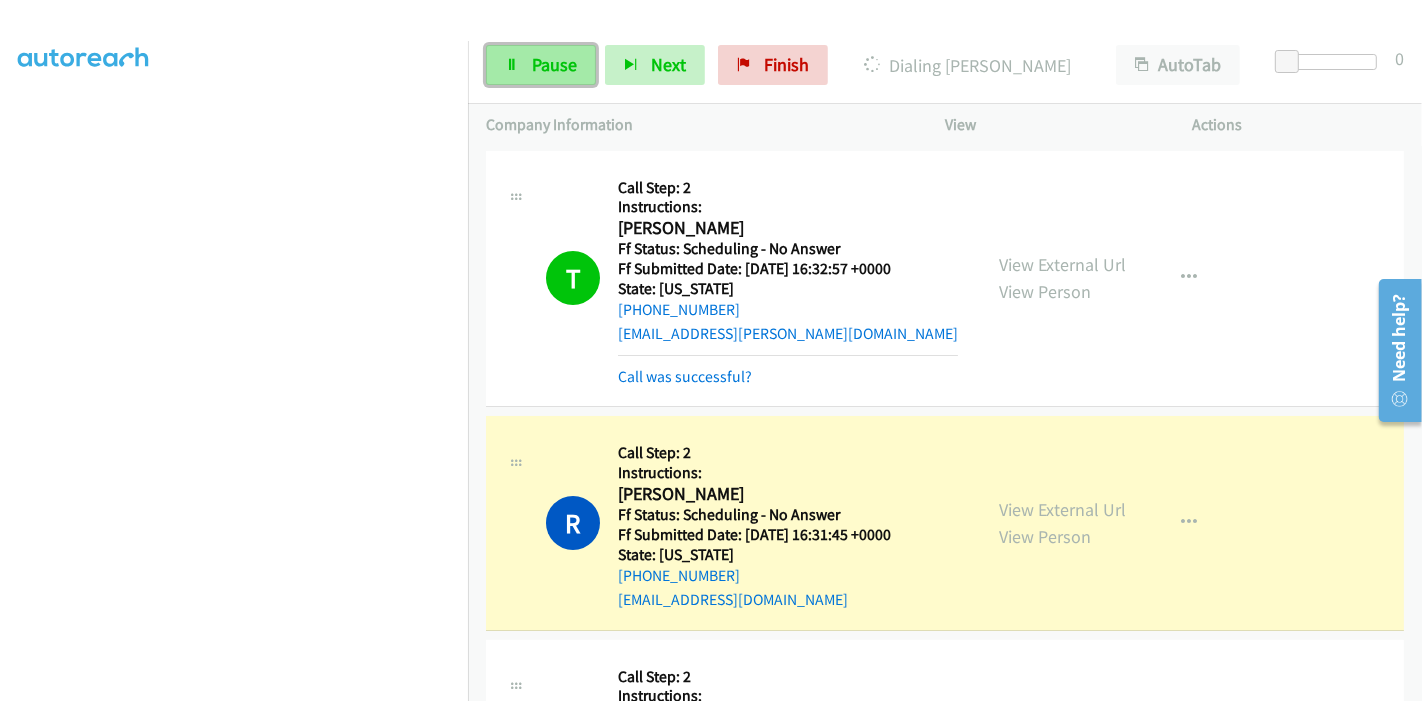 click on "Pause" at bounding box center [541, 65] 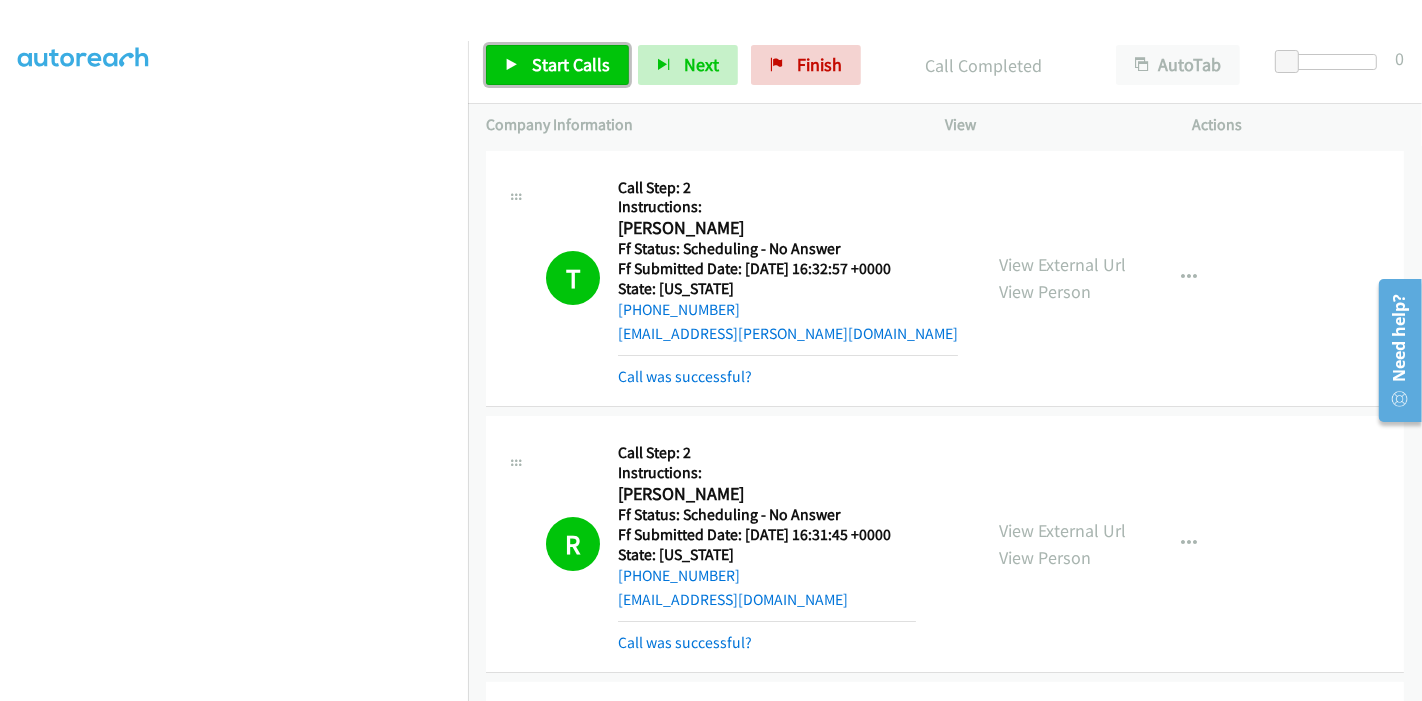 click on "Start Calls" at bounding box center (557, 65) 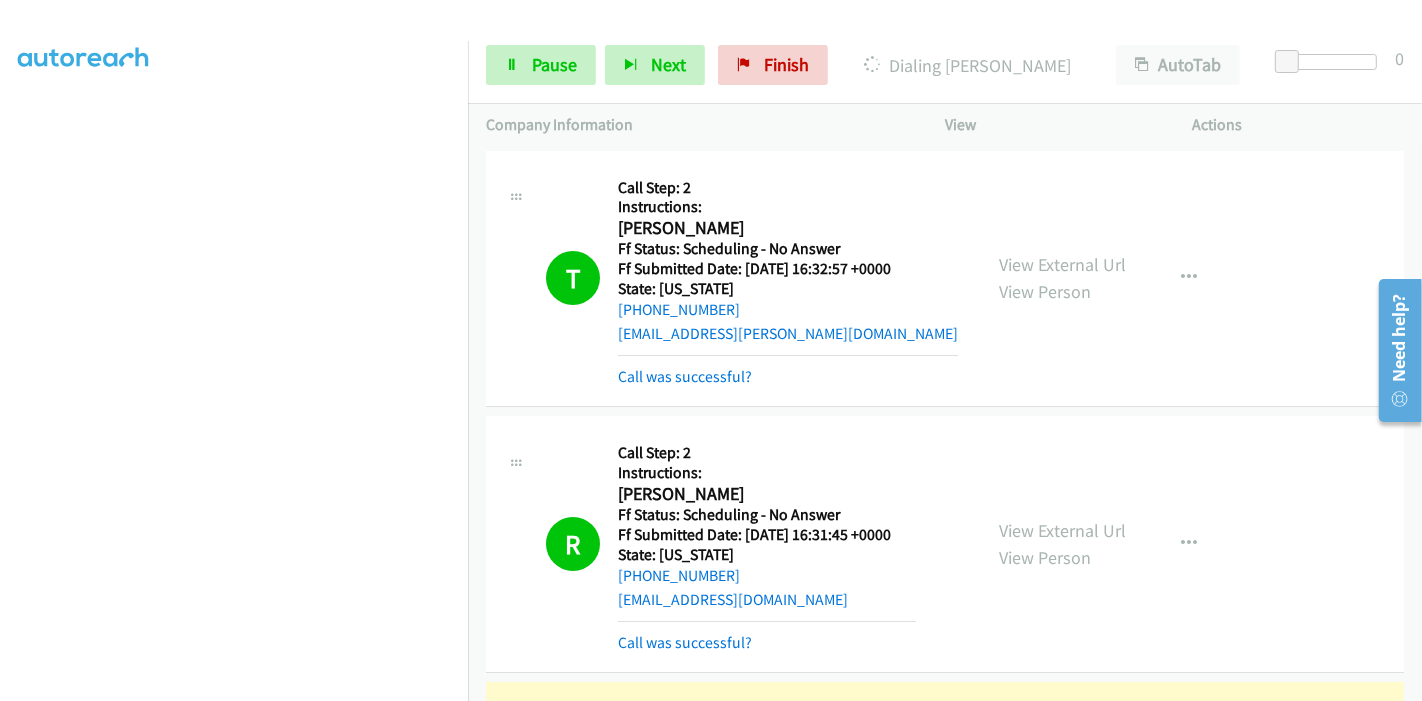 scroll, scrollTop: 0, scrollLeft: 0, axis: both 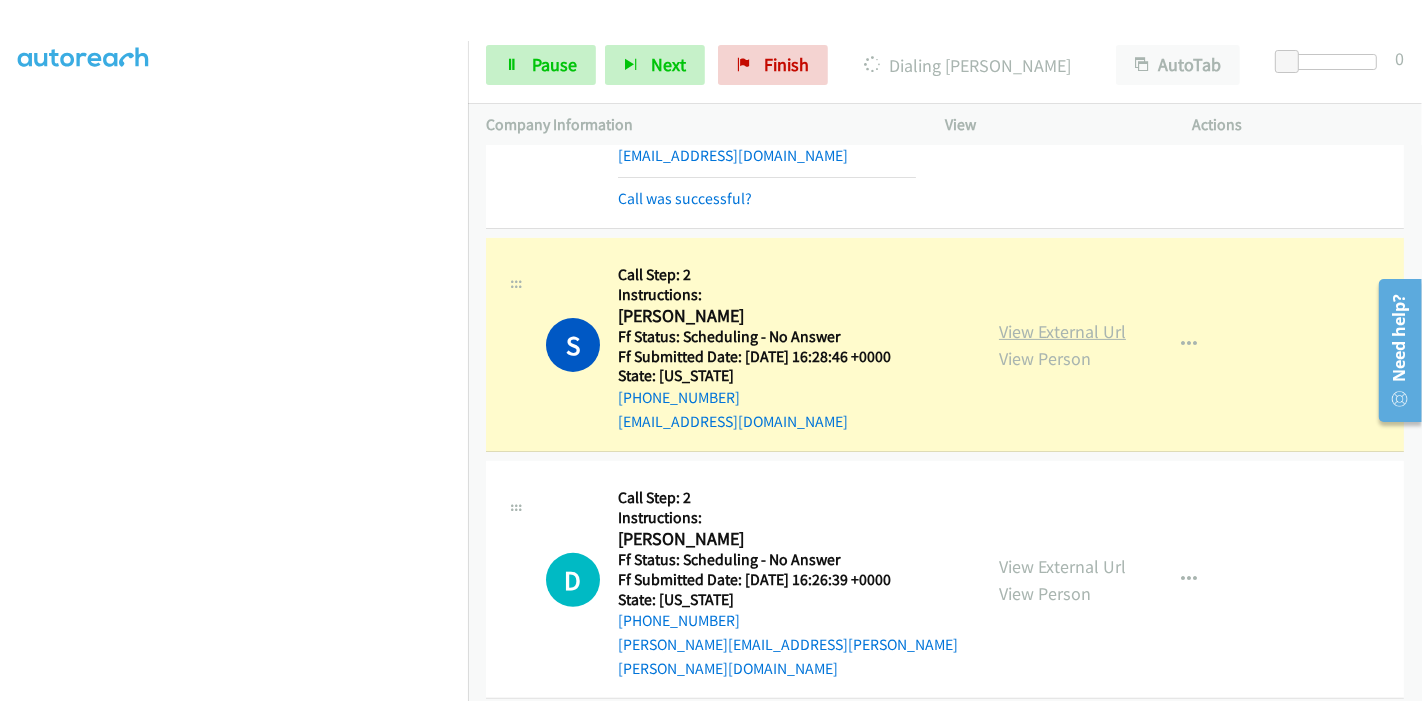 click on "View External Url" at bounding box center (1062, 331) 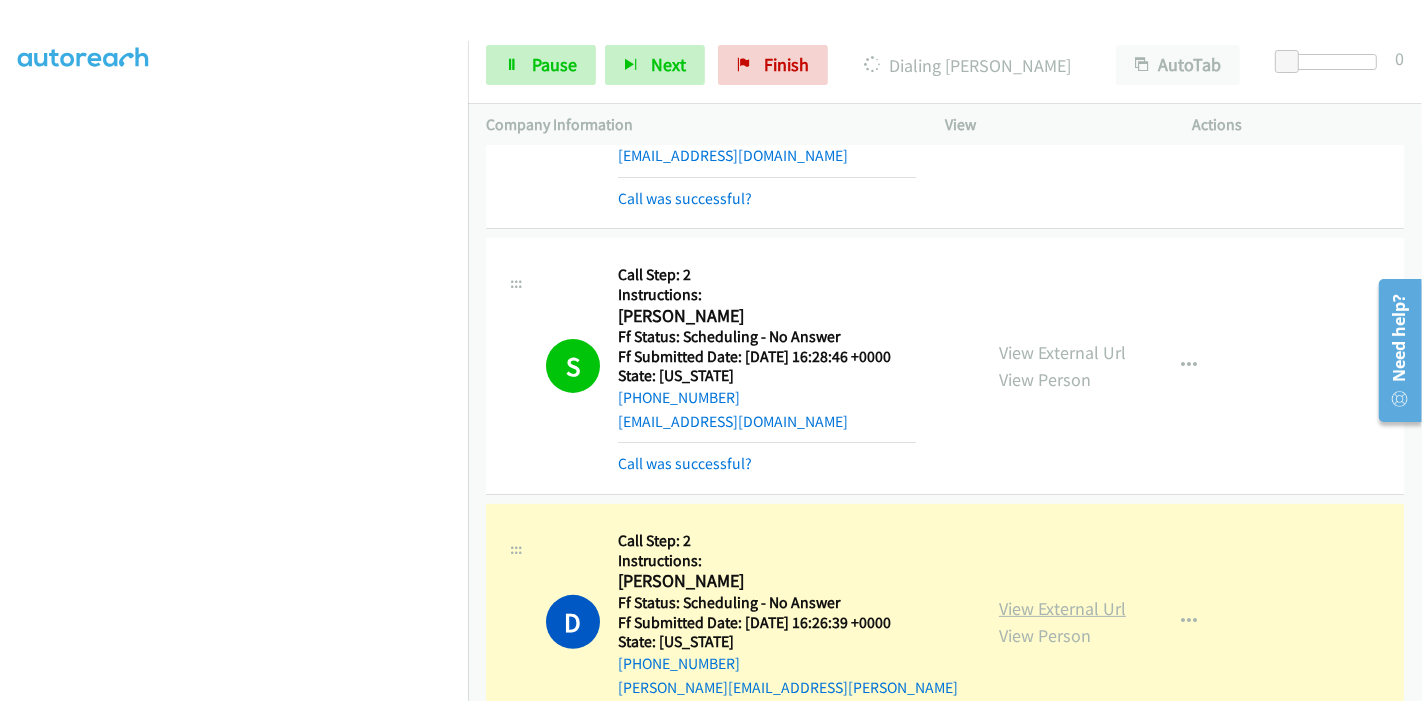 click on "View External Url" at bounding box center [1062, 608] 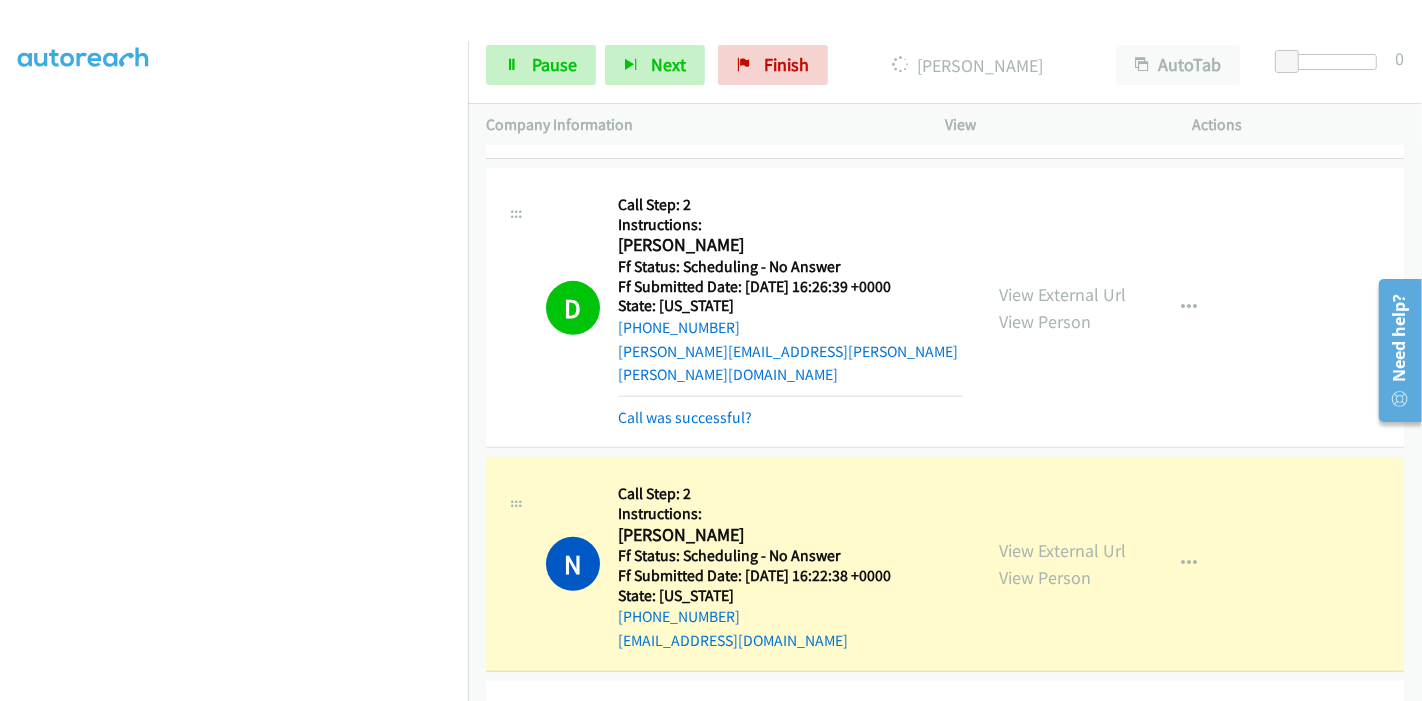 scroll, scrollTop: 777, scrollLeft: 0, axis: vertical 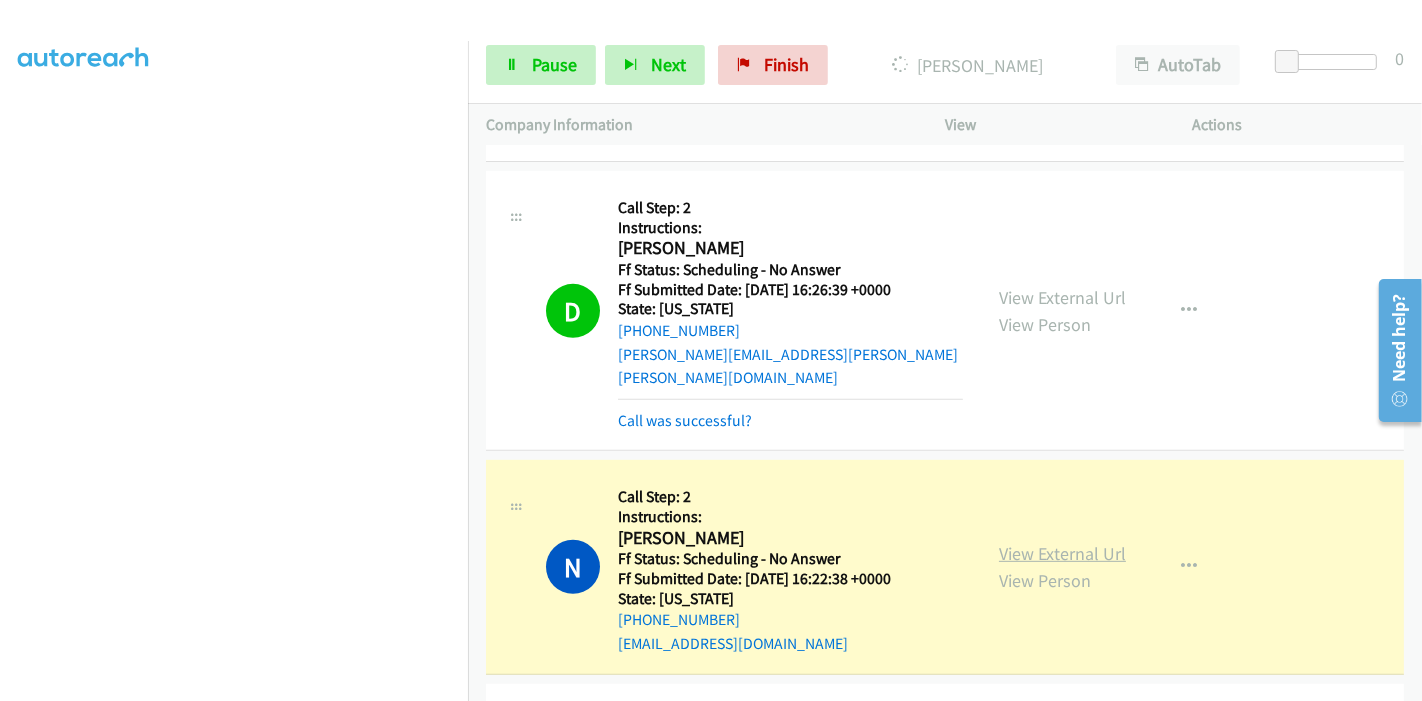 click on "View External Url" at bounding box center (1062, 553) 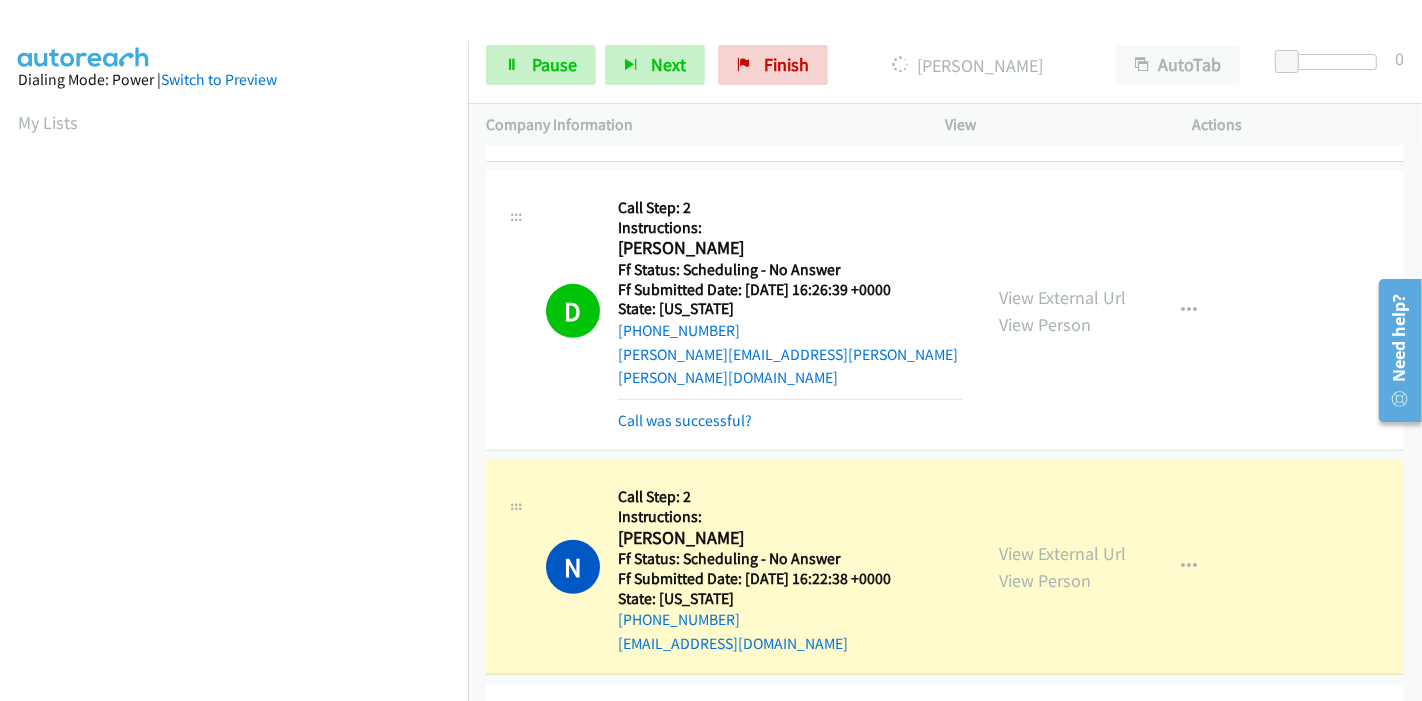 scroll, scrollTop: 422, scrollLeft: 0, axis: vertical 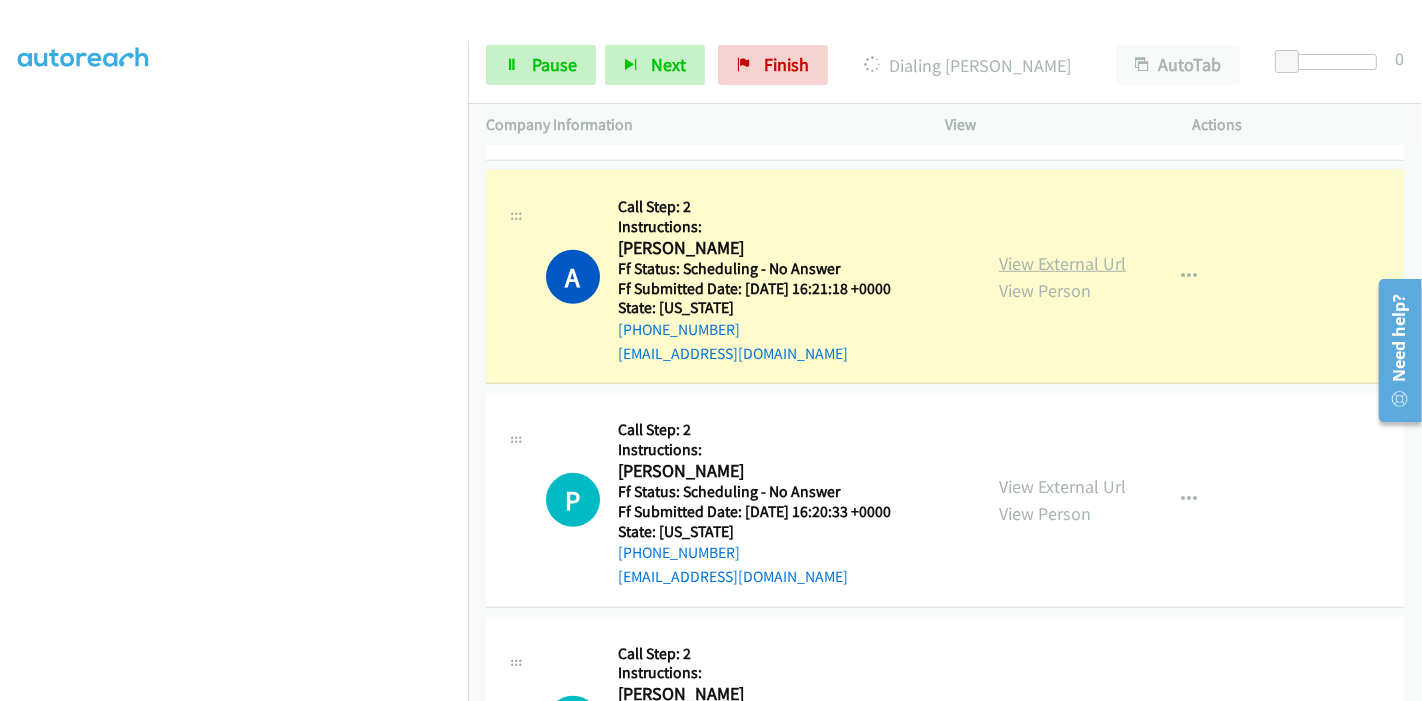 click on "View External Url" at bounding box center (1062, 263) 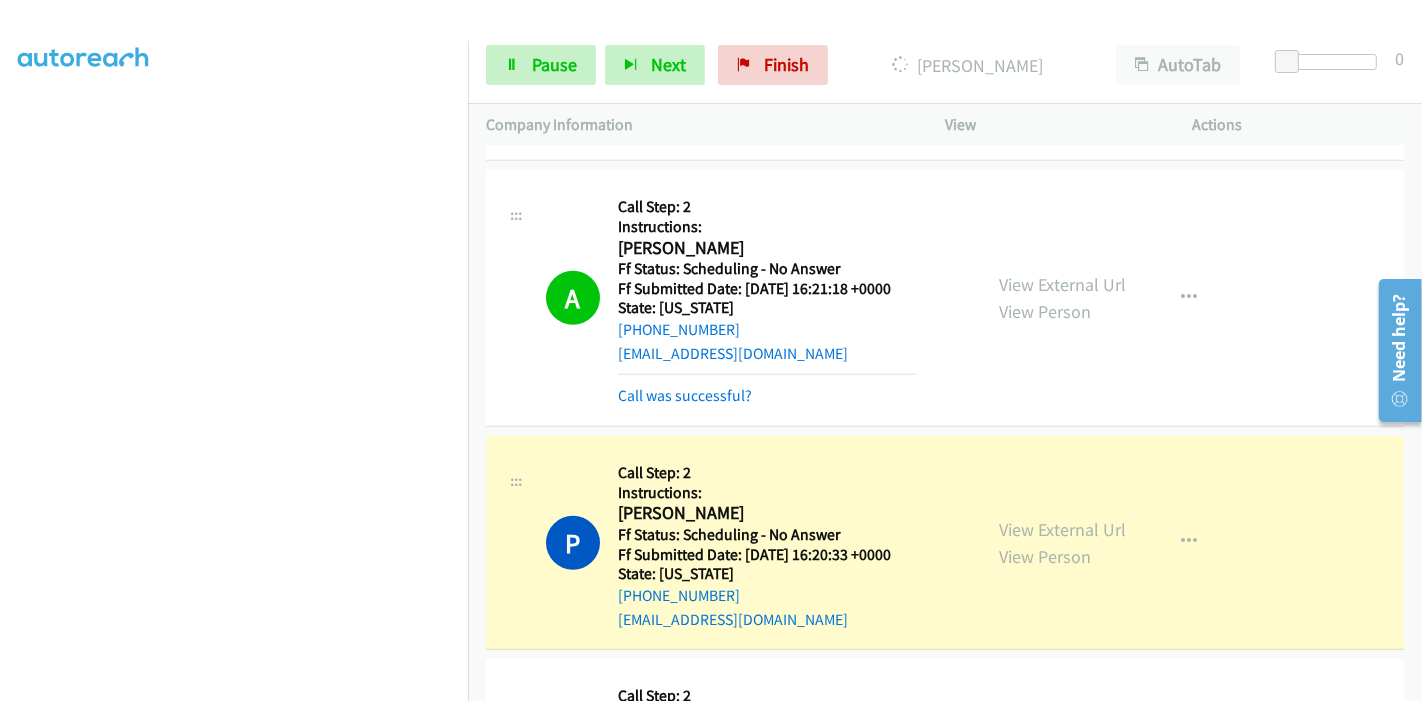 scroll, scrollTop: 422, scrollLeft: 0, axis: vertical 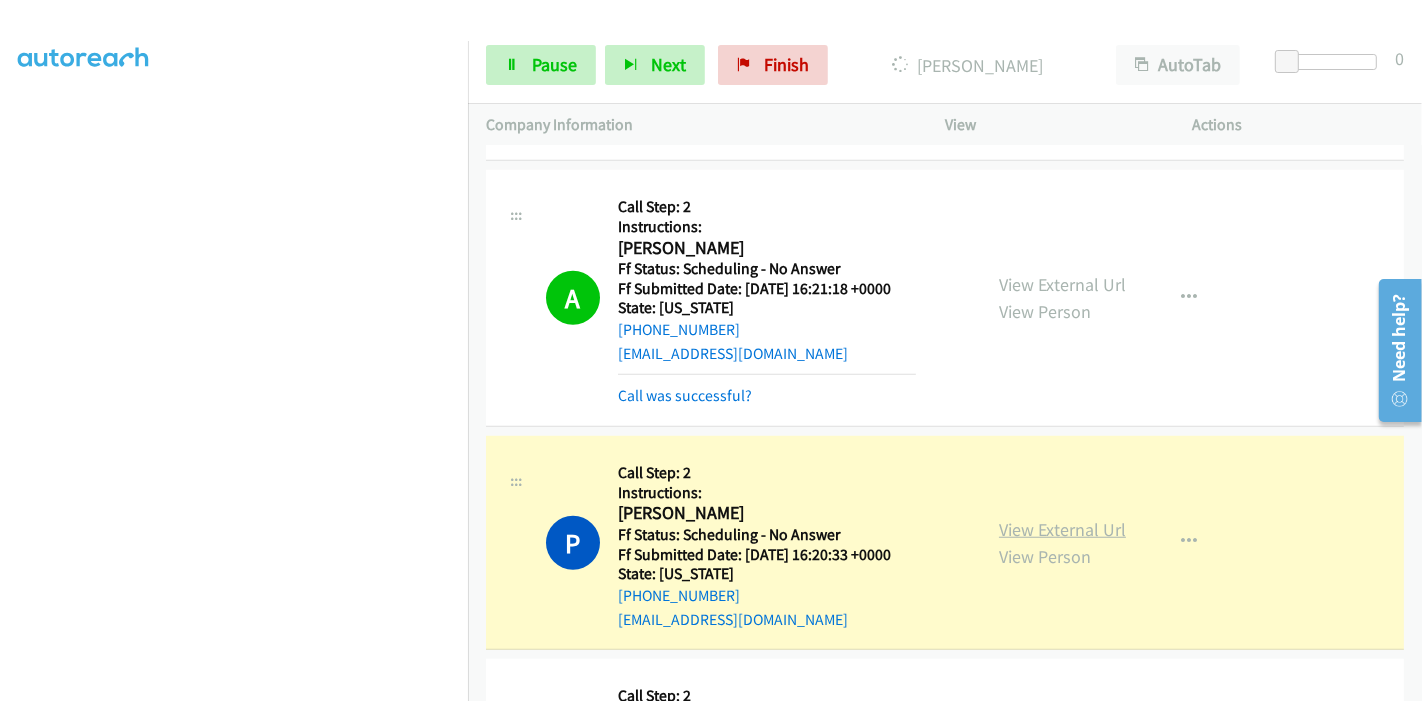 click on "View External Url" at bounding box center (1062, 529) 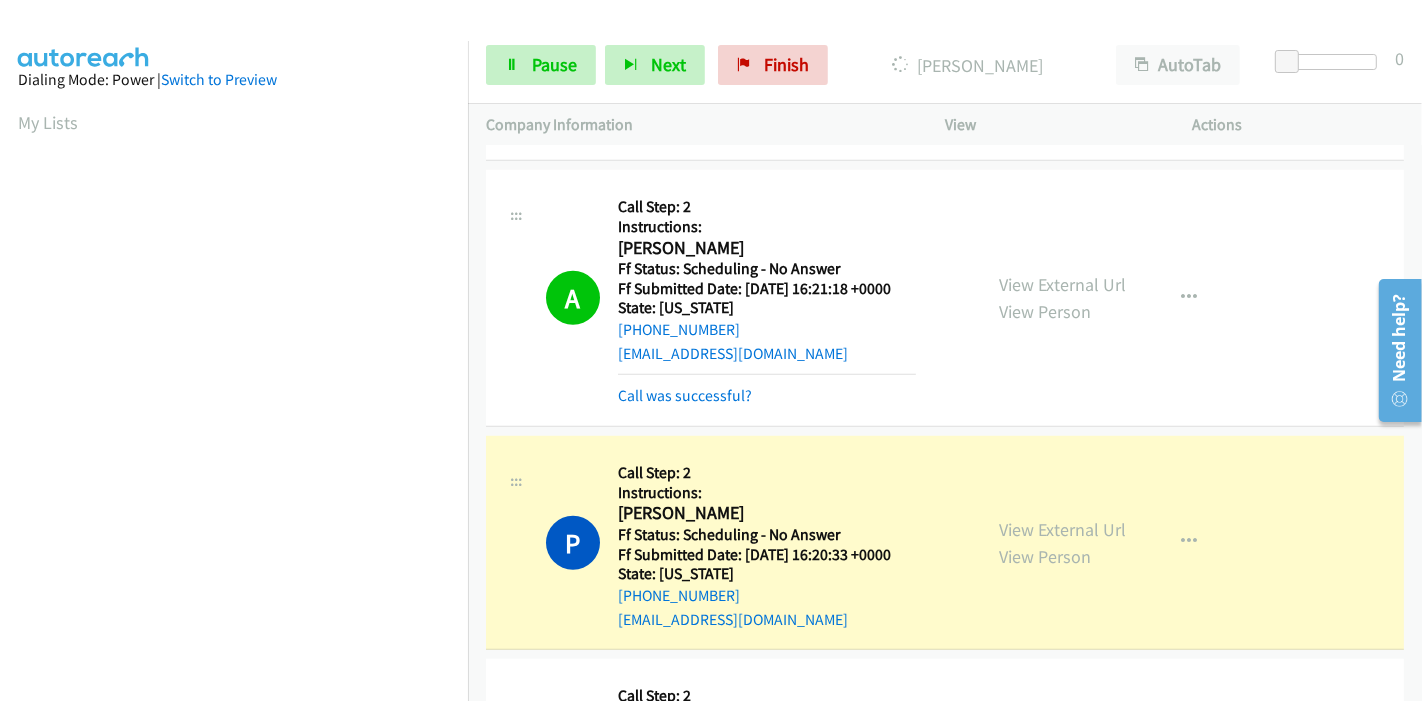 scroll, scrollTop: 422, scrollLeft: 0, axis: vertical 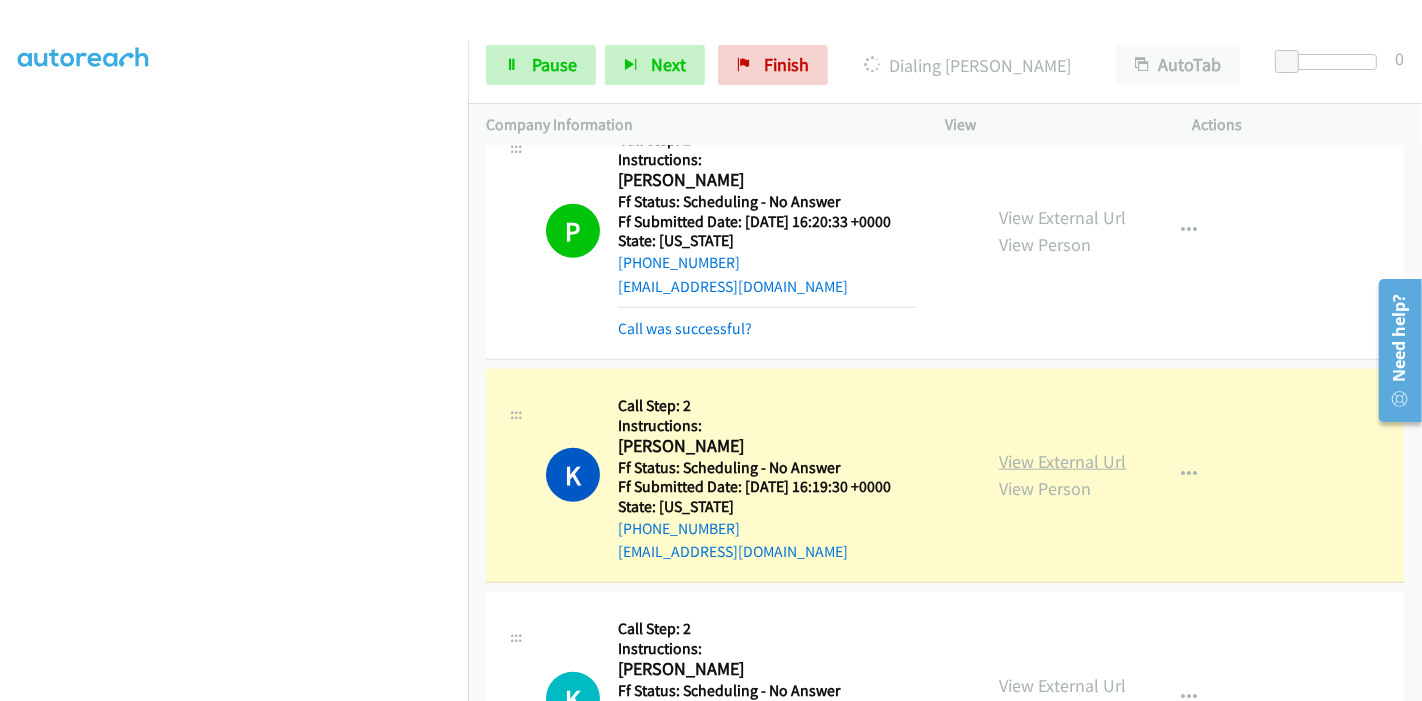 click on "View External Url" at bounding box center (1062, 461) 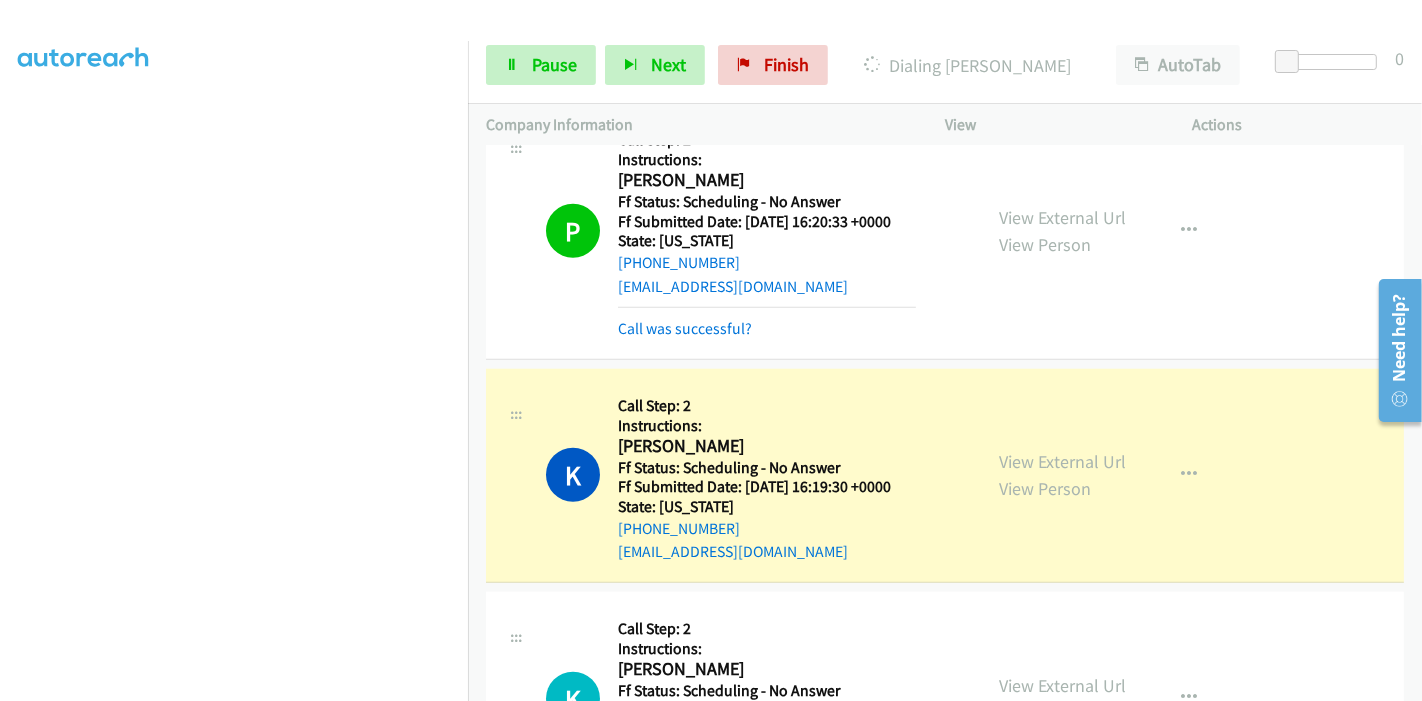 scroll, scrollTop: 422, scrollLeft: 0, axis: vertical 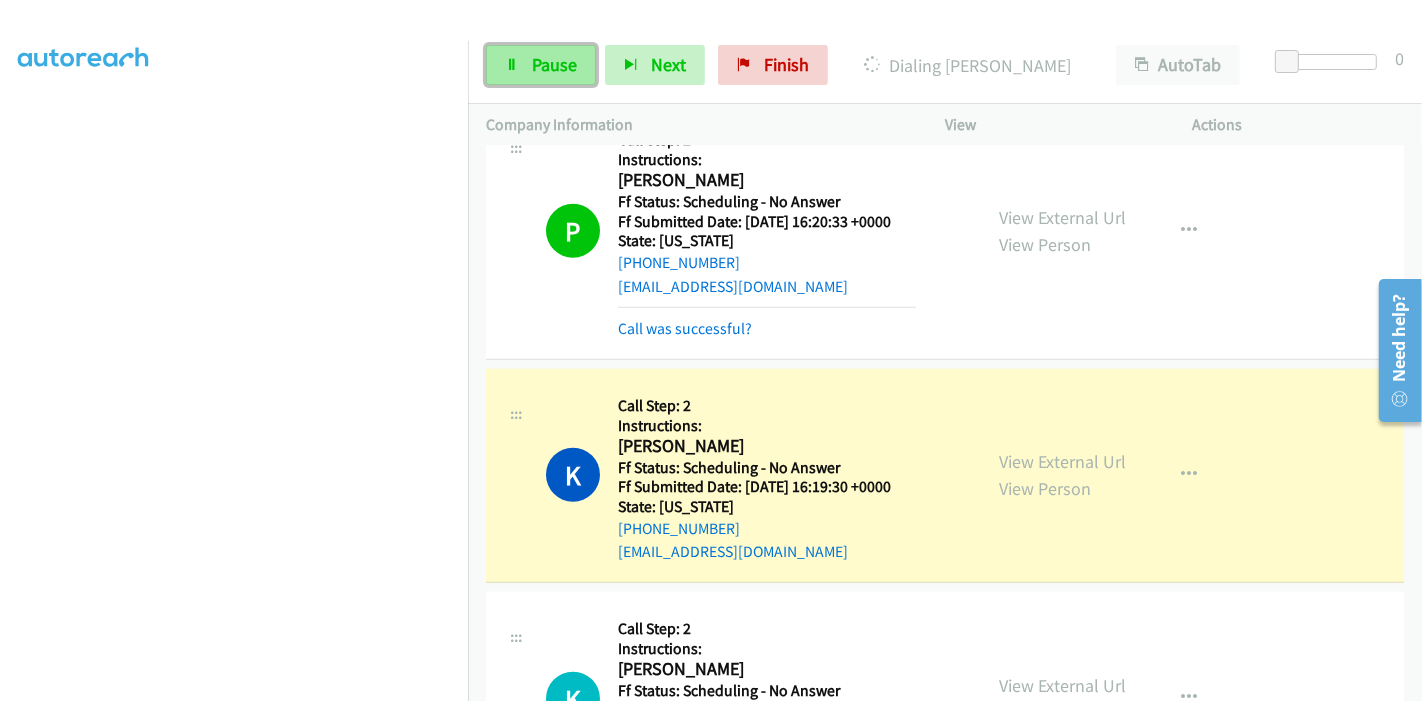 click on "Pause" at bounding box center (554, 64) 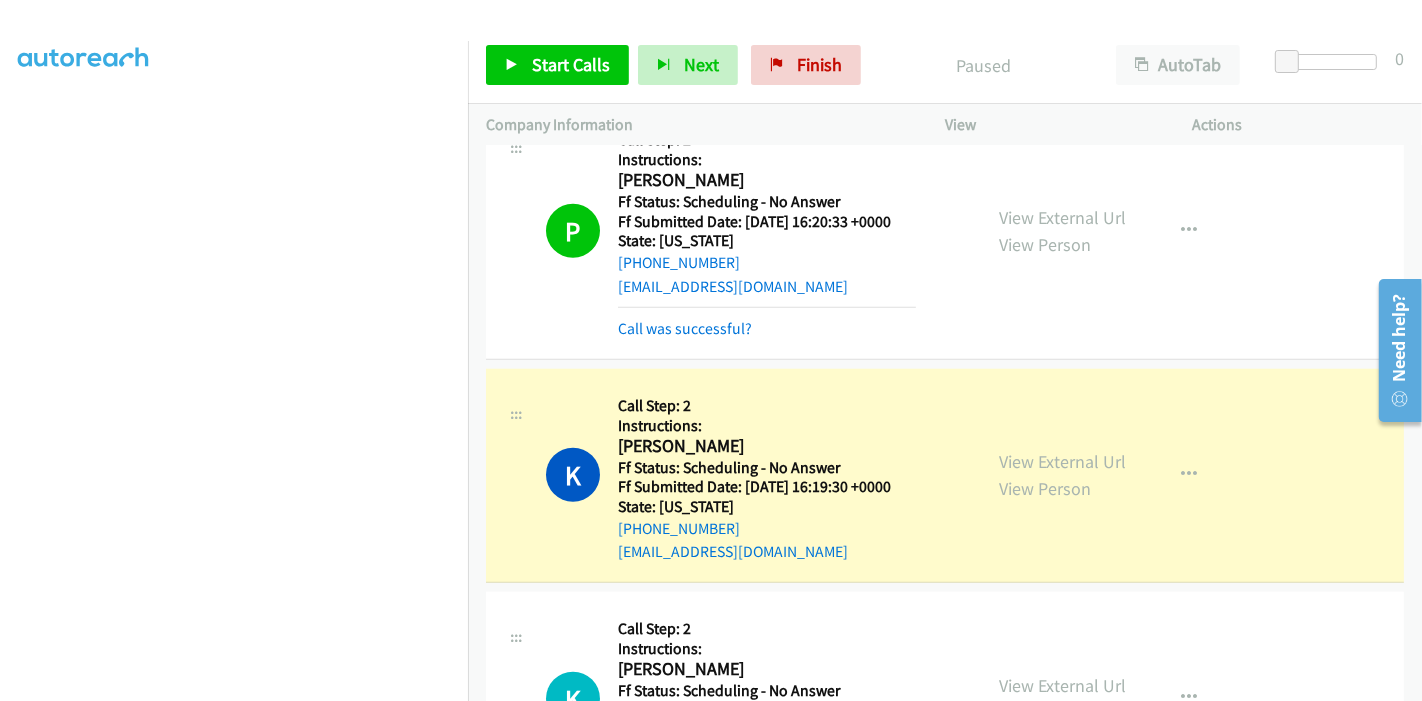 scroll, scrollTop: 0, scrollLeft: 0, axis: both 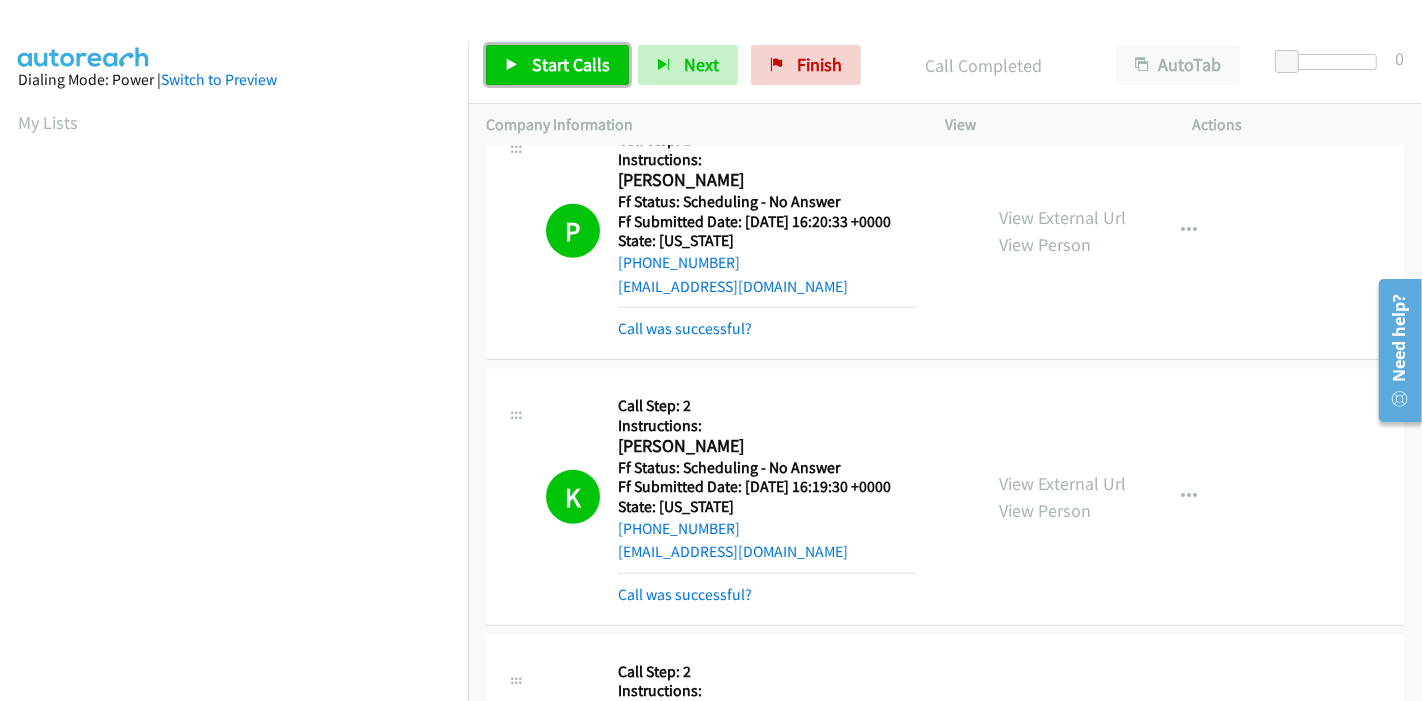 click on "Start Calls" at bounding box center [571, 64] 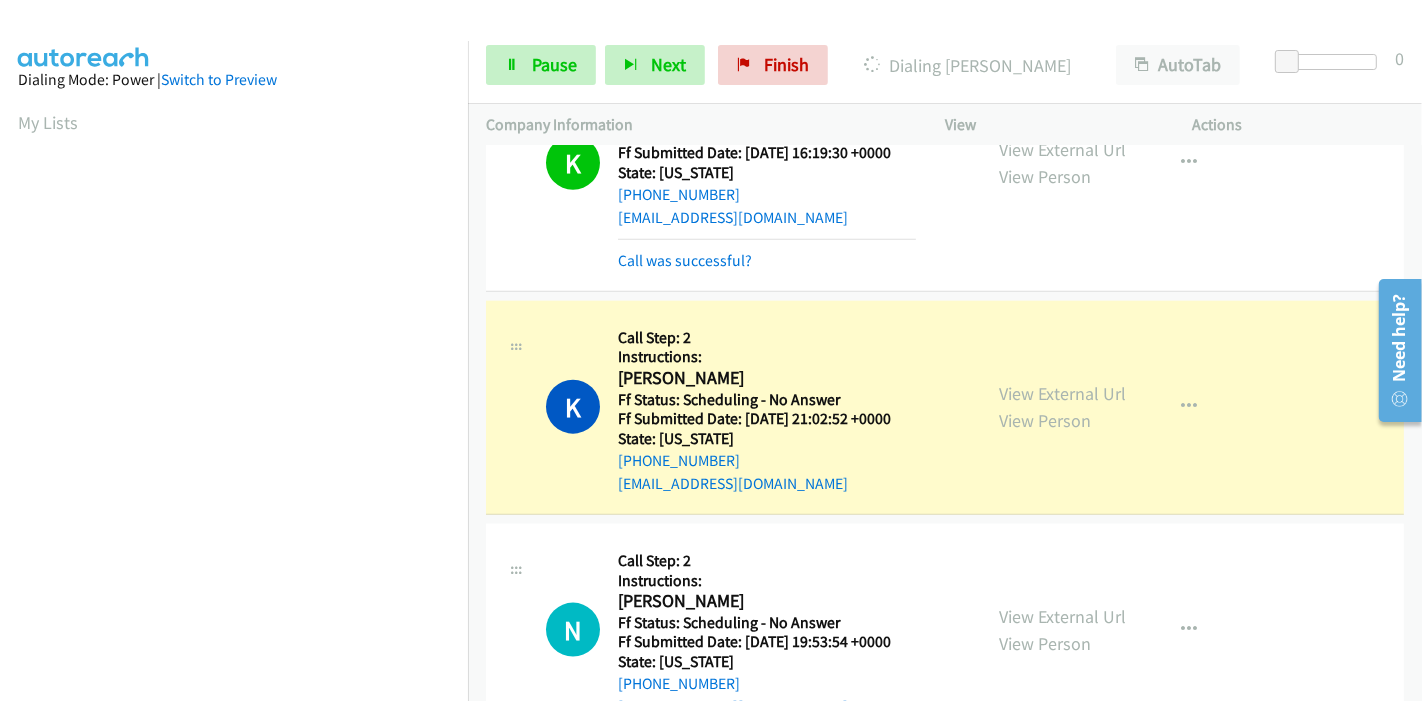 scroll, scrollTop: 2111, scrollLeft: 0, axis: vertical 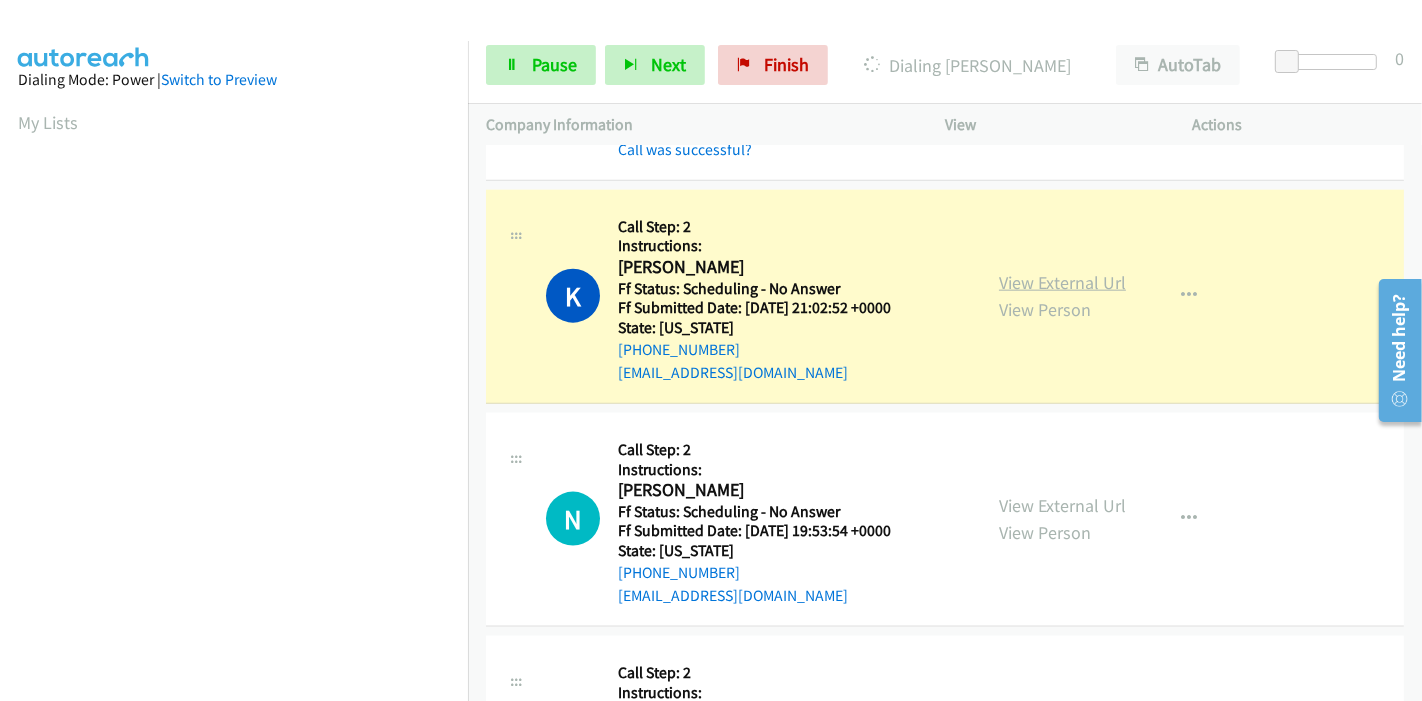 click on "View External Url" at bounding box center [1062, 282] 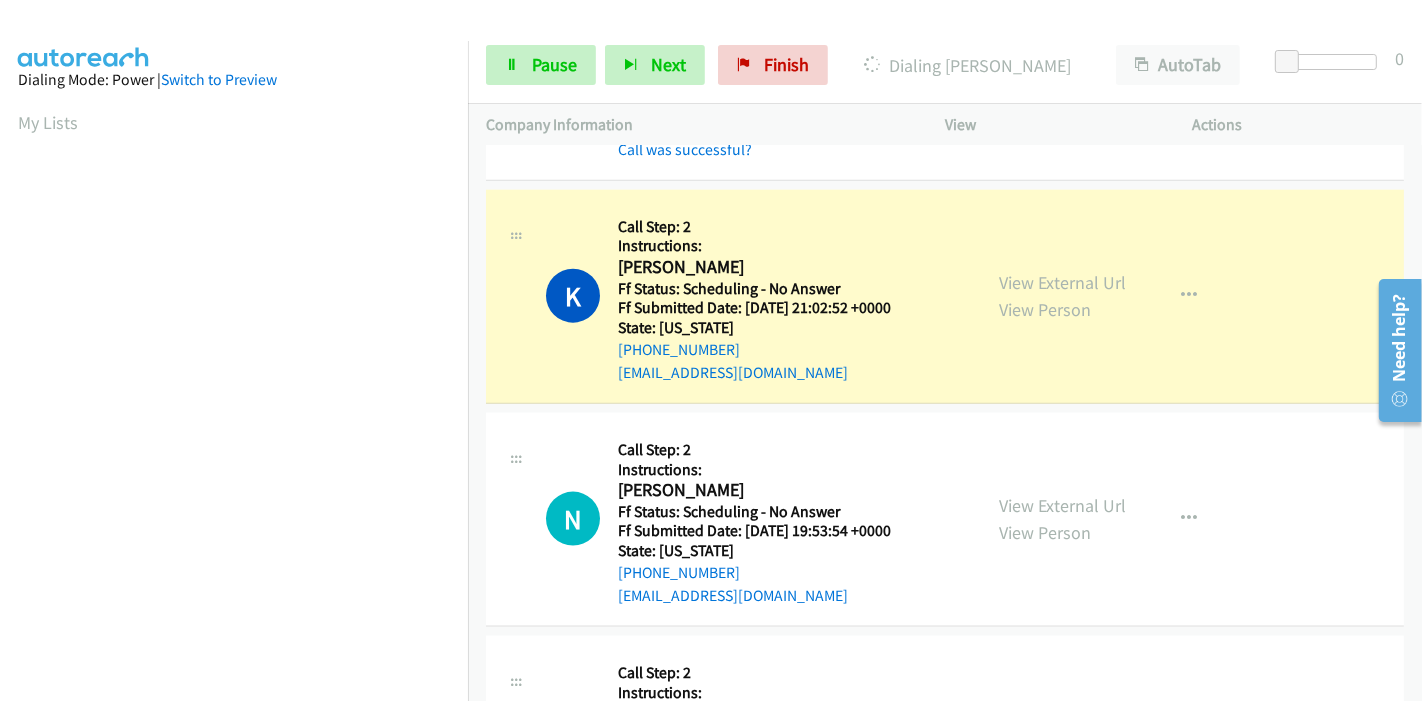 scroll, scrollTop: 422, scrollLeft: 0, axis: vertical 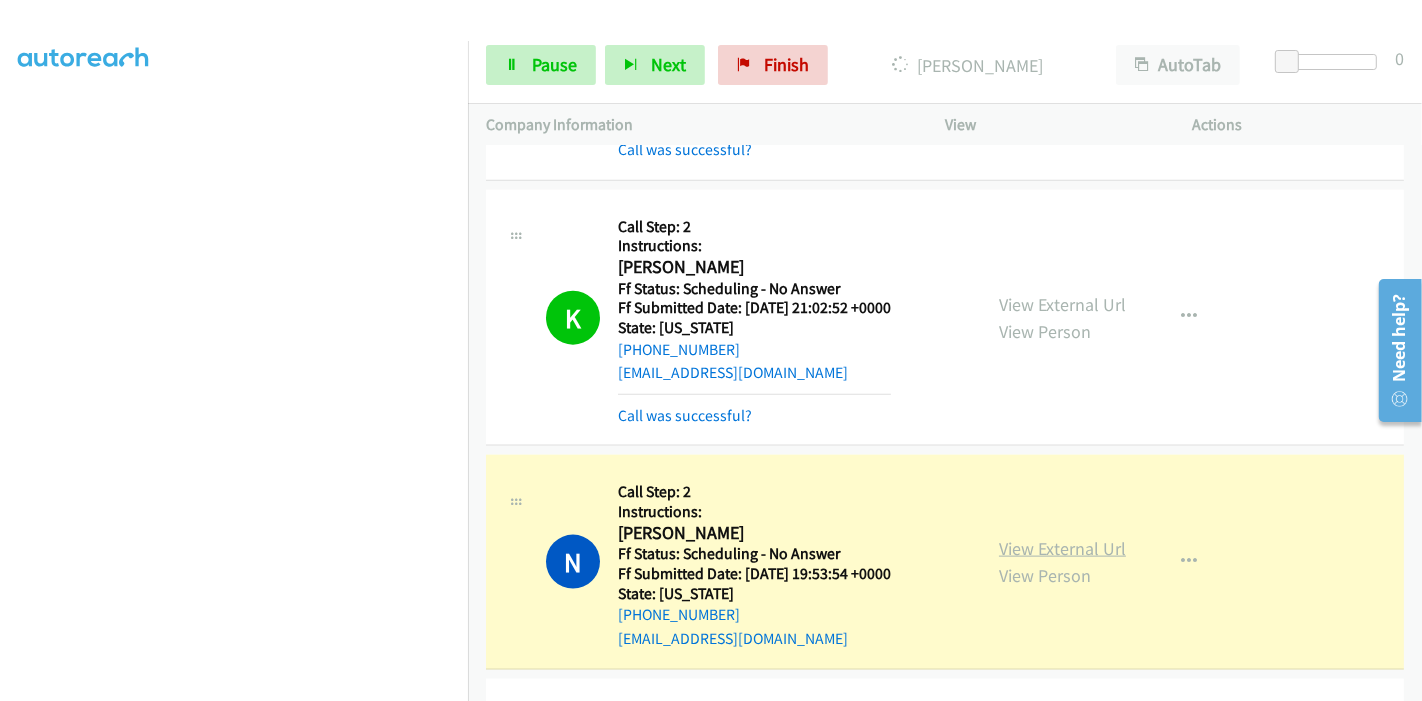 click on "View External Url" at bounding box center [1062, 548] 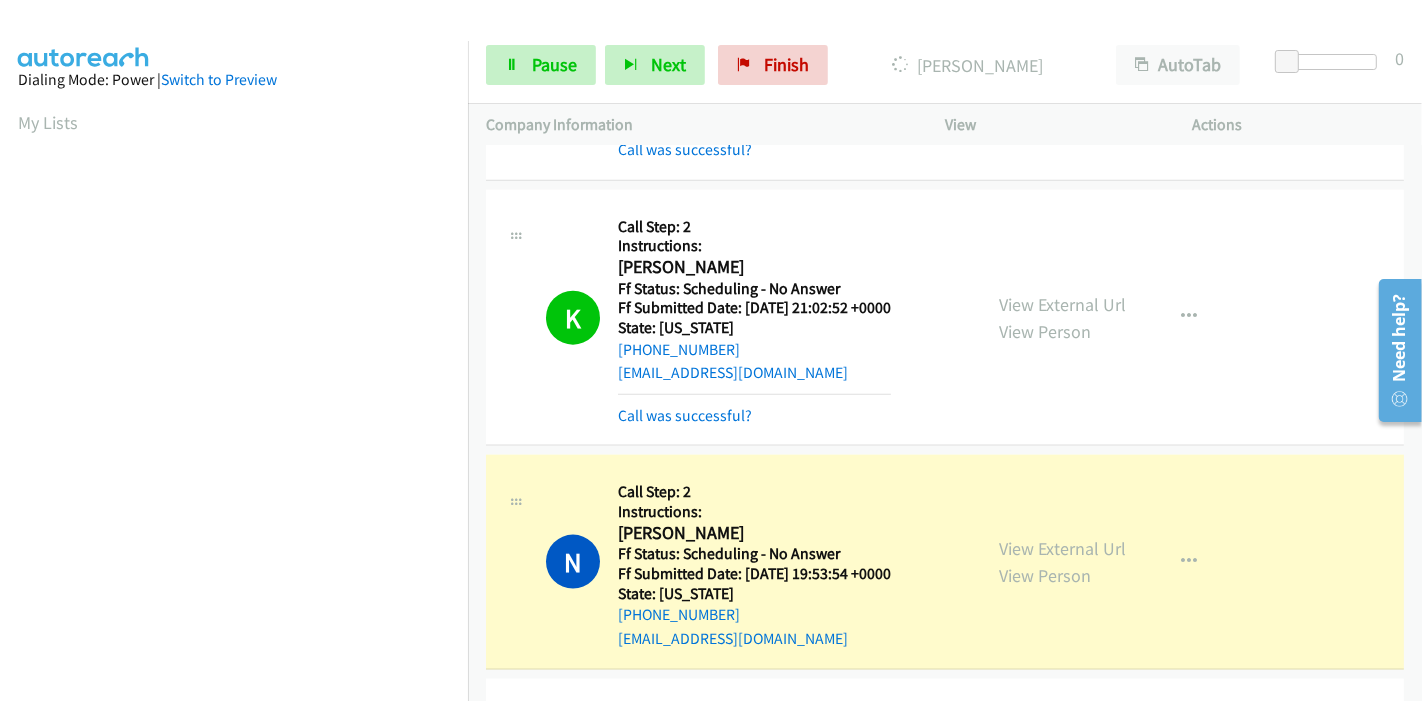 scroll, scrollTop: 422, scrollLeft: 0, axis: vertical 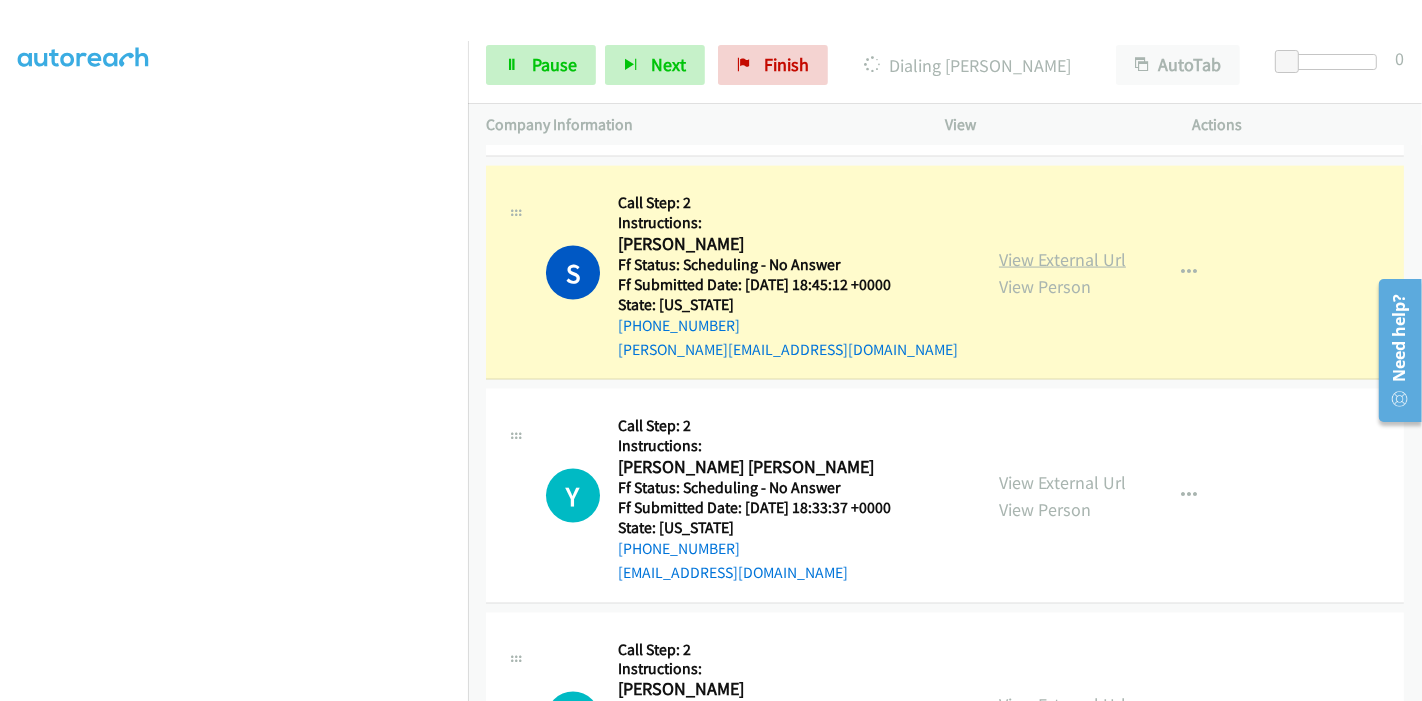 click on "View External Url" at bounding box center (1062, 259) 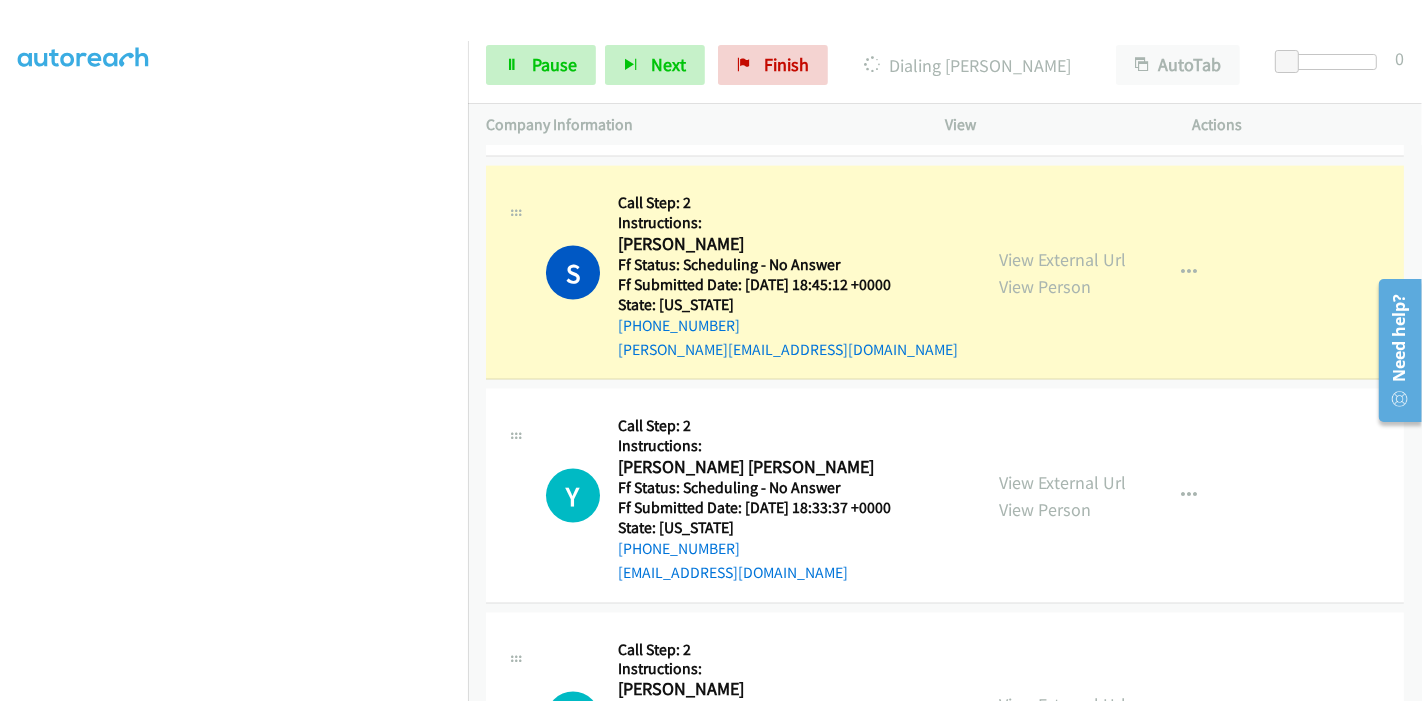 scroll, scrollTop: 0, scrollLeft: 0, axis: both 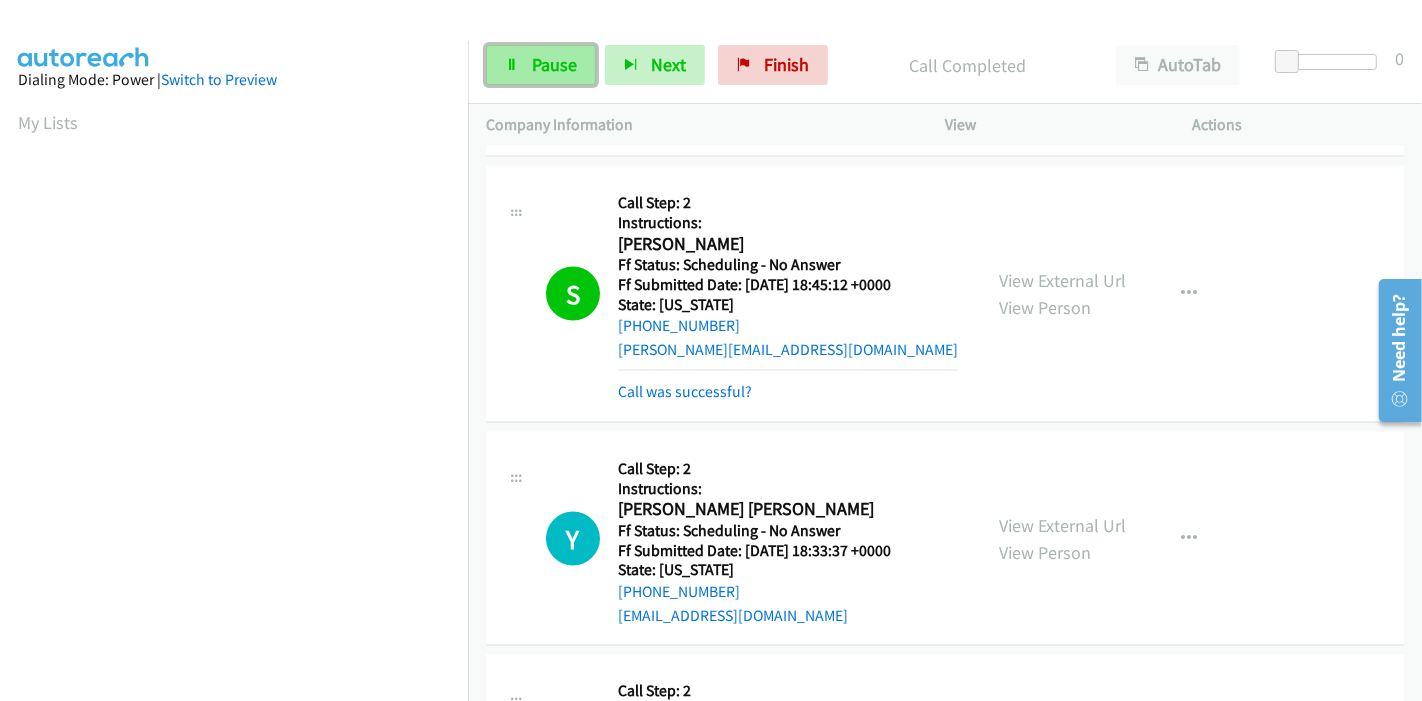 click on "Pause" at bounding box center (554, 64) 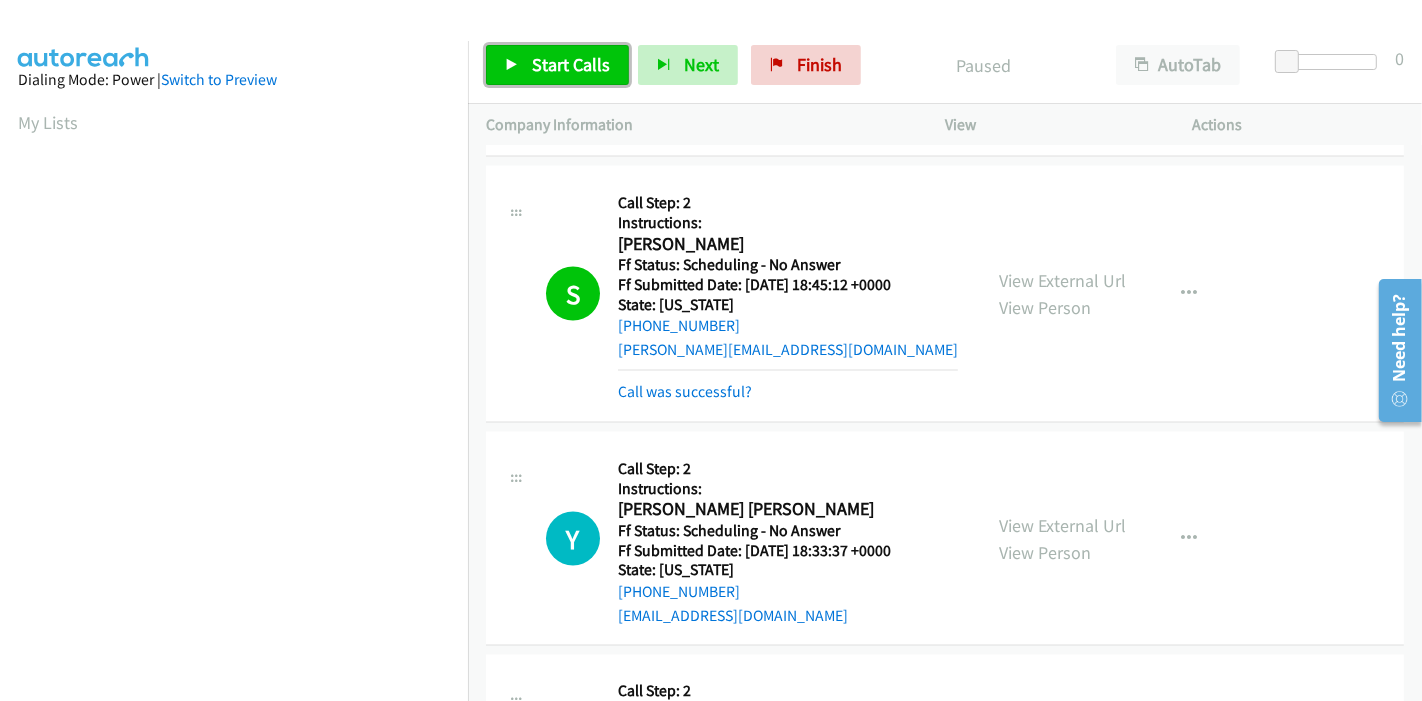 click on "Start Calls" at bounding box center (571, 64) 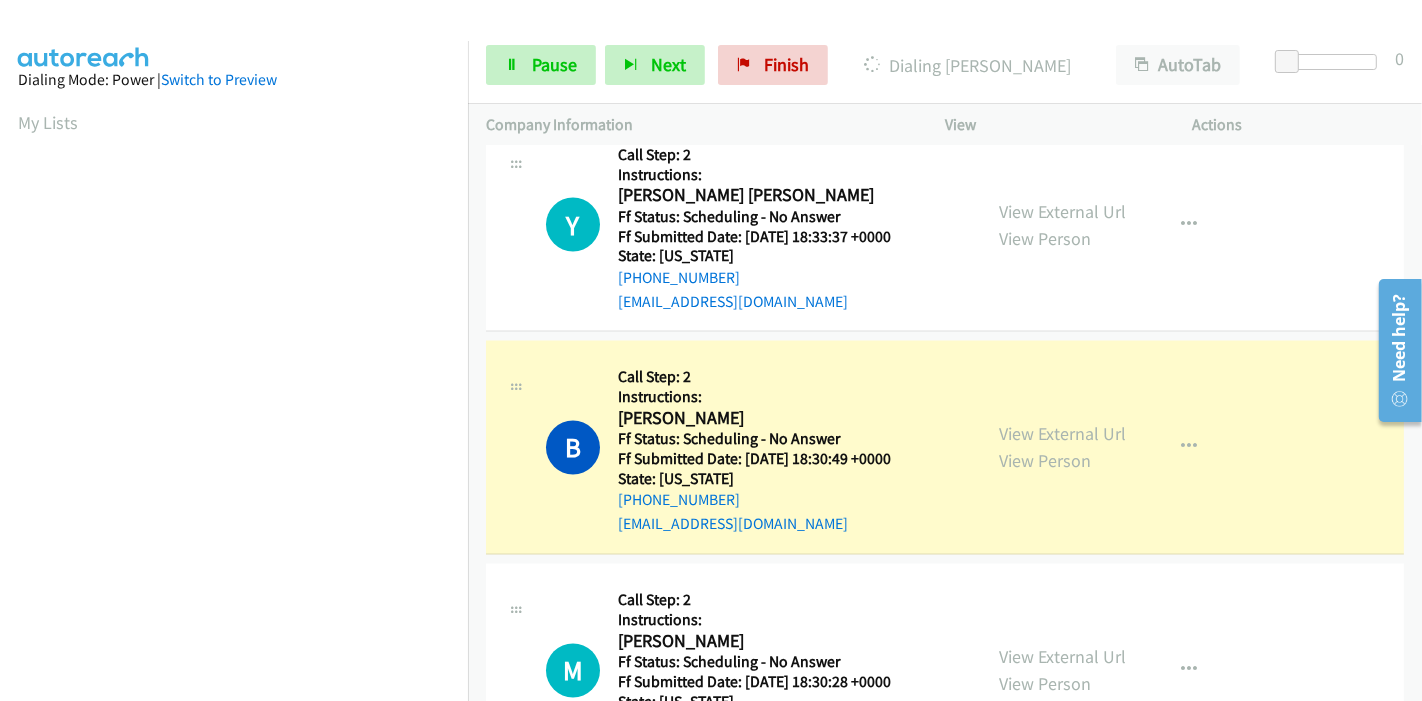 scroll, scrollTop: 3000, scrollLeft: 0, axis: vertical 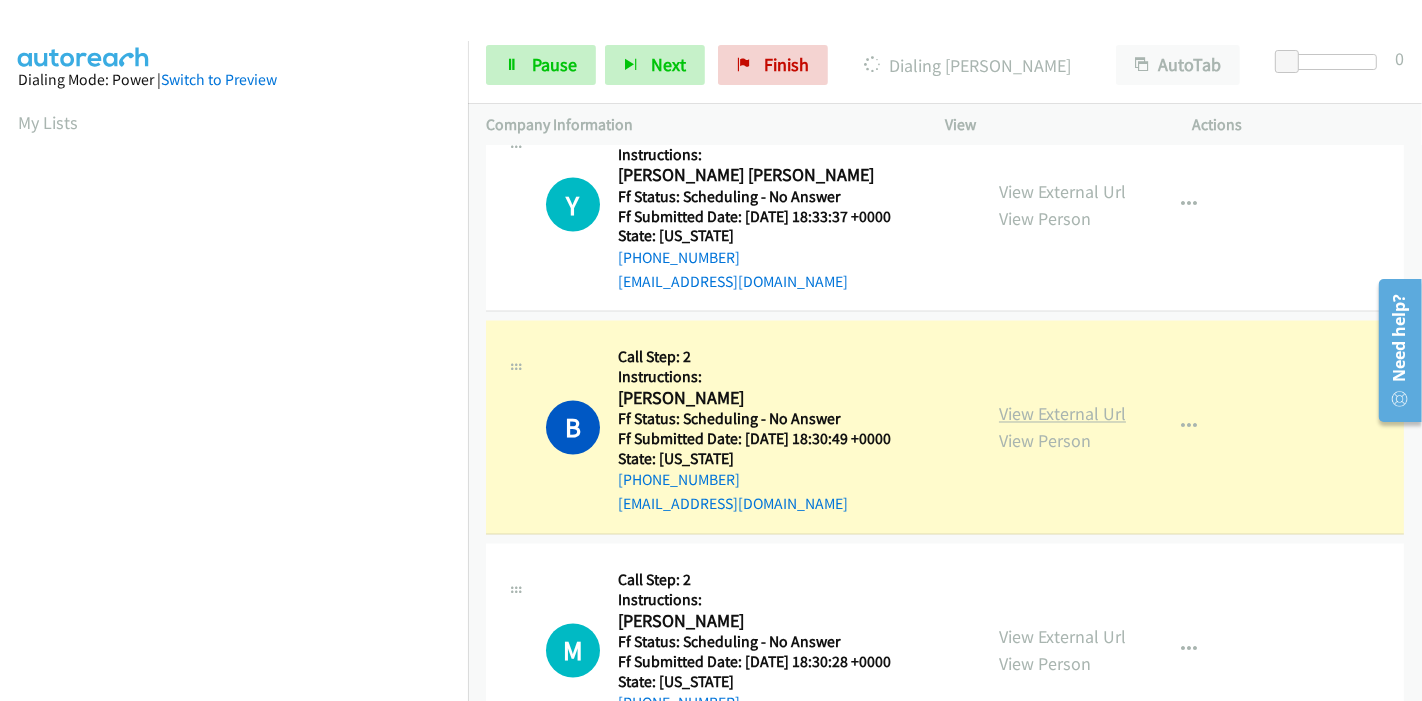 click on "View External Url" at bounding box center [1062, 414] 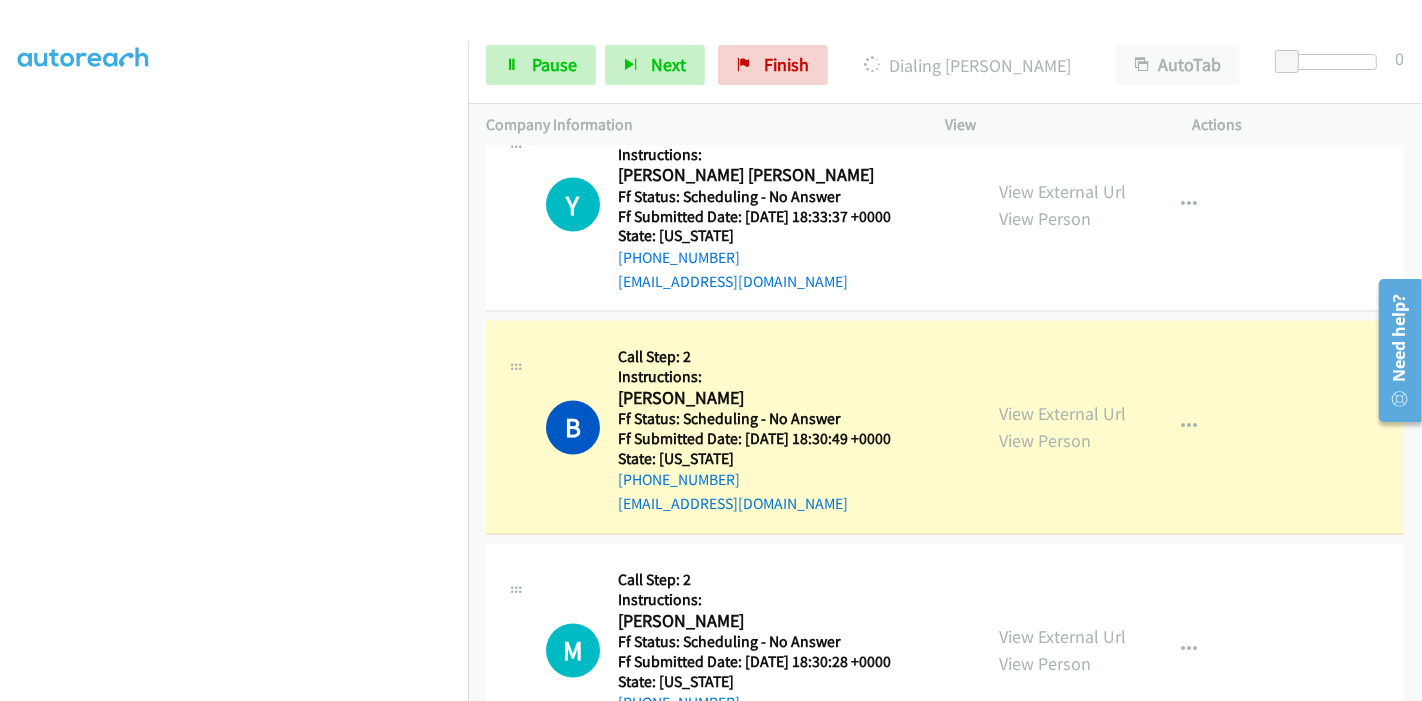 scroll, scrollTop: 0, scrollLeft: 0, axis: both 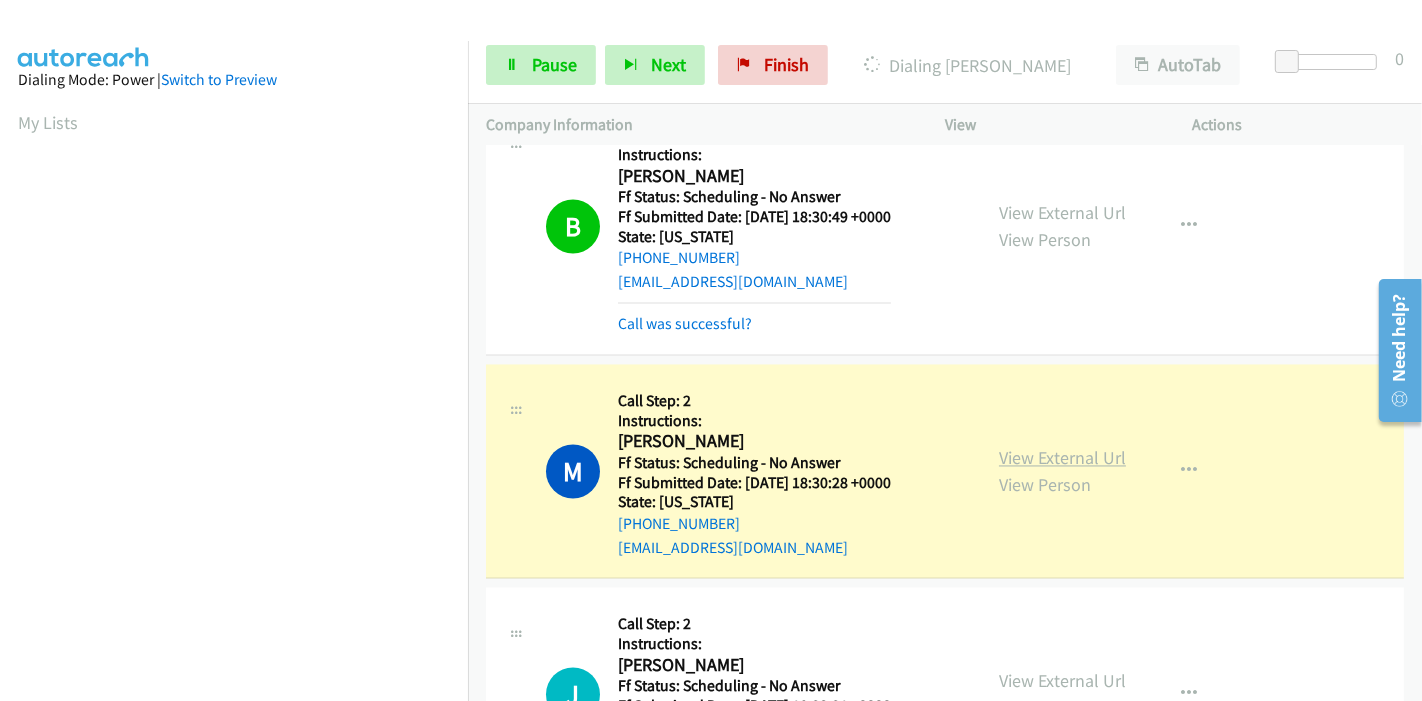 click on "View External Url" at bounding box center [1062, 458] 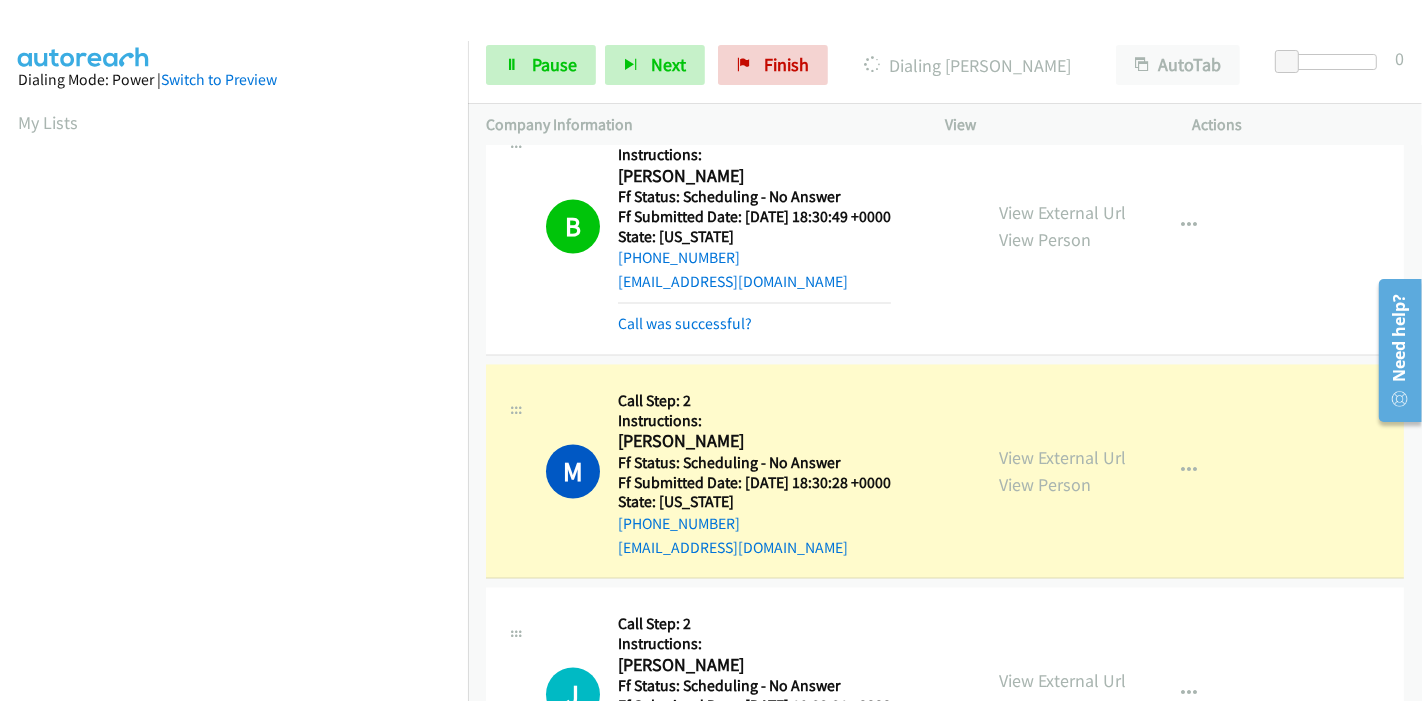 scroll, scrollTop: 422, scrollLeft: 0, axis: vertical 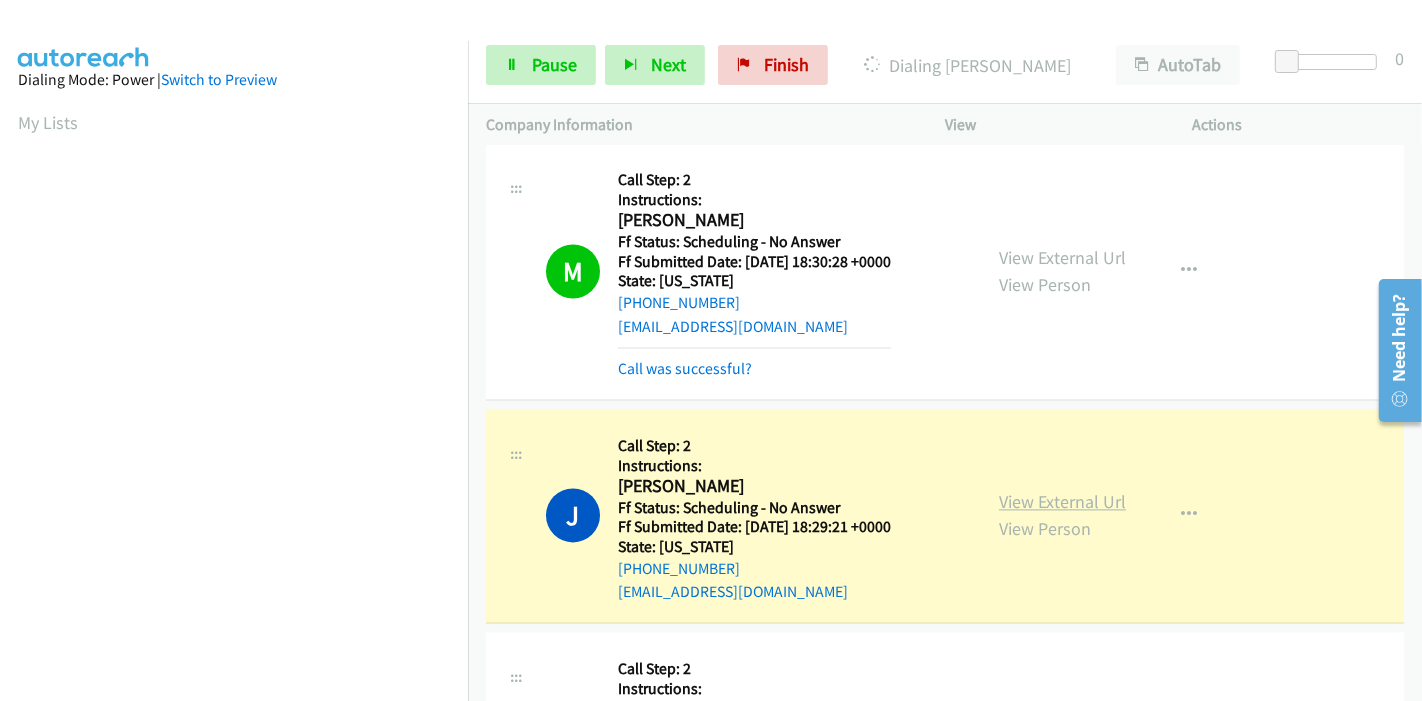 click on "View External Url" at bounding box center (1062, 501) 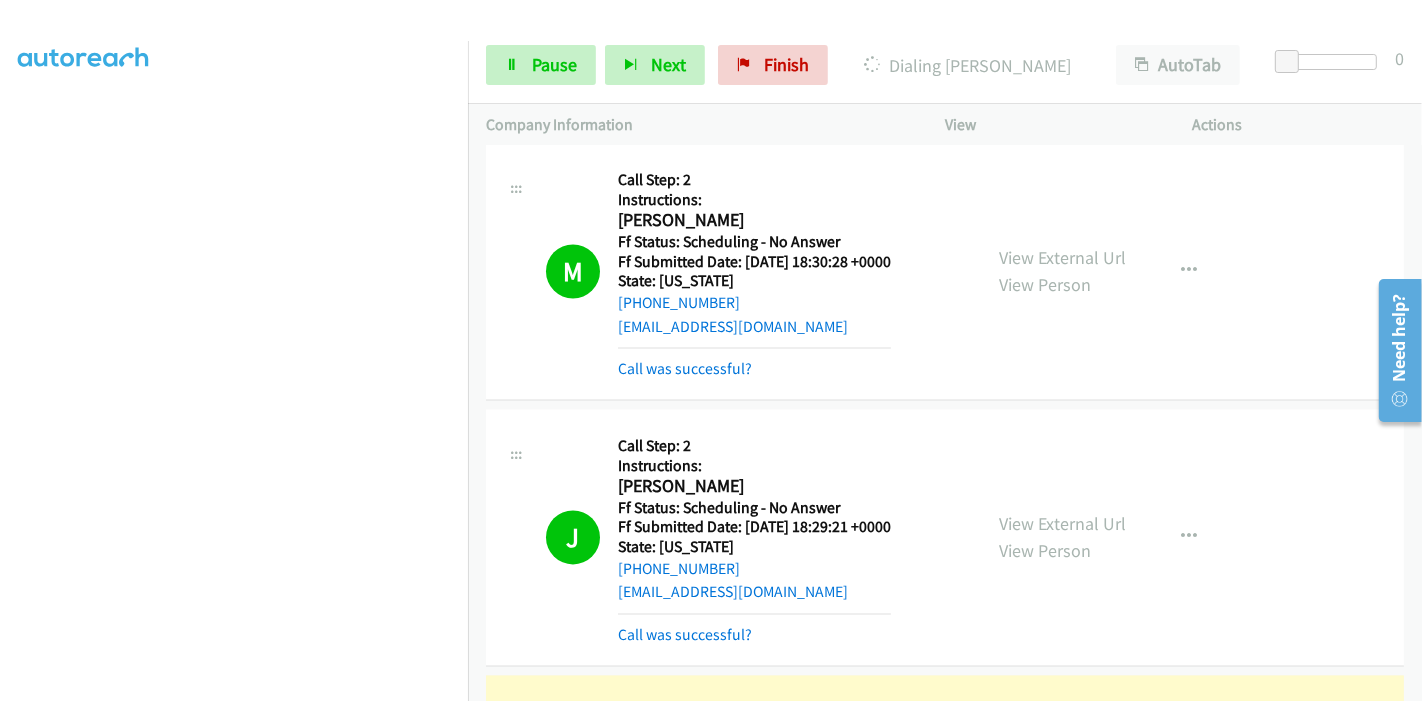 scroll, scrollTop: 0, scrollLeft: 0, axis: both 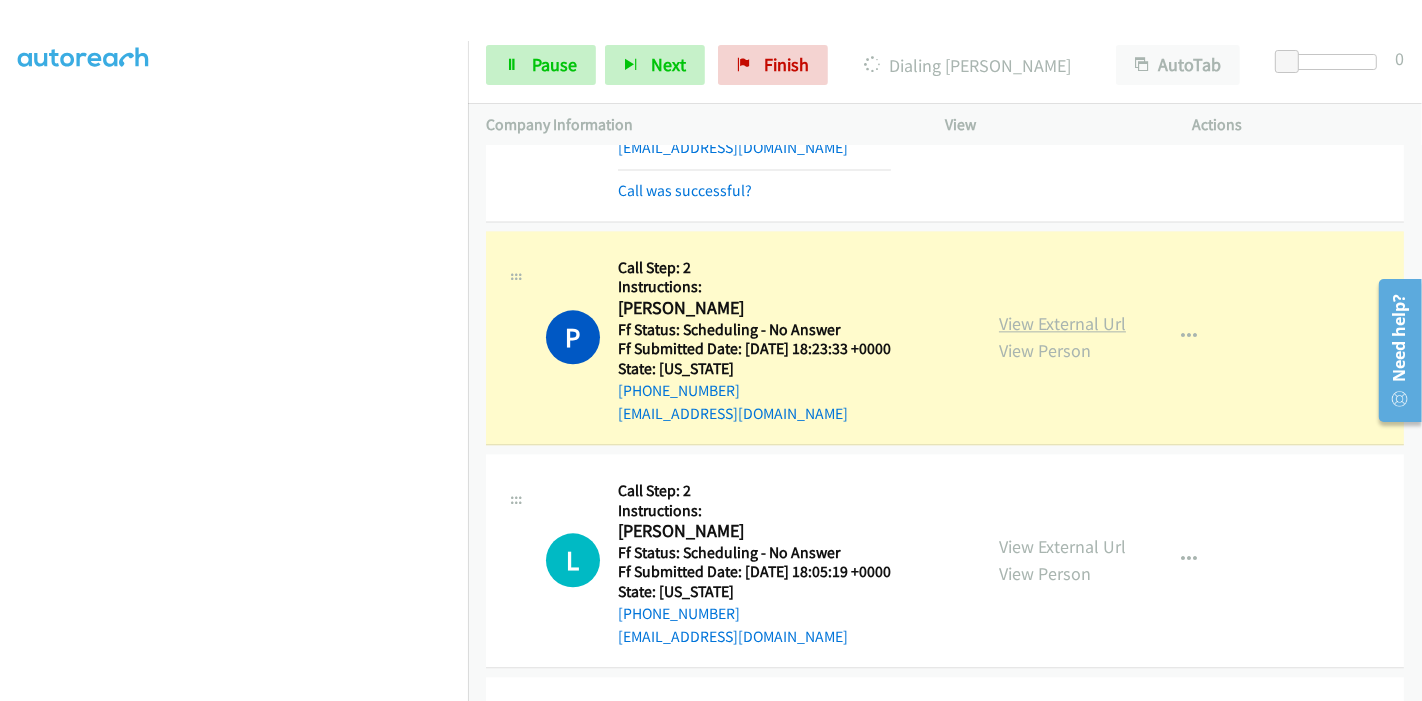 click on "View External Url" at bounding box center (1062, 323) 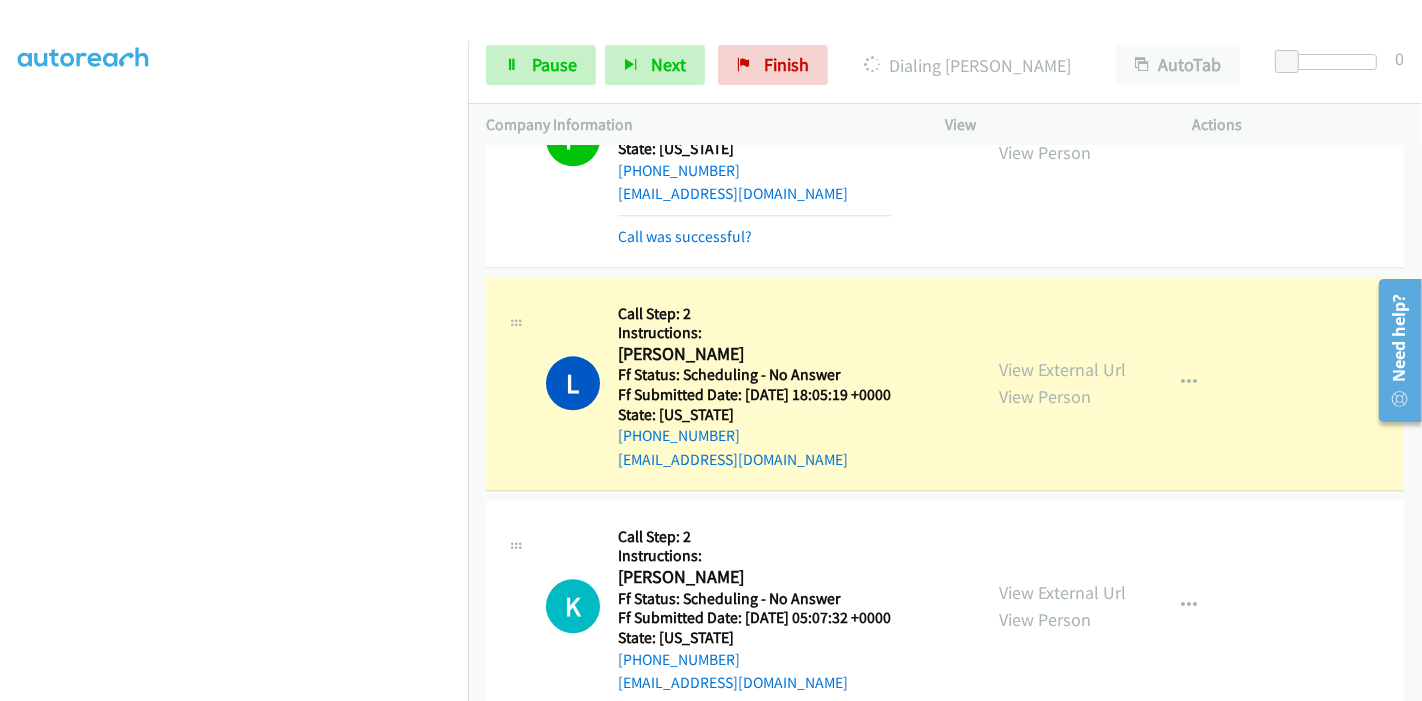 scroll, scrollTop: 4111, scrollLeft: 0, axis: vertical 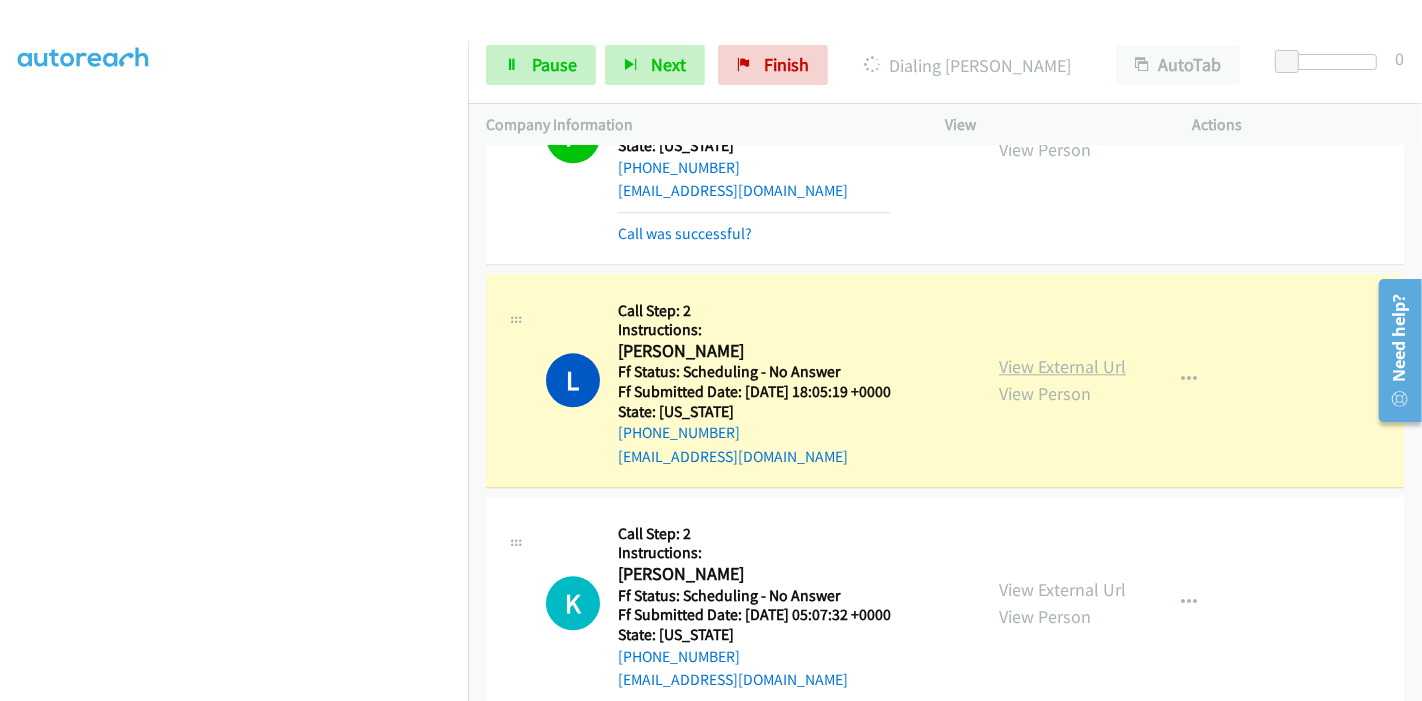 click on "View External Url" at bounding box center (1062, 366) 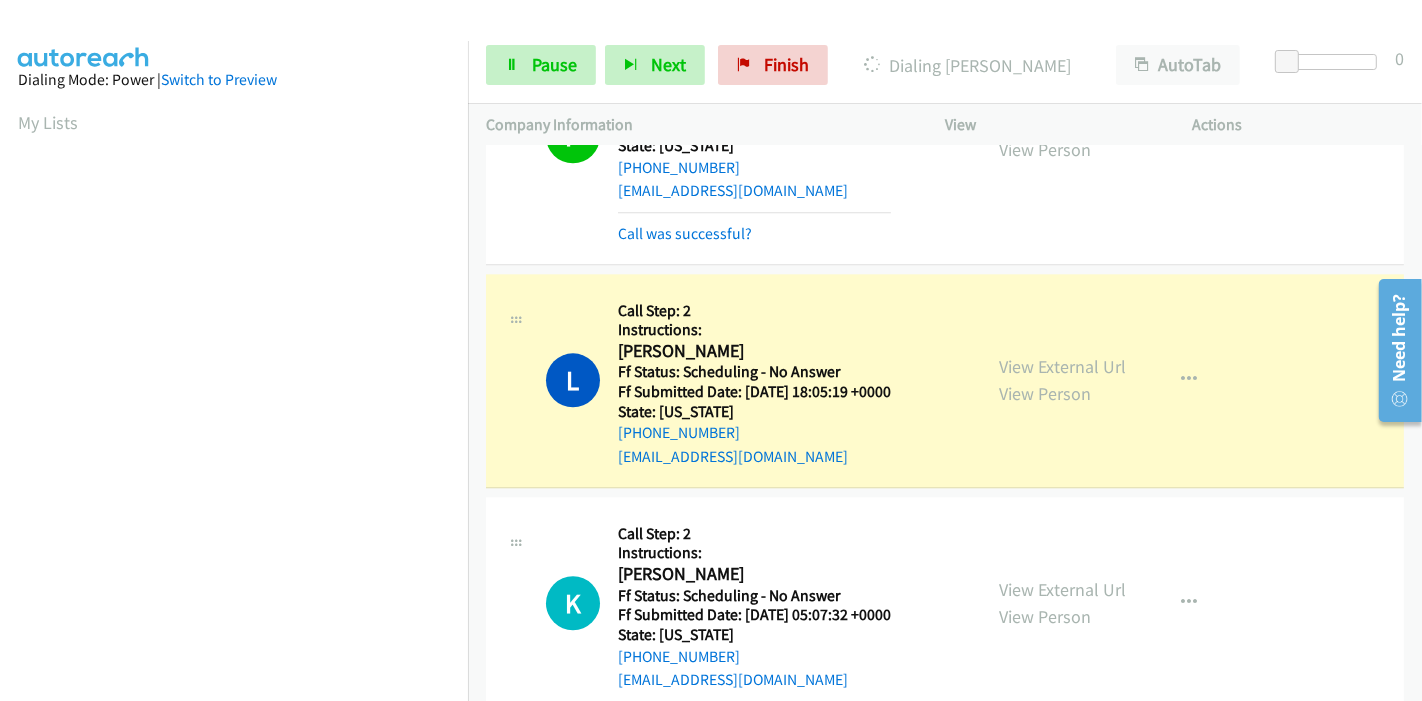 scroll, scrollTop: 422, scrollLeft: 0, axis: vertical 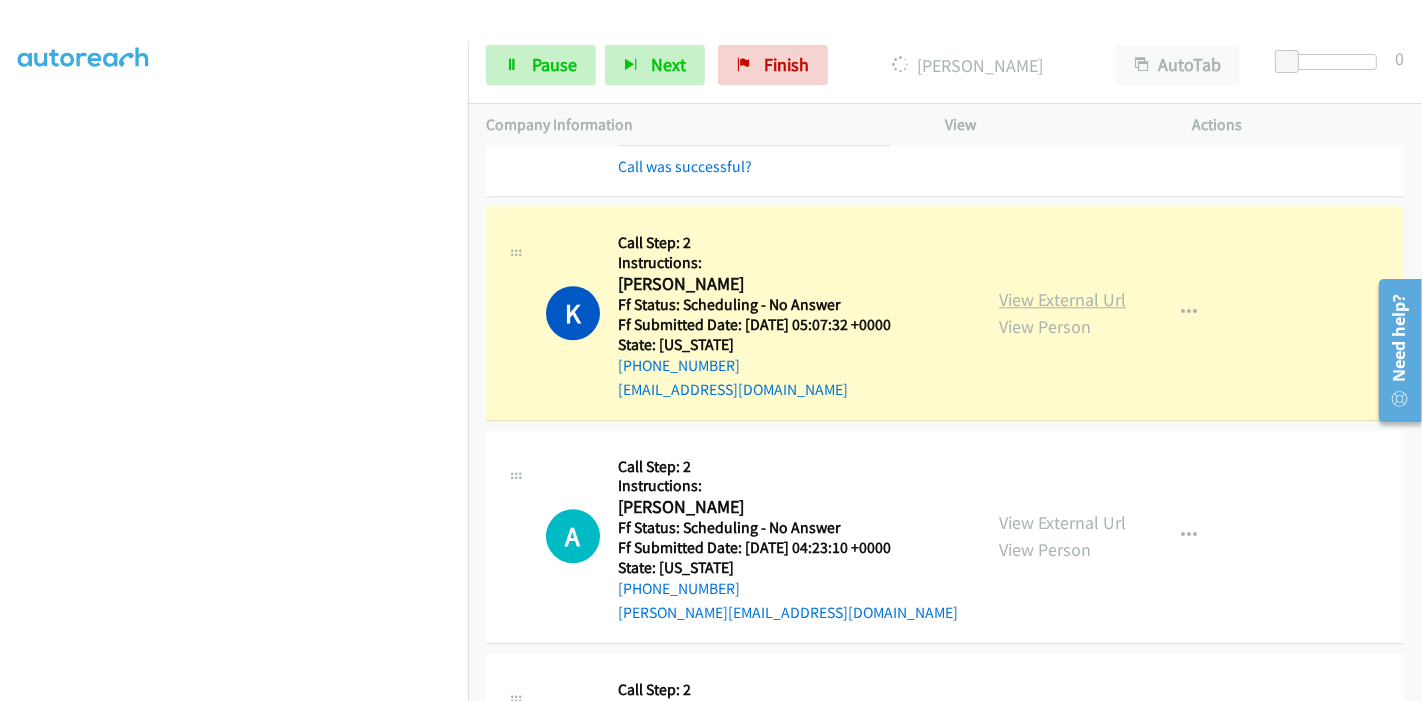 click on "View External Url" at bounding box center [1062, 299] 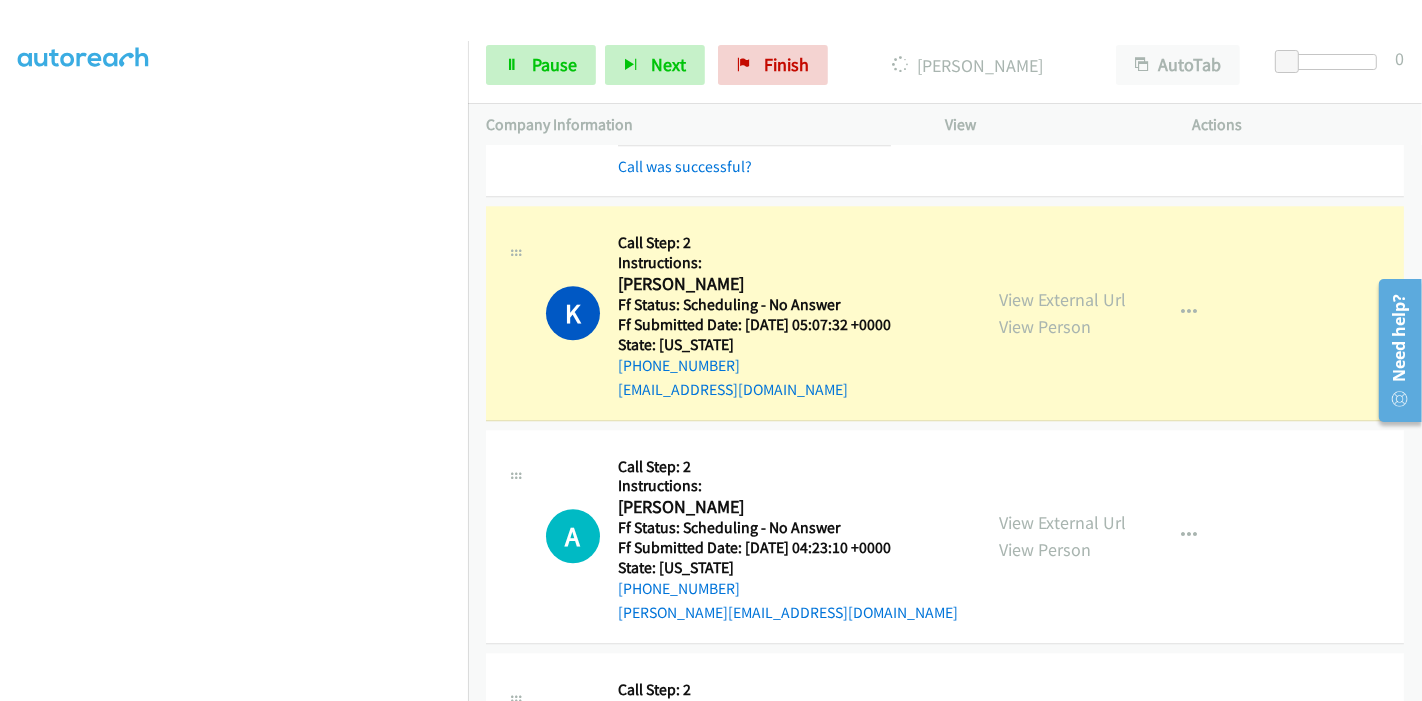 scroll, scrollTop: 0, scrollLeft: 0, axis: both 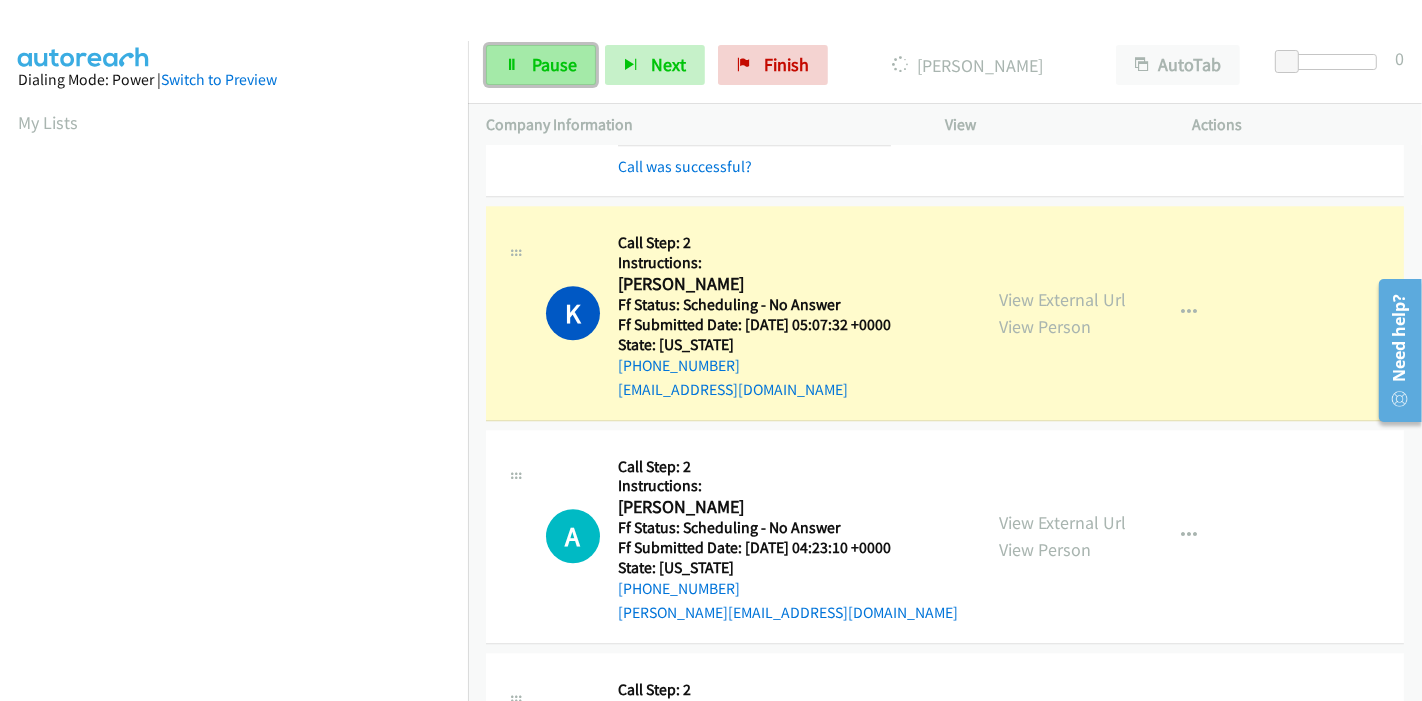 click on "Pause" at bounding box center [541, 65] 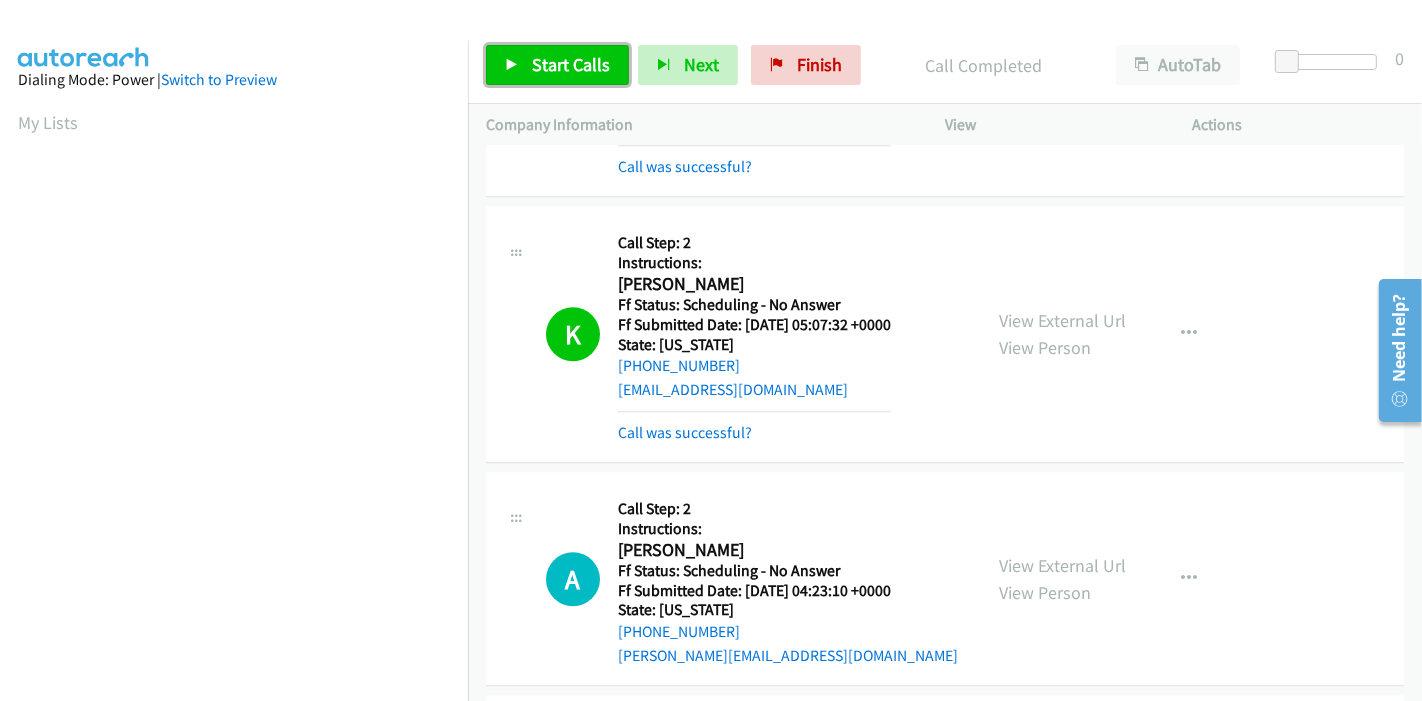 click on "Start Calls" at bounding box center [571, 64] 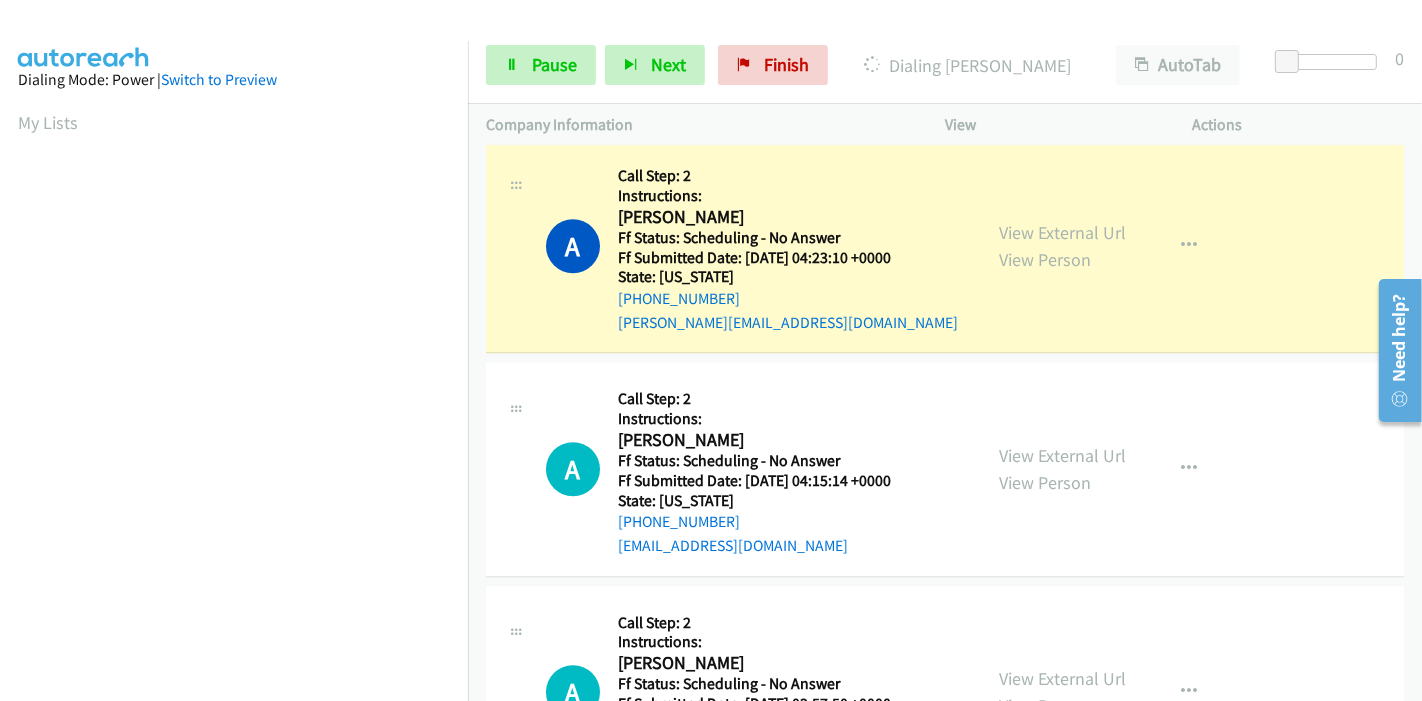 scroll, scrollTop: 4666, scrollLeft: 0, axis: vertical 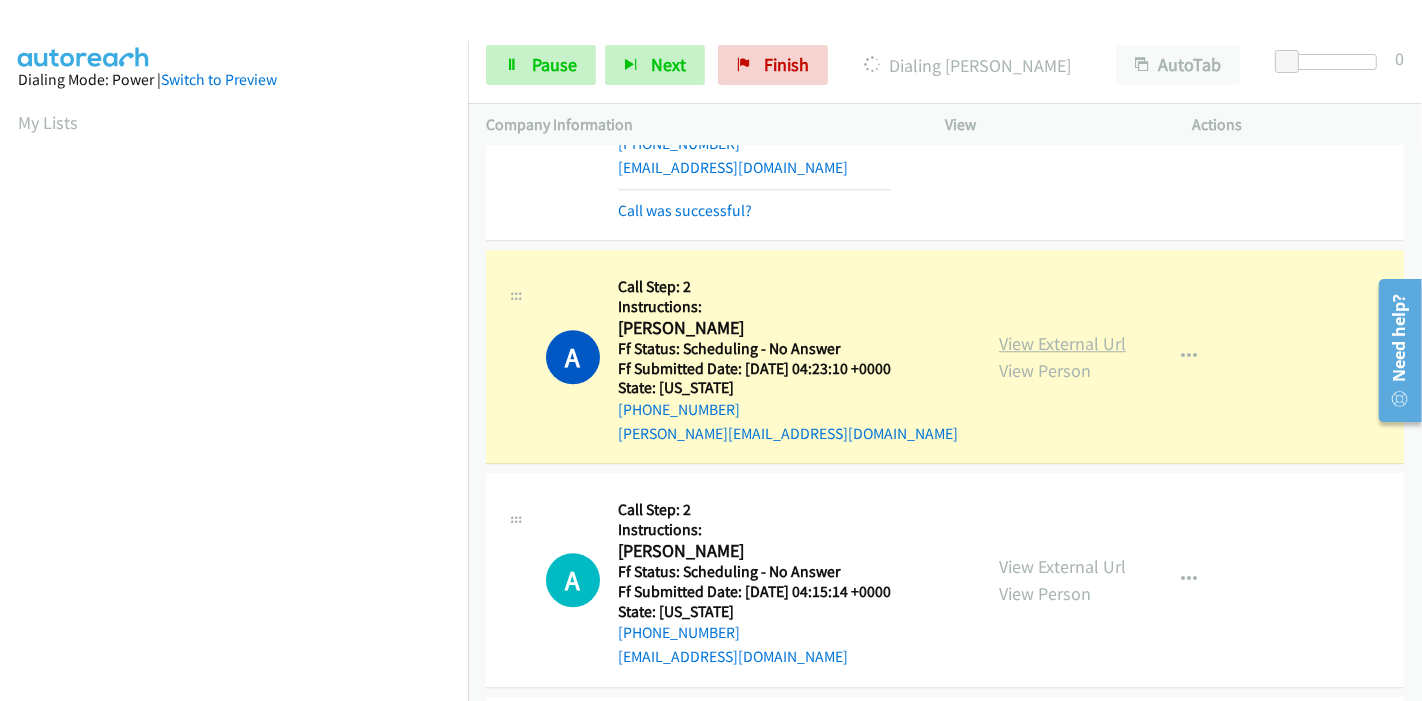 click on "View External Url" at bounding box center (1062, 343) 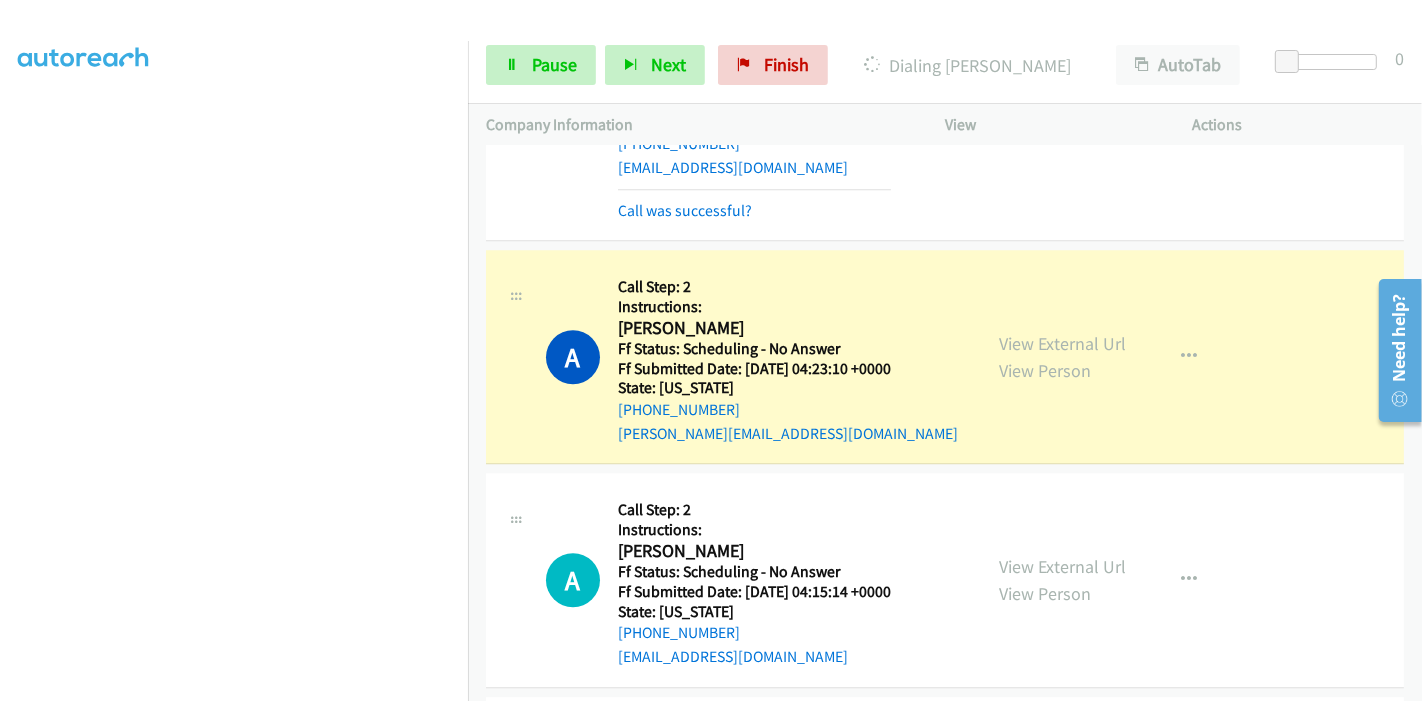 scroll, scrollTop: 0, scrollLeft: 0, axis: both 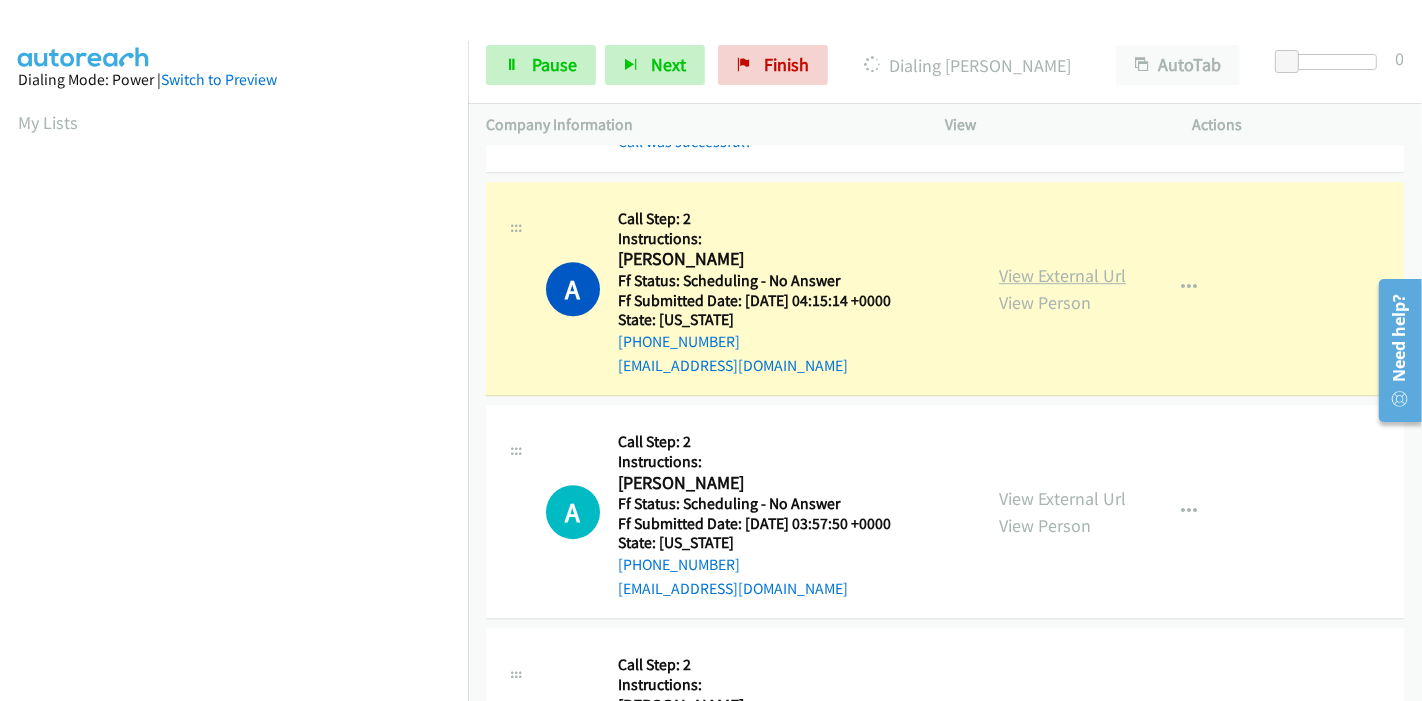 click on "View External Url" at bounding box center [1062, 275] 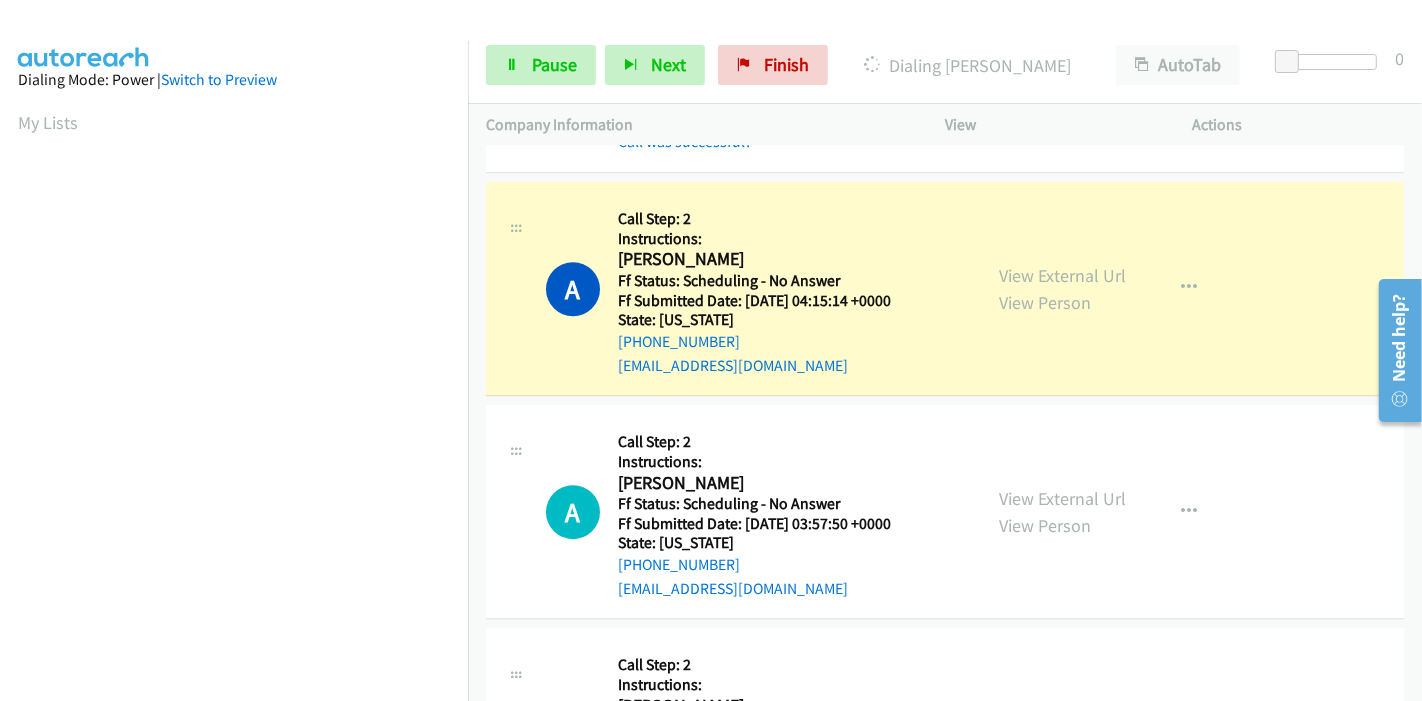 scroll, scrollTop: 422, scrollLeft: 0, axis: vertical 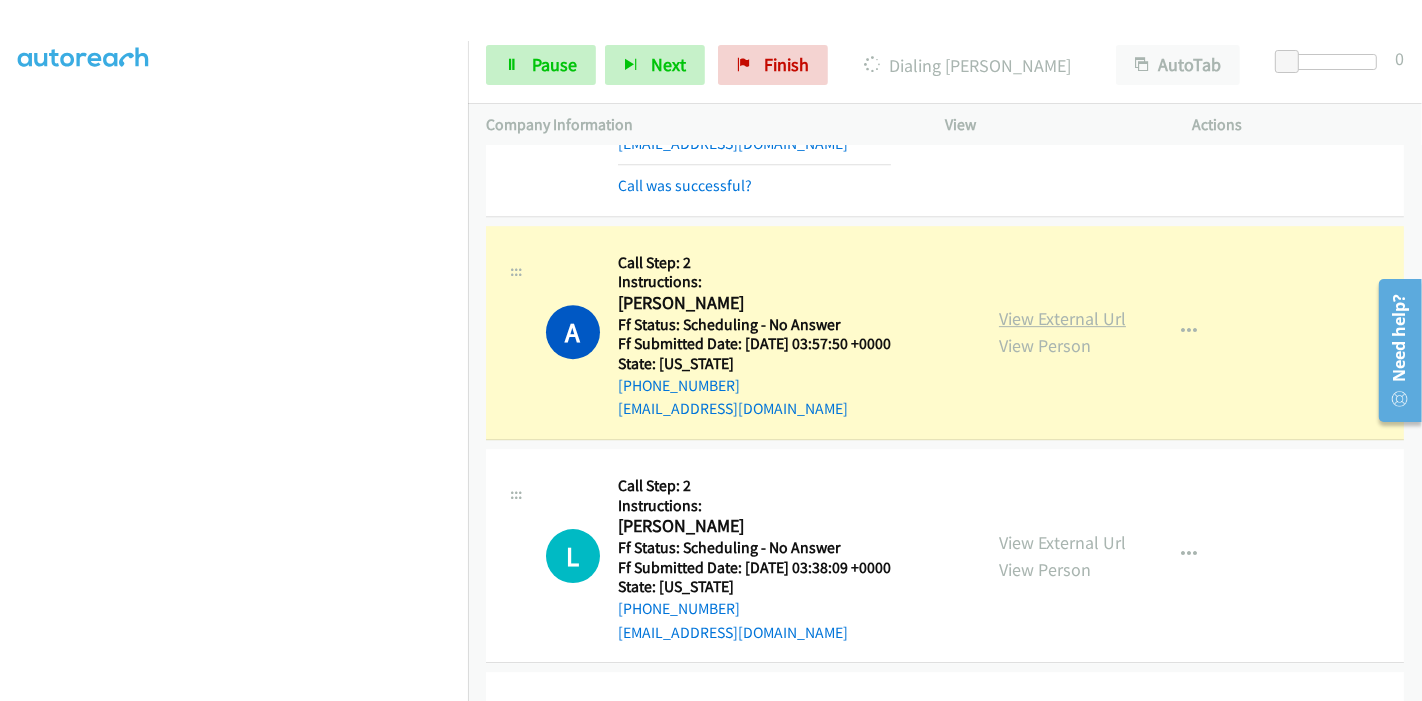 click on "View External Url" at bounding box center [1062, 318] 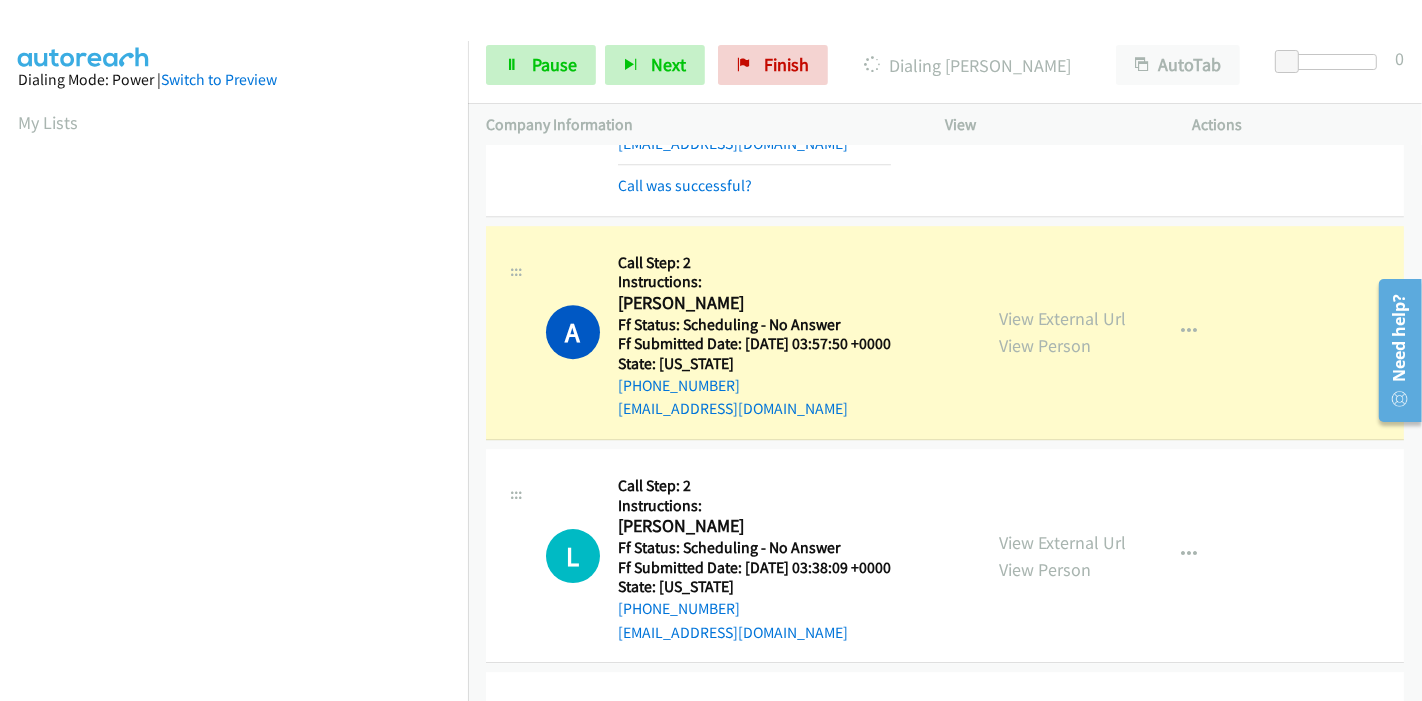 scroll, scrollTop: 422, scrollLeft: 0, axis: vertical 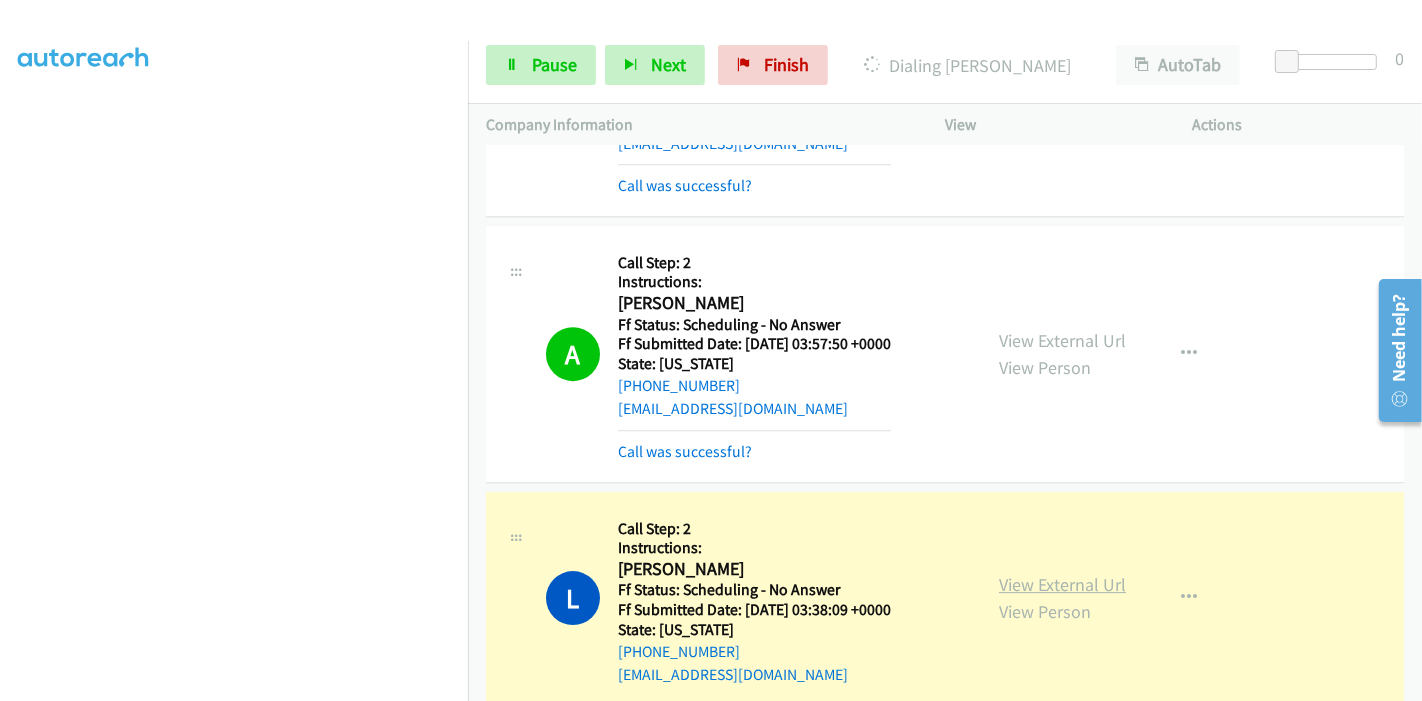 click on "View External Url" at bounding box center (1062, 584) 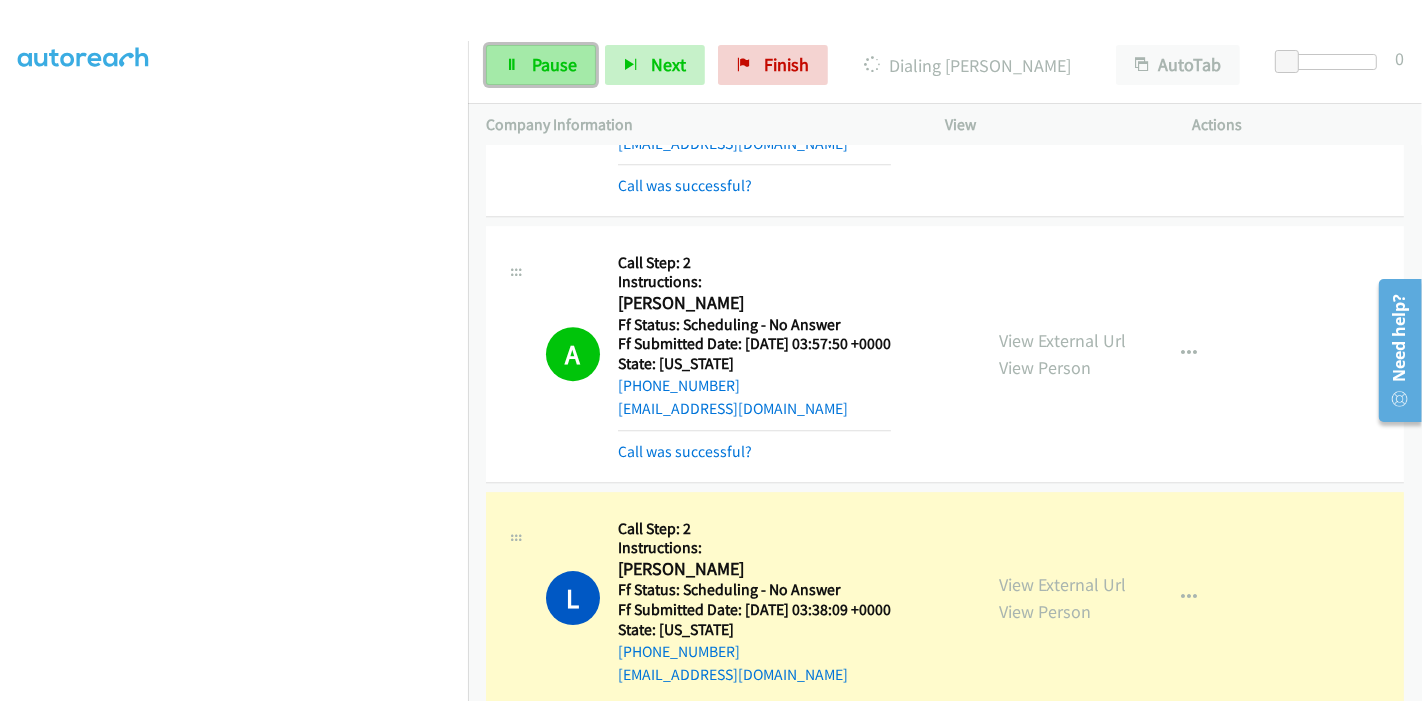 click on "Pause" at bounding box center [541, 65] 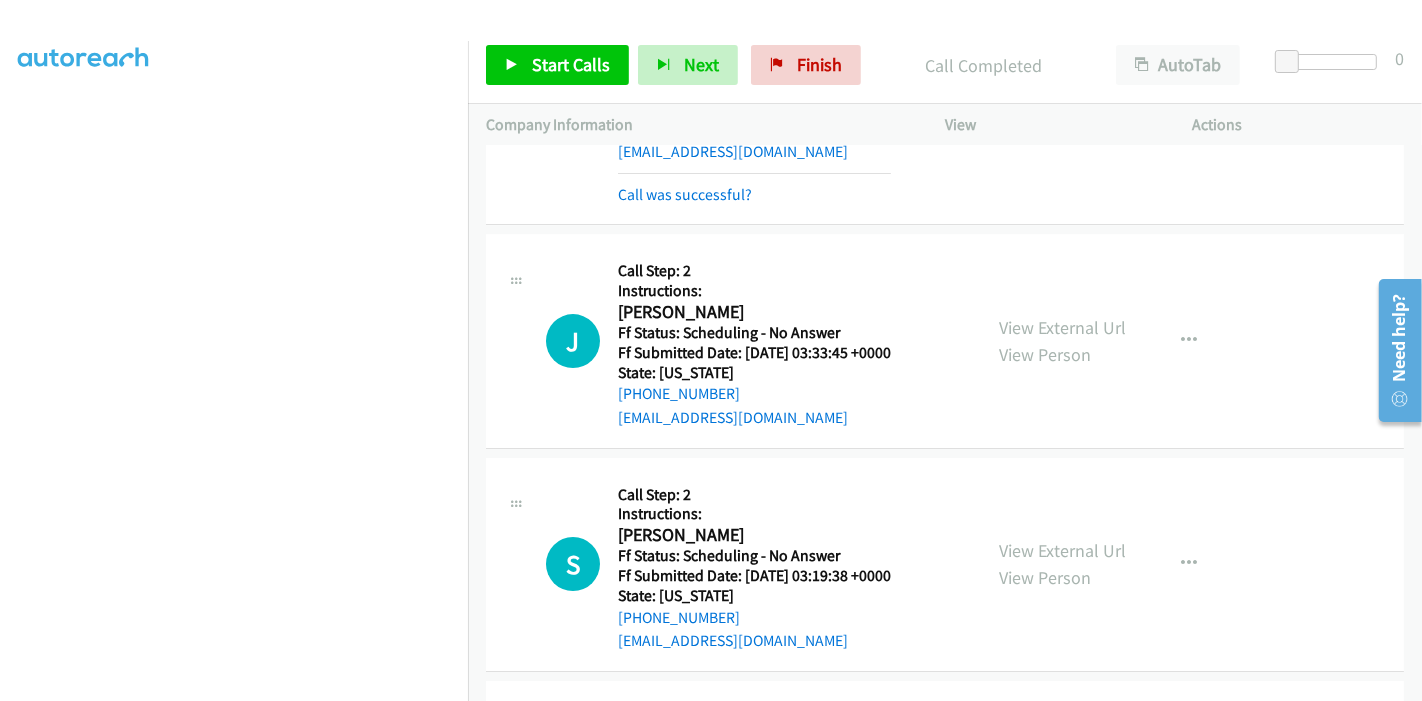 scroll, scrollTop: 5777, scrollLeft: 0, axis: vertical 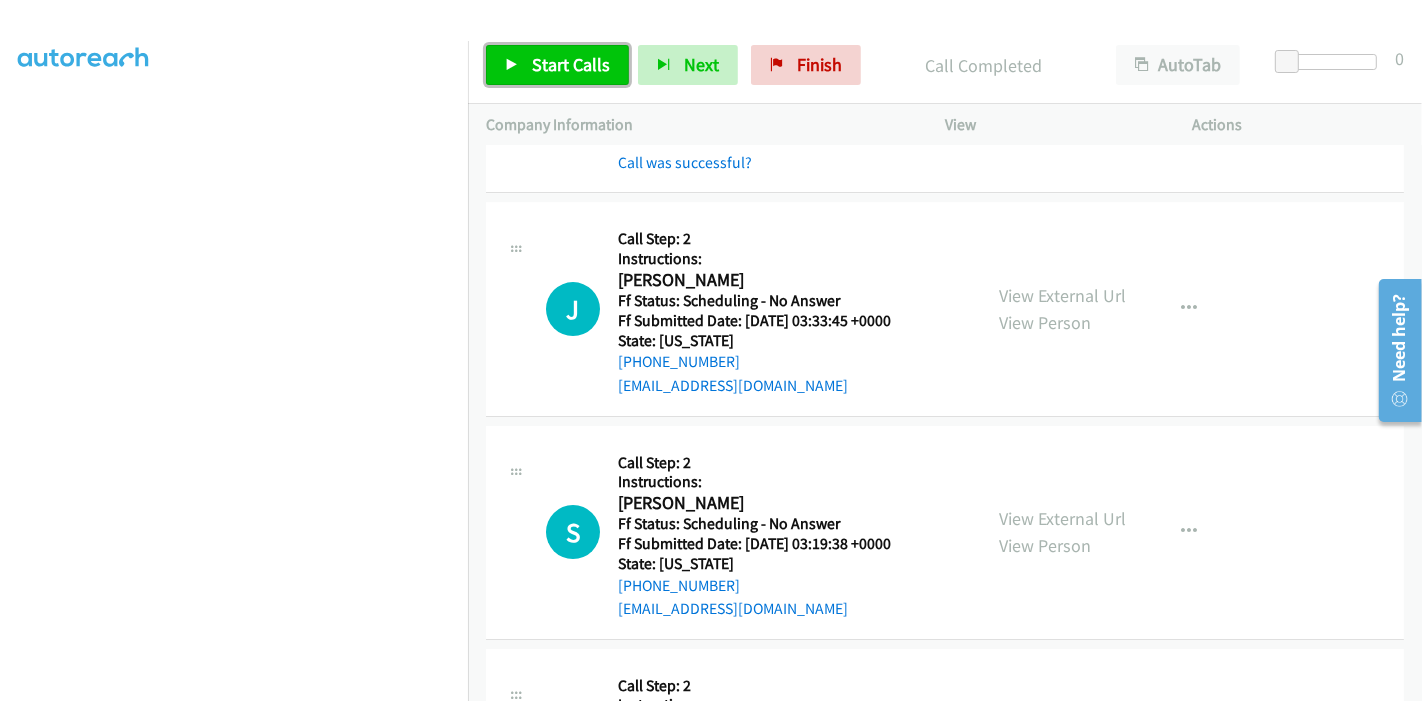 click on "Start Calls" at bounding box center (571, 64) 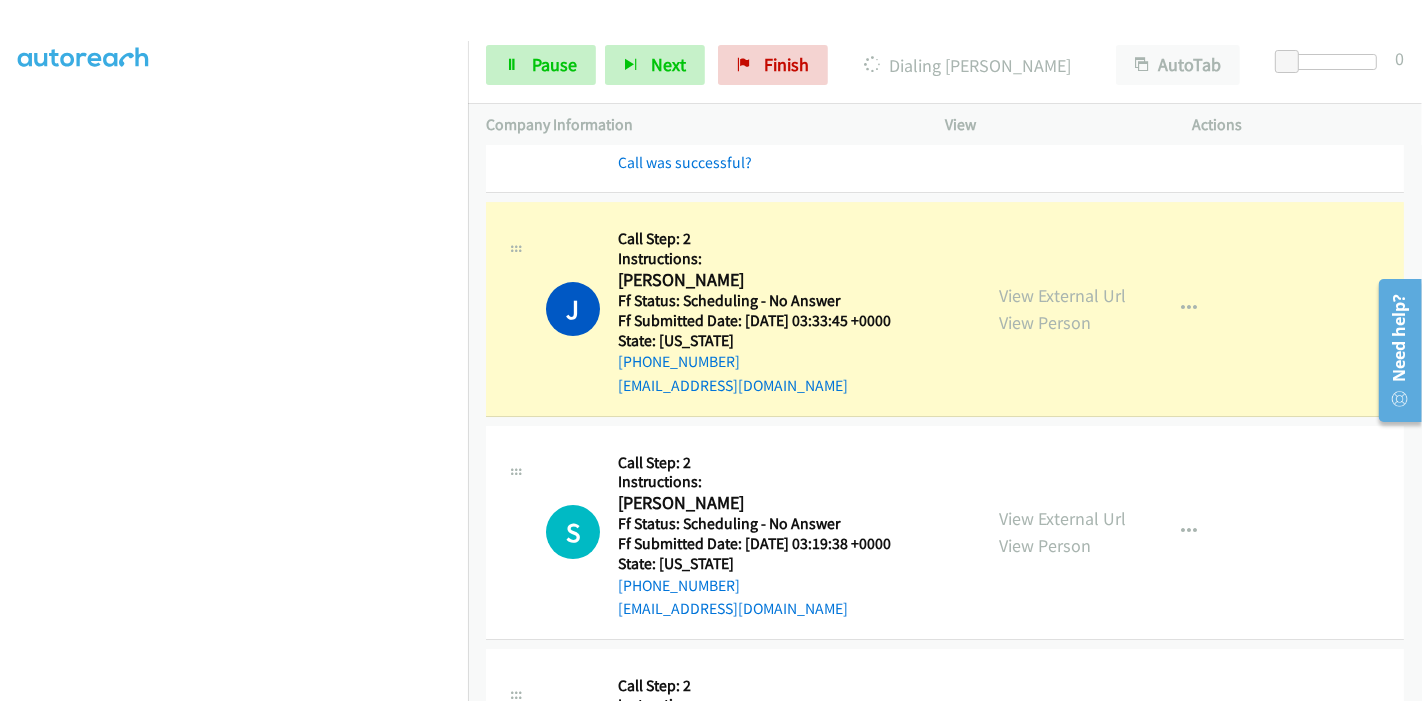 scroll, scrollTop: 311, scrollLeft: 0, axis: vertical 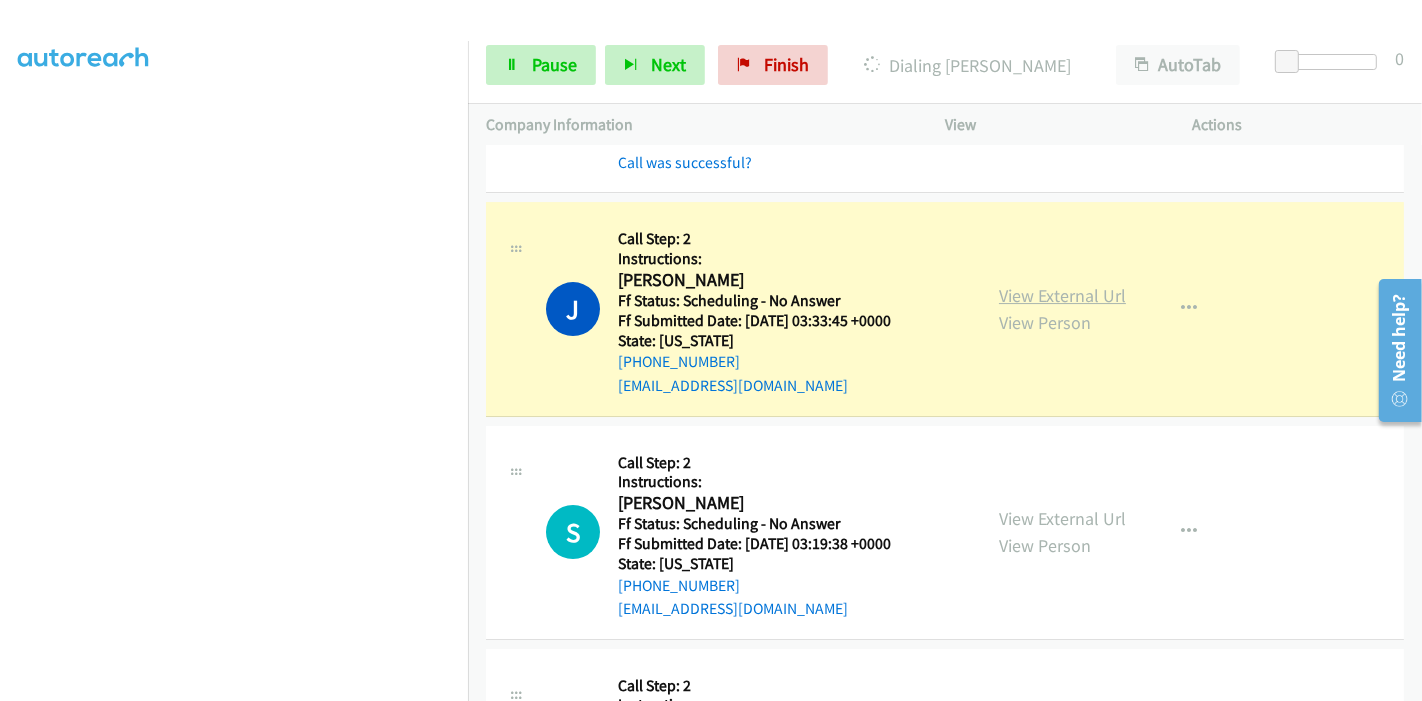 click on "View External Url" at bounding box center [1062, 295] 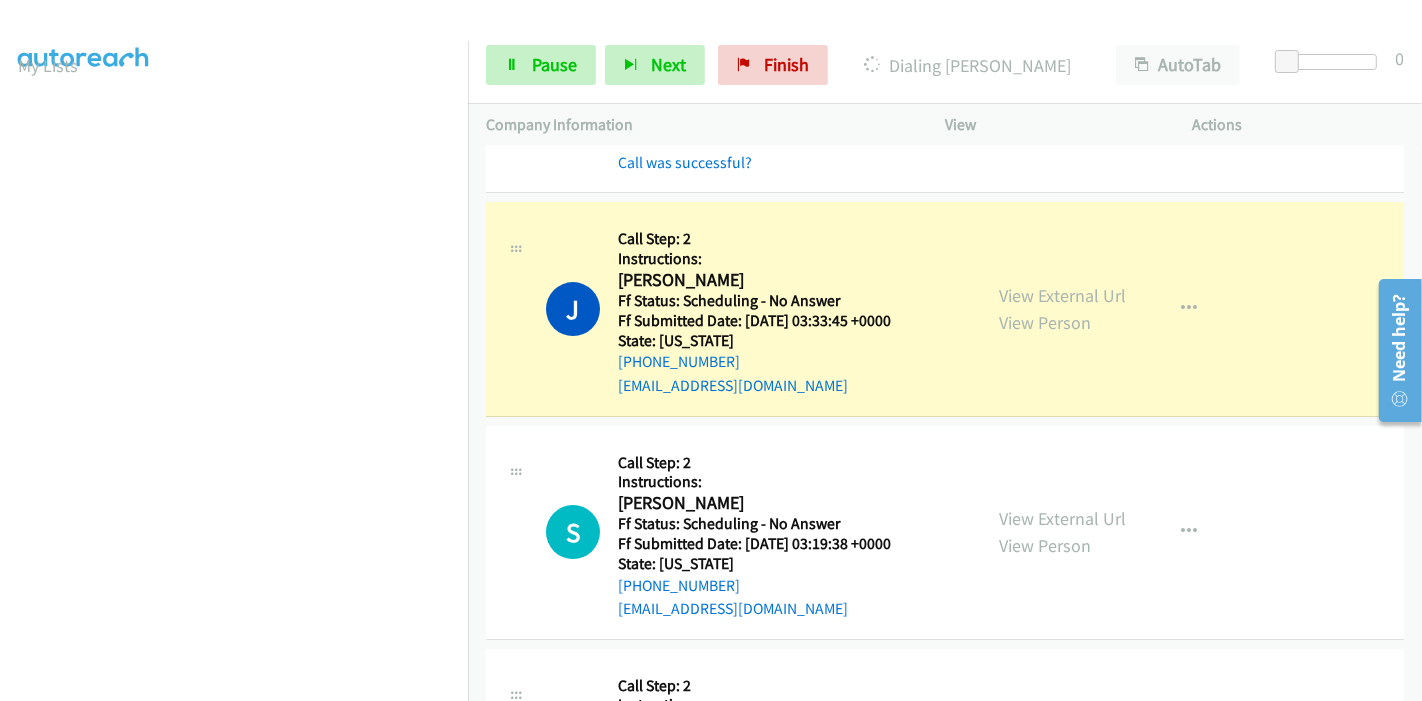 scroll, scrollTop: 0, scrollLeft: 0, axis: both 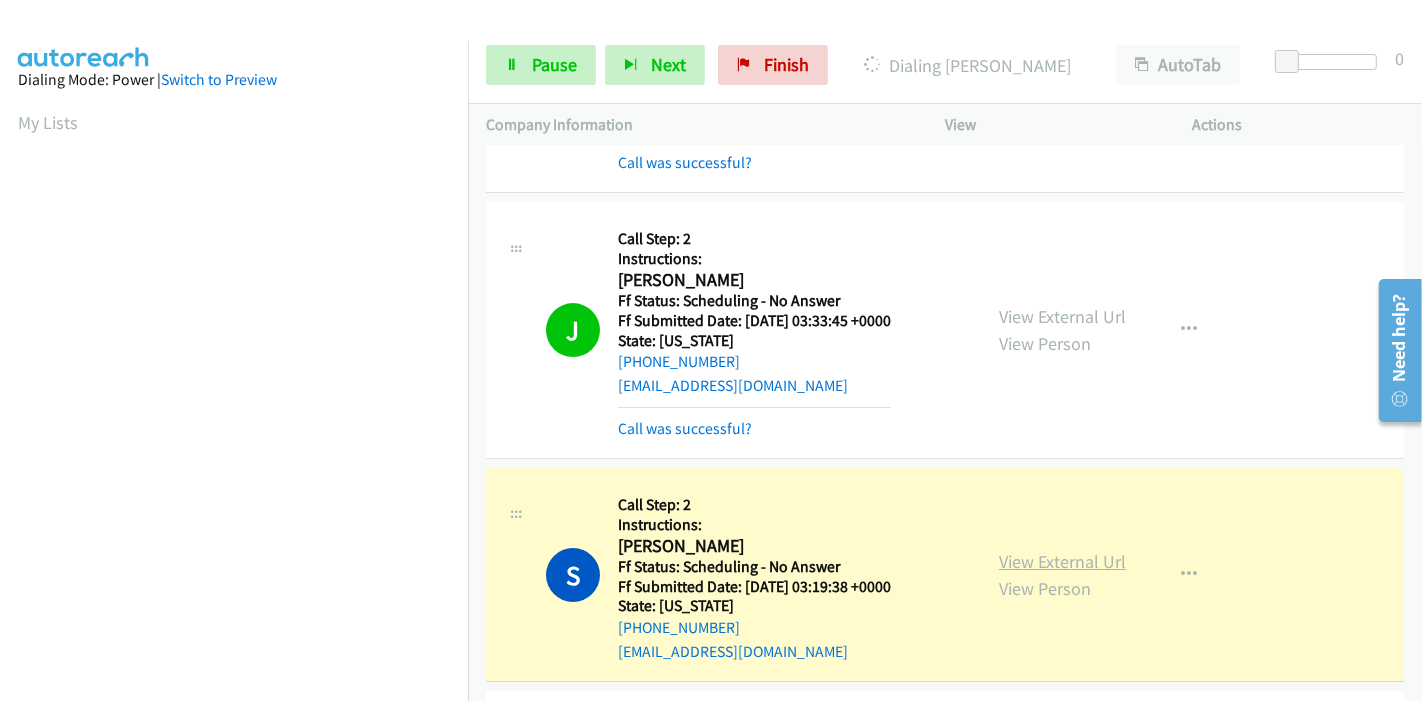 click on "View External Url" at bounding box center [1062, 561] 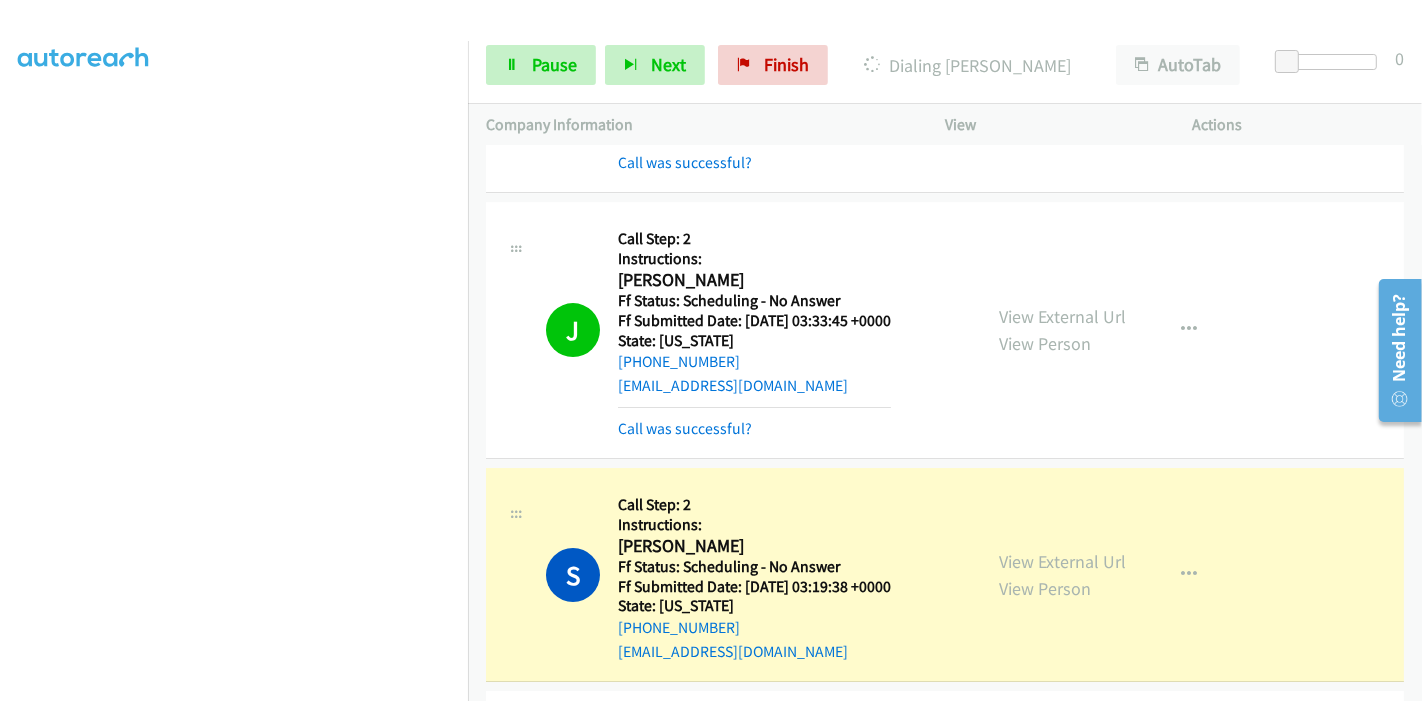 scroll, scrollTop: 0, scrollLeft: 0, axis: both 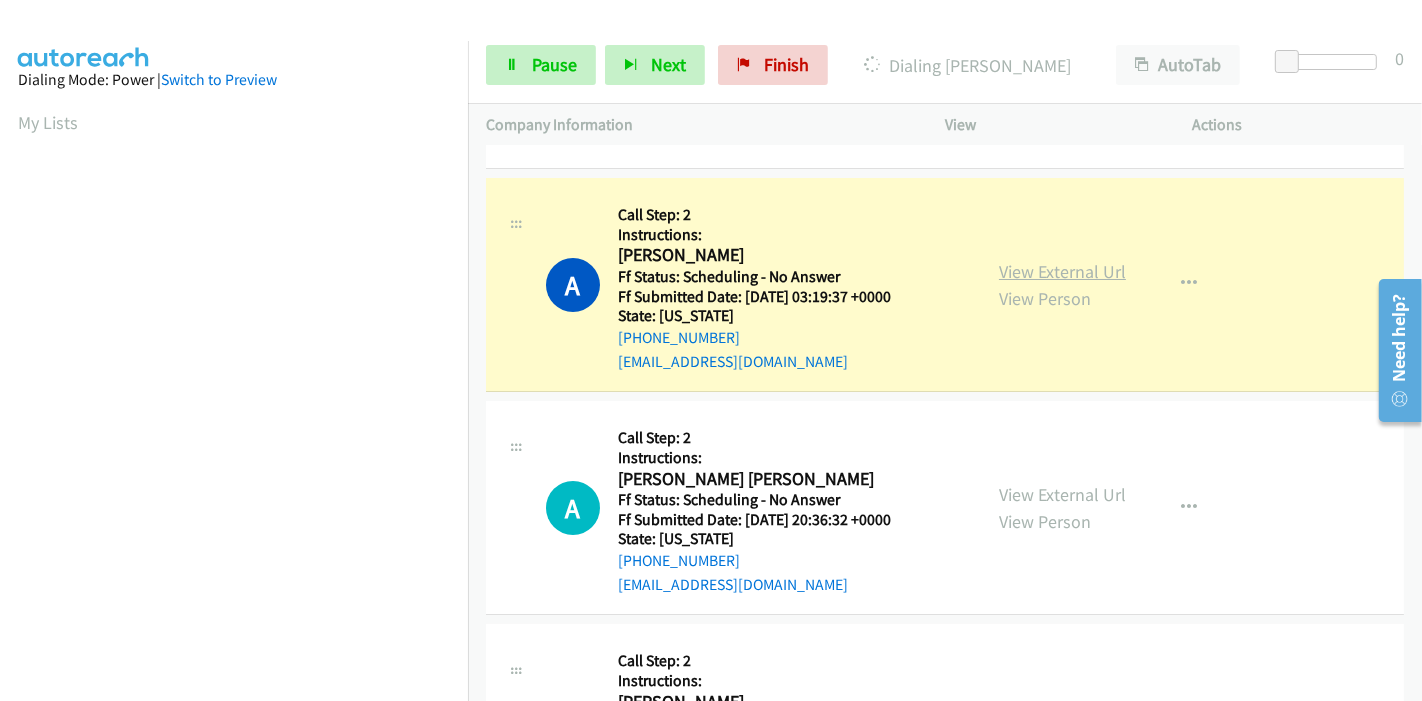 click on "View External Url" at bounding box center [1062, 271] 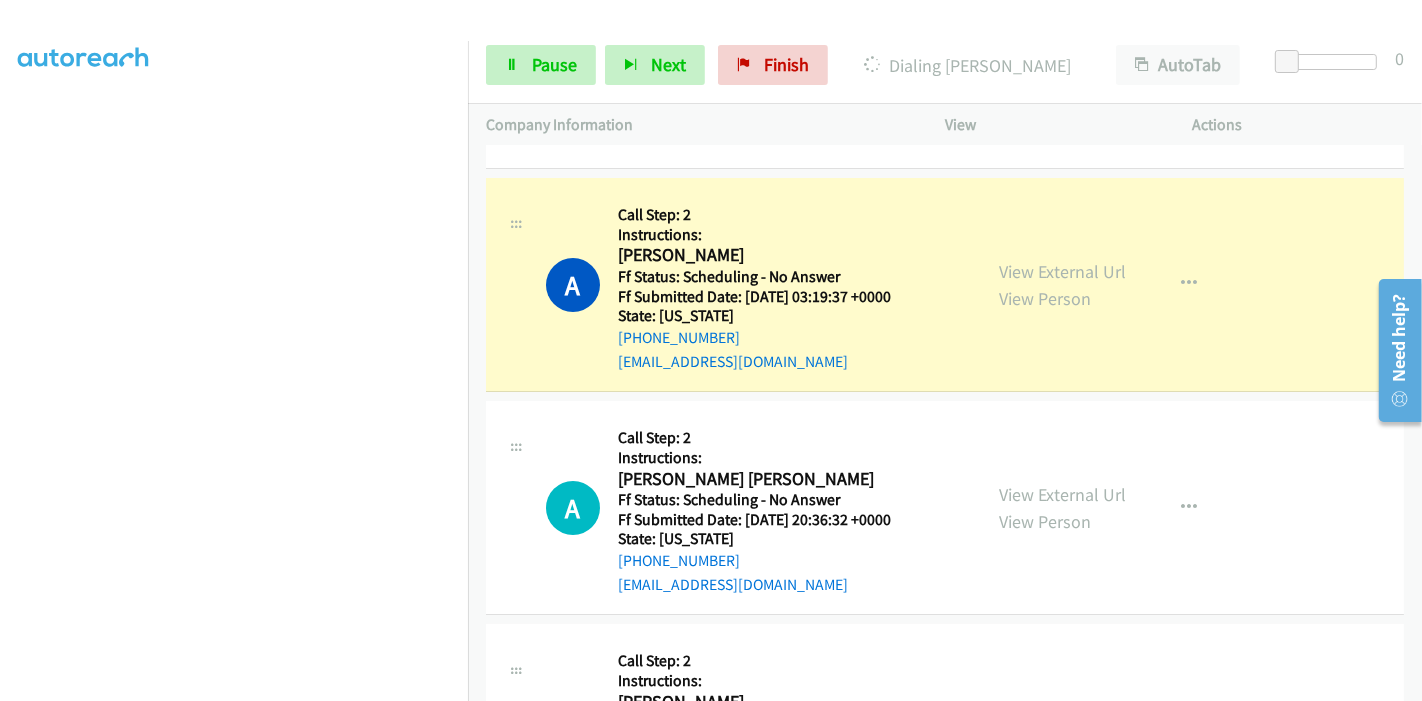 scroll, scrollTop: 0, scrollLeft: 0, axis: both 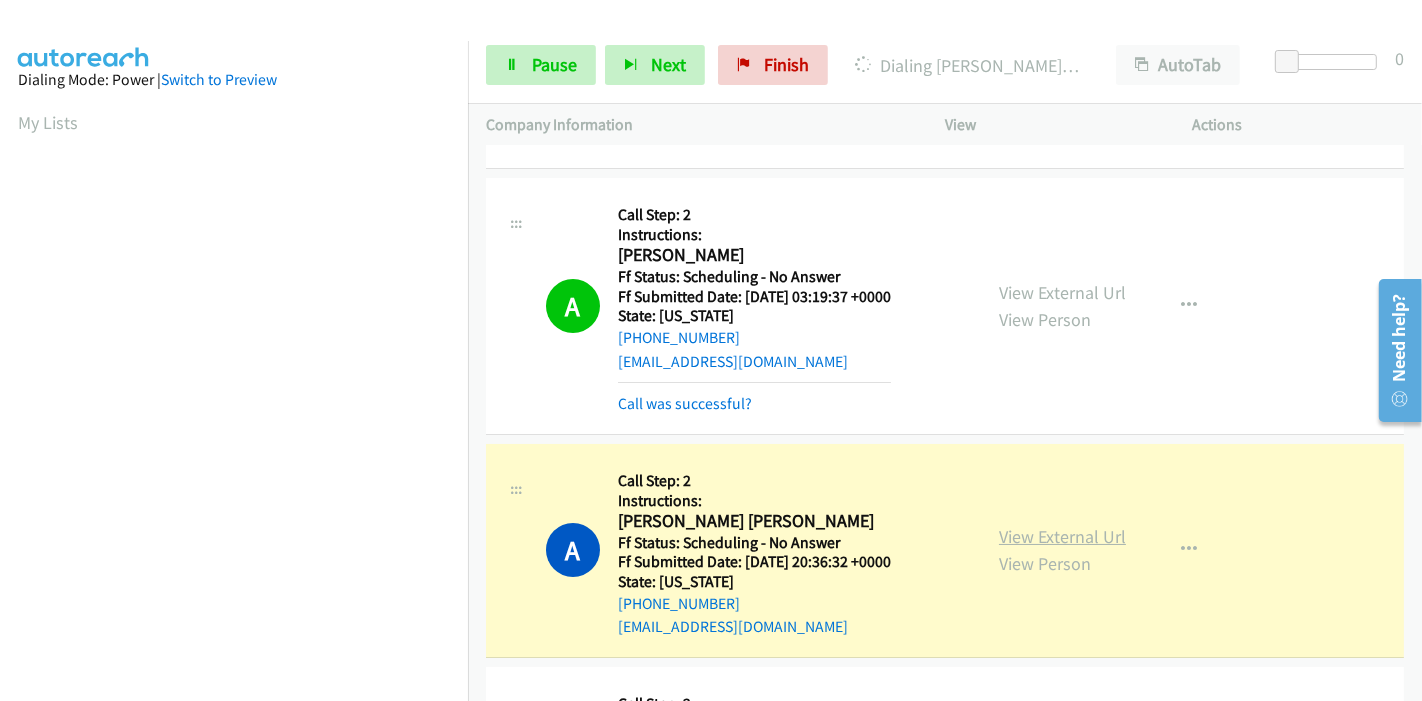 click on "View External Url" at bounding box center [1062, 536] 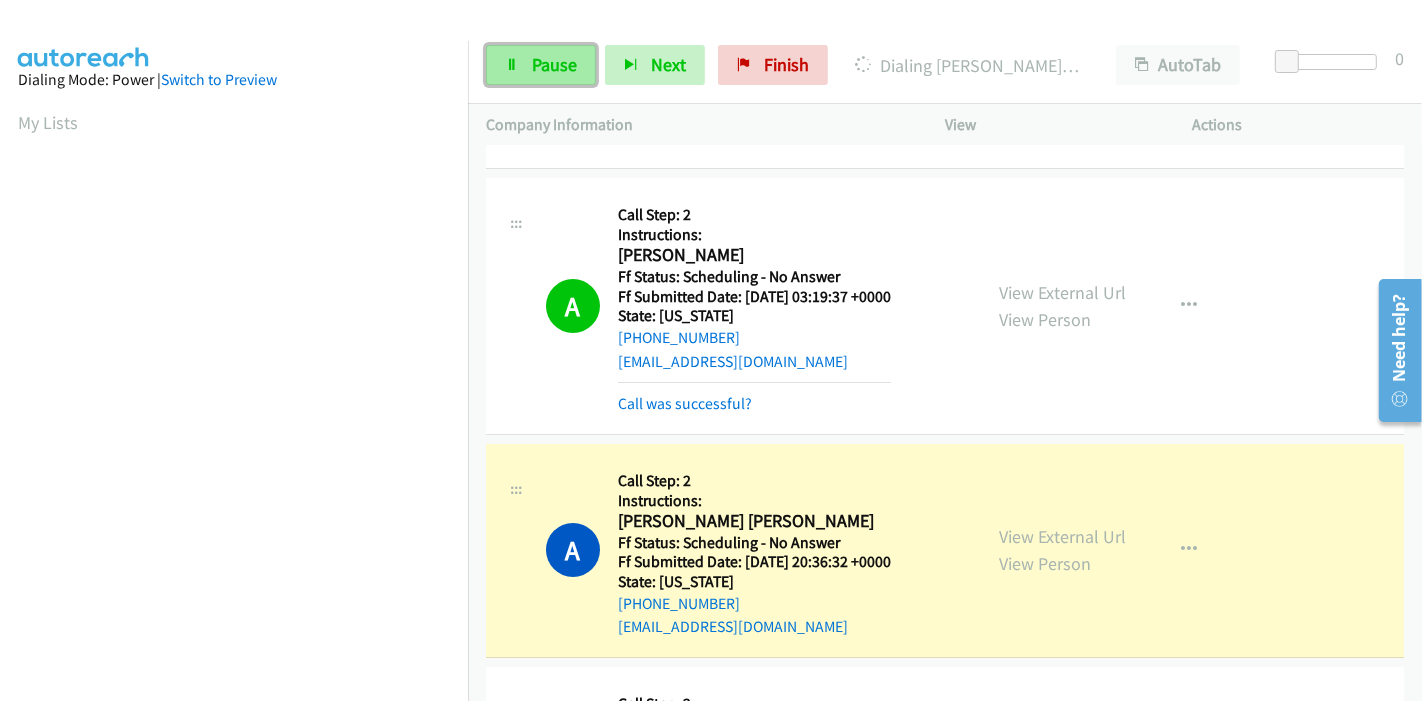 click on "Pause" at bounding box center [554, 64] 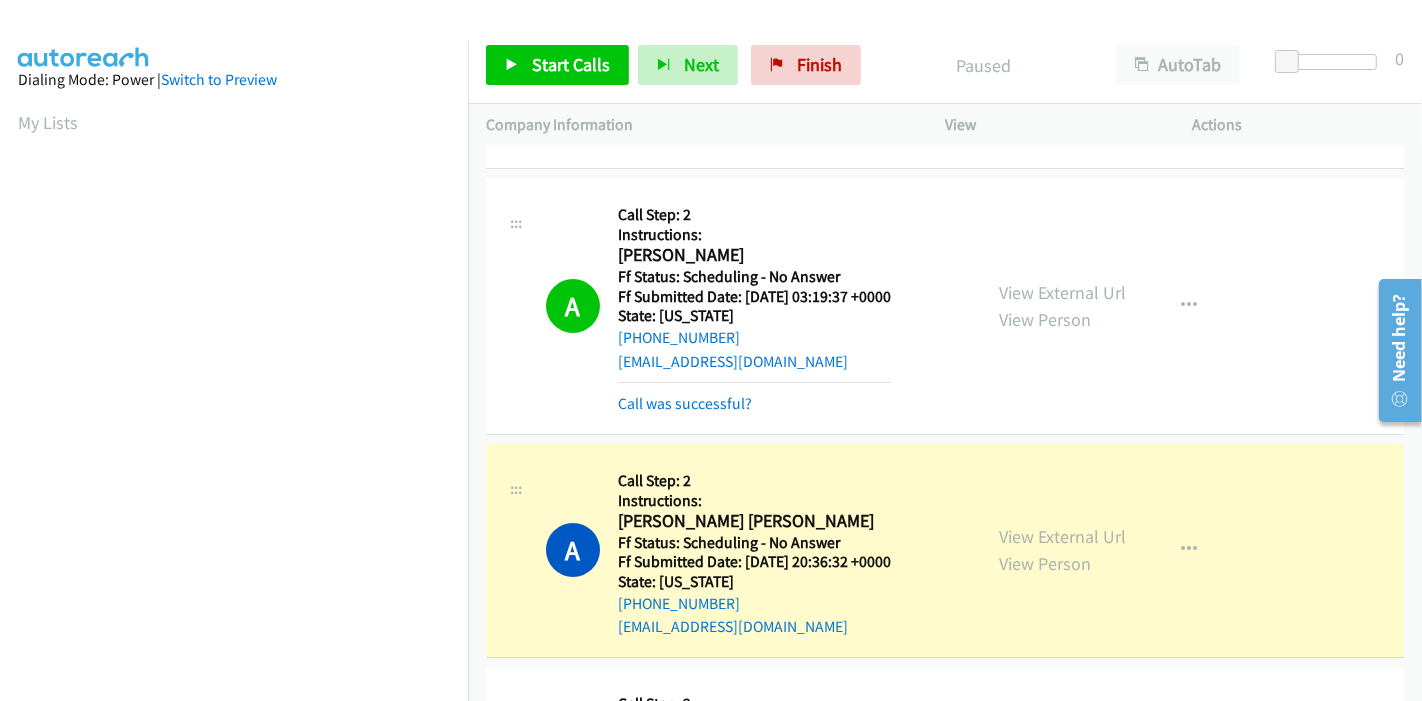 scroll, scrollTop: 422, scrollLeft: 0, axis: vertical 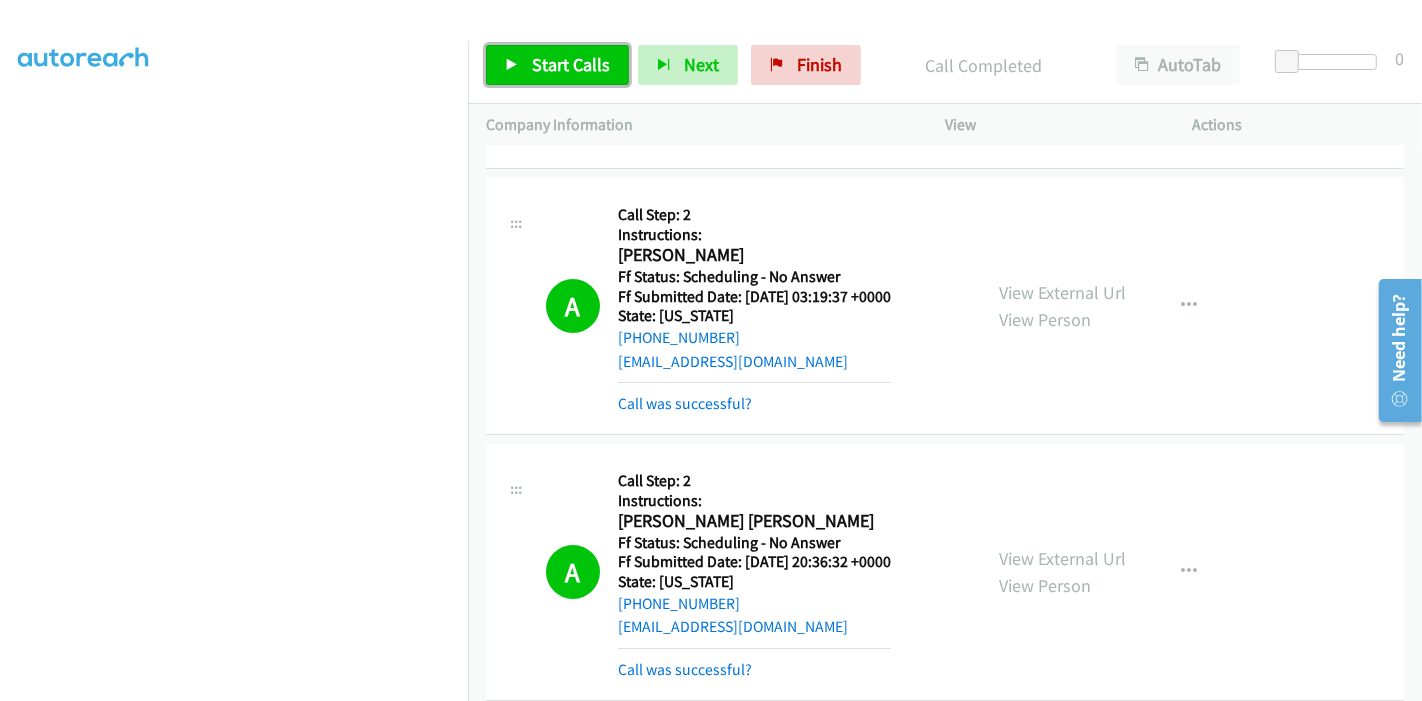 click on "Start Calls" at bounding box center [571, 64] 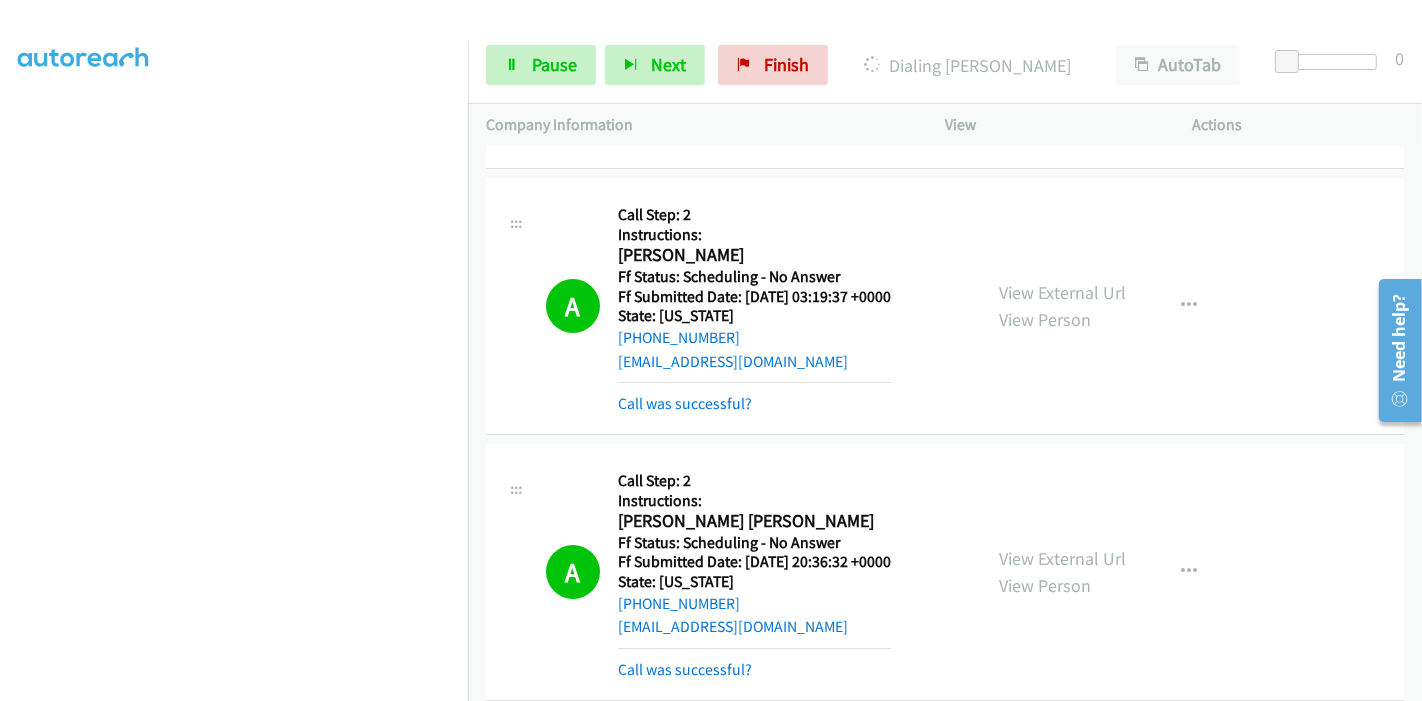 scroll, scrollTop: 0, scrollLeft: 0, axis: both 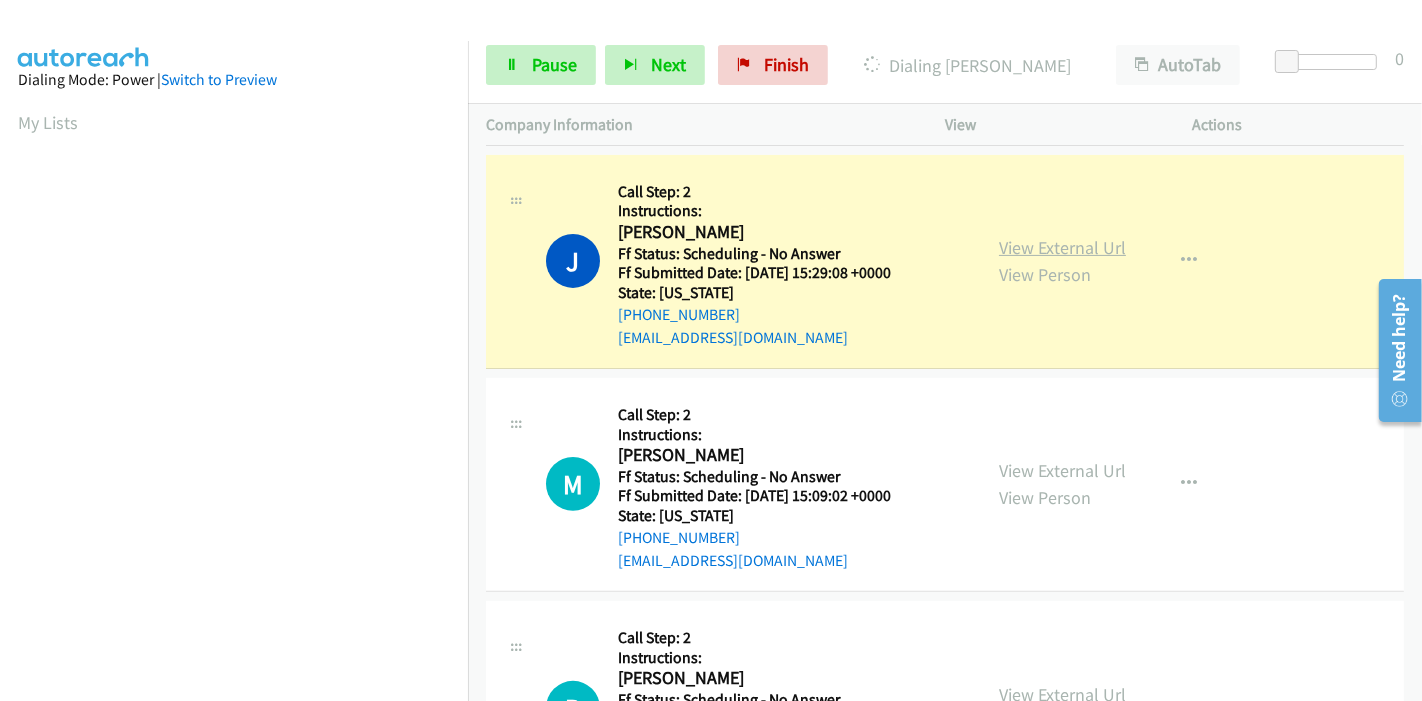 click on "View External Url" at bounding box center (1062, 247) 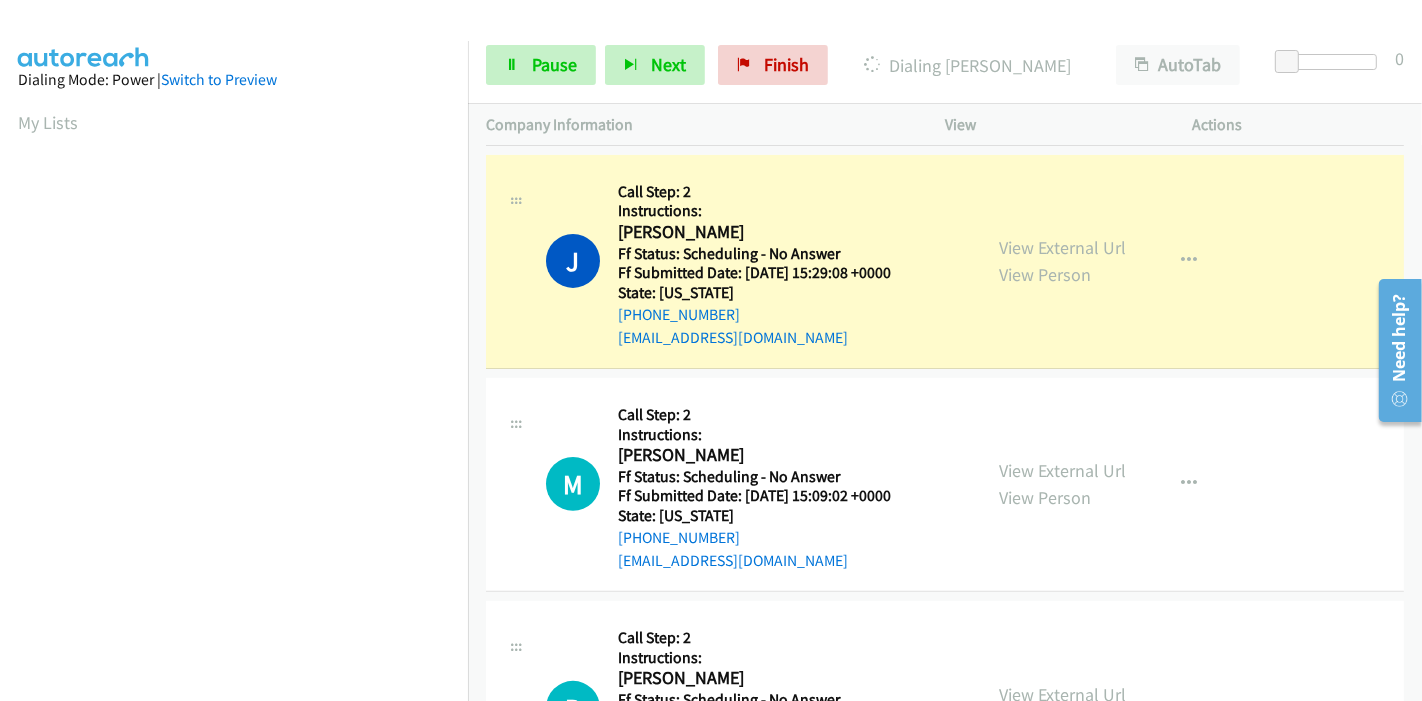 scroll, scrollTop: 422, scrollLeft: 0, axis: vertical 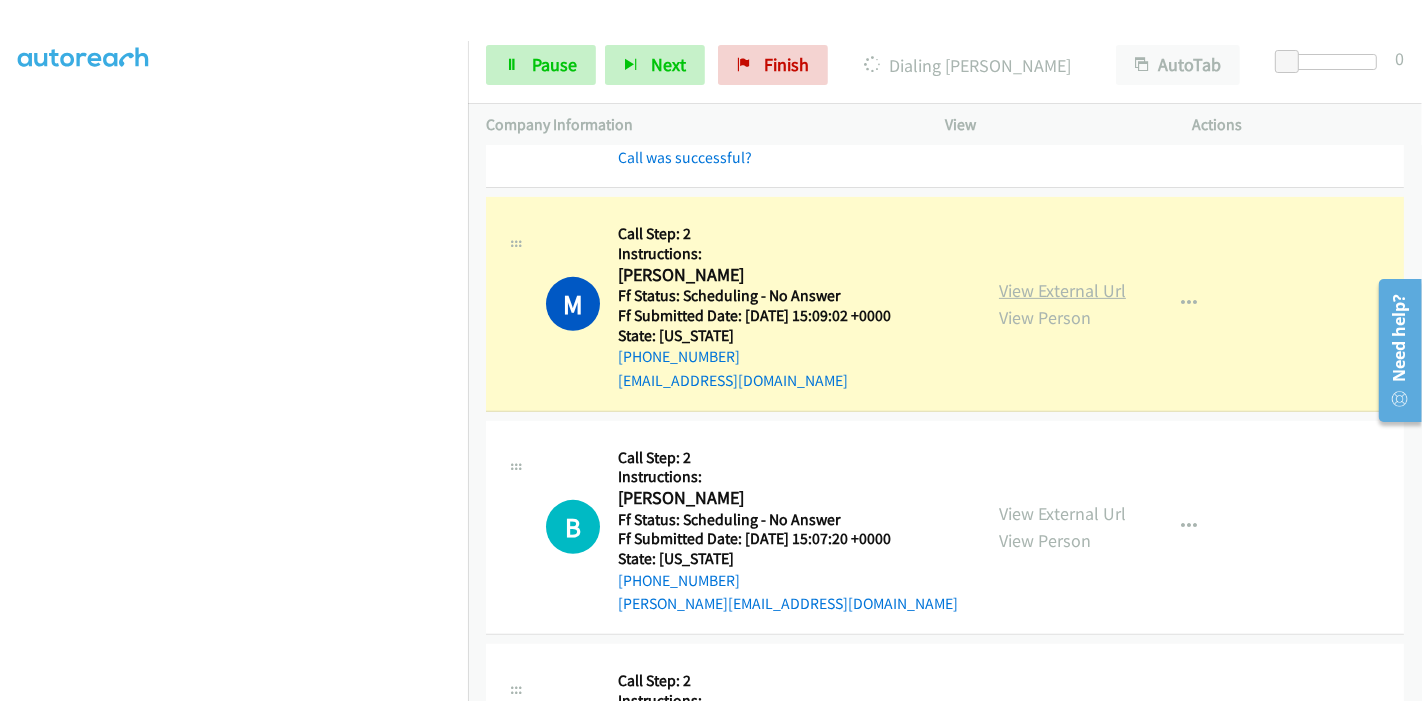 click on "View External Url" at bounding box center (1062, 290) 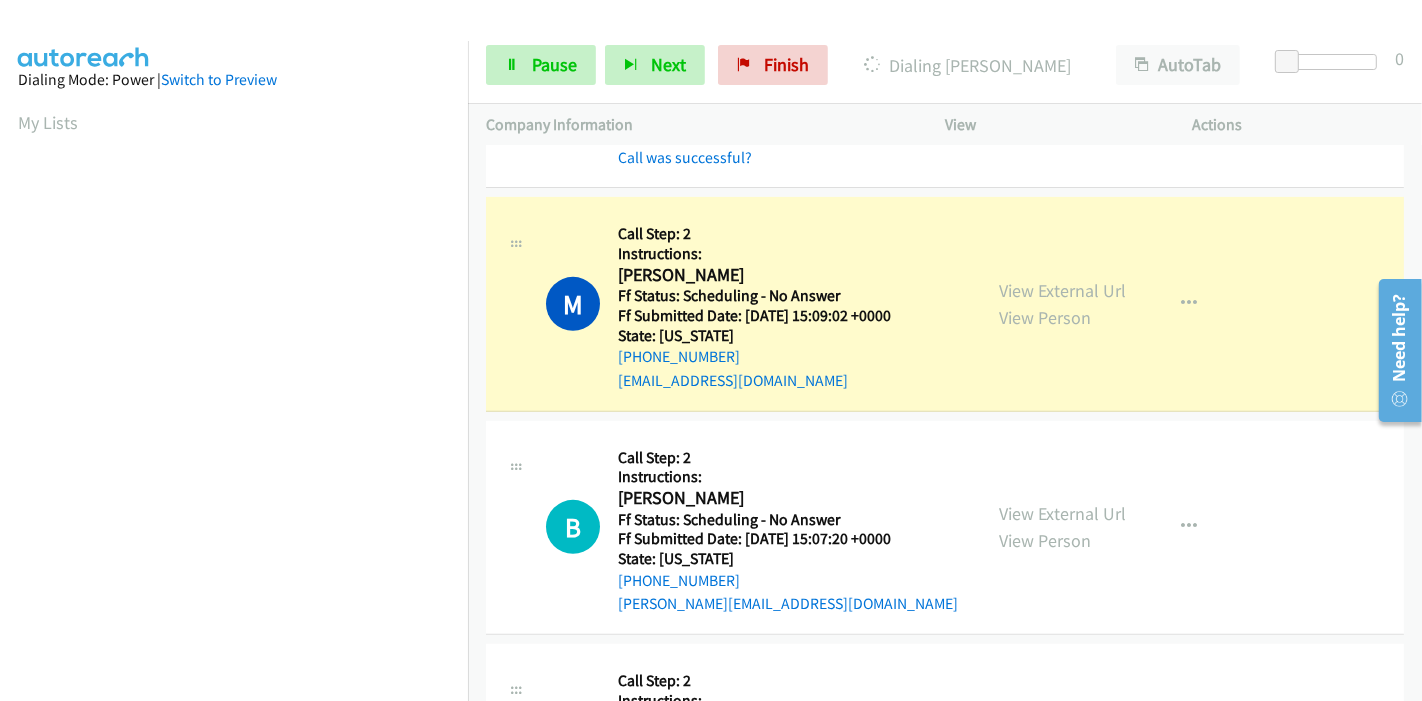 scroll, scrollTop: 422, scrollLeft: 0, axis: vertical 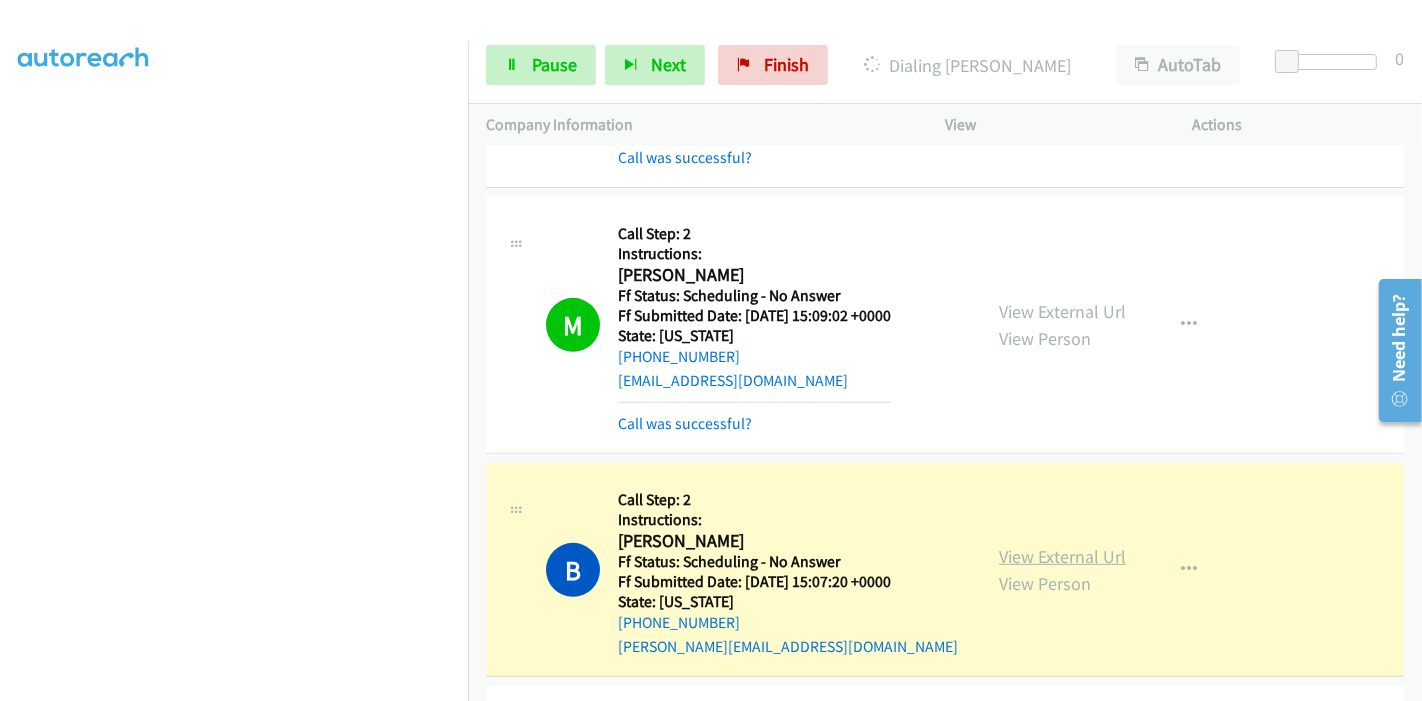 click on "View External Url" at bounding box center (1062, 556) 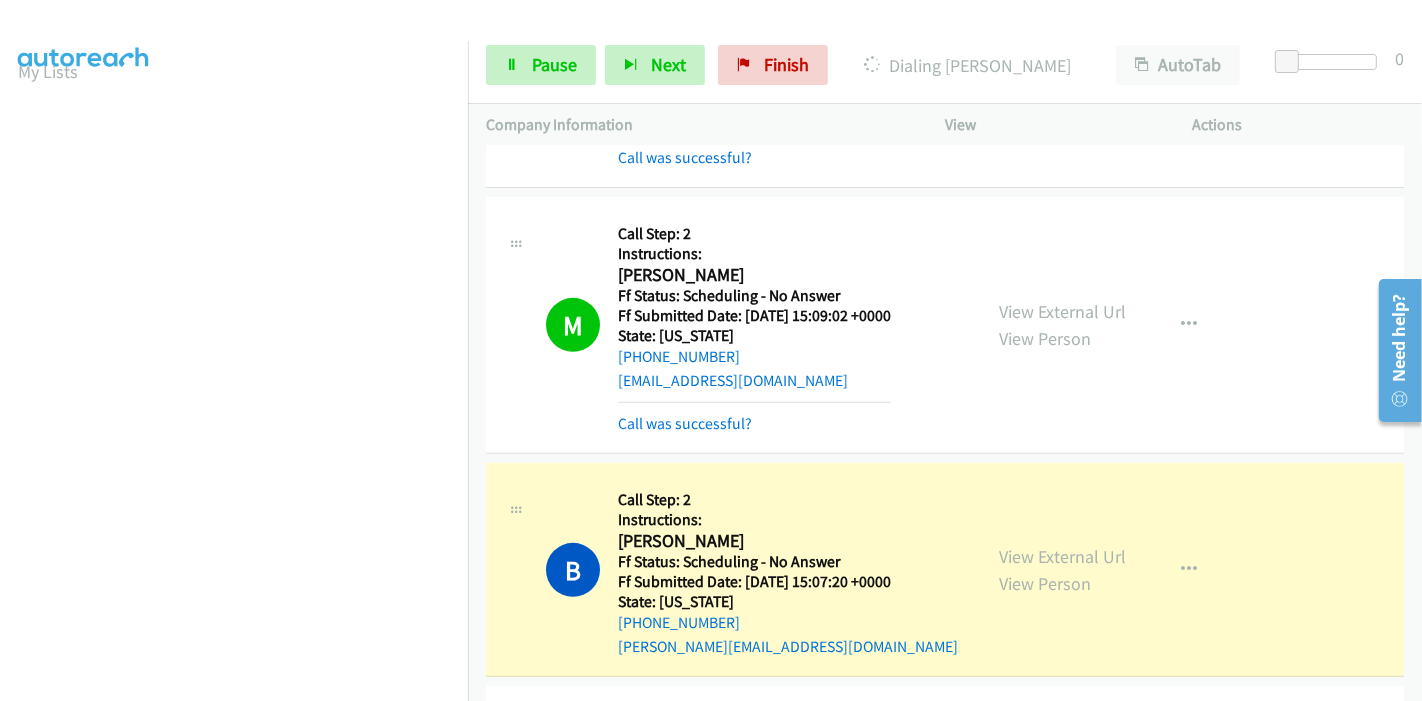 scroll, scrollTop: 0, scrollLeft: 0, axis: both 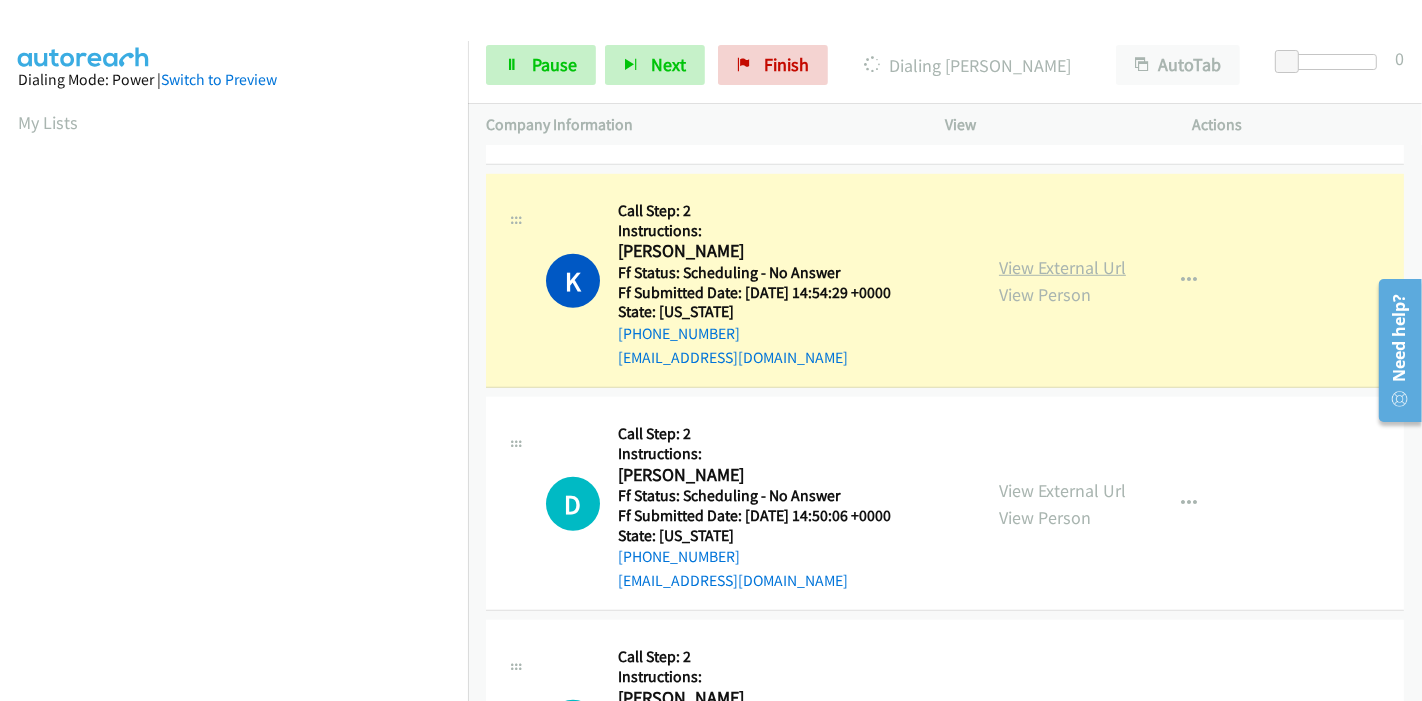 click on "View External Url" at bounding box center (1062, 267) 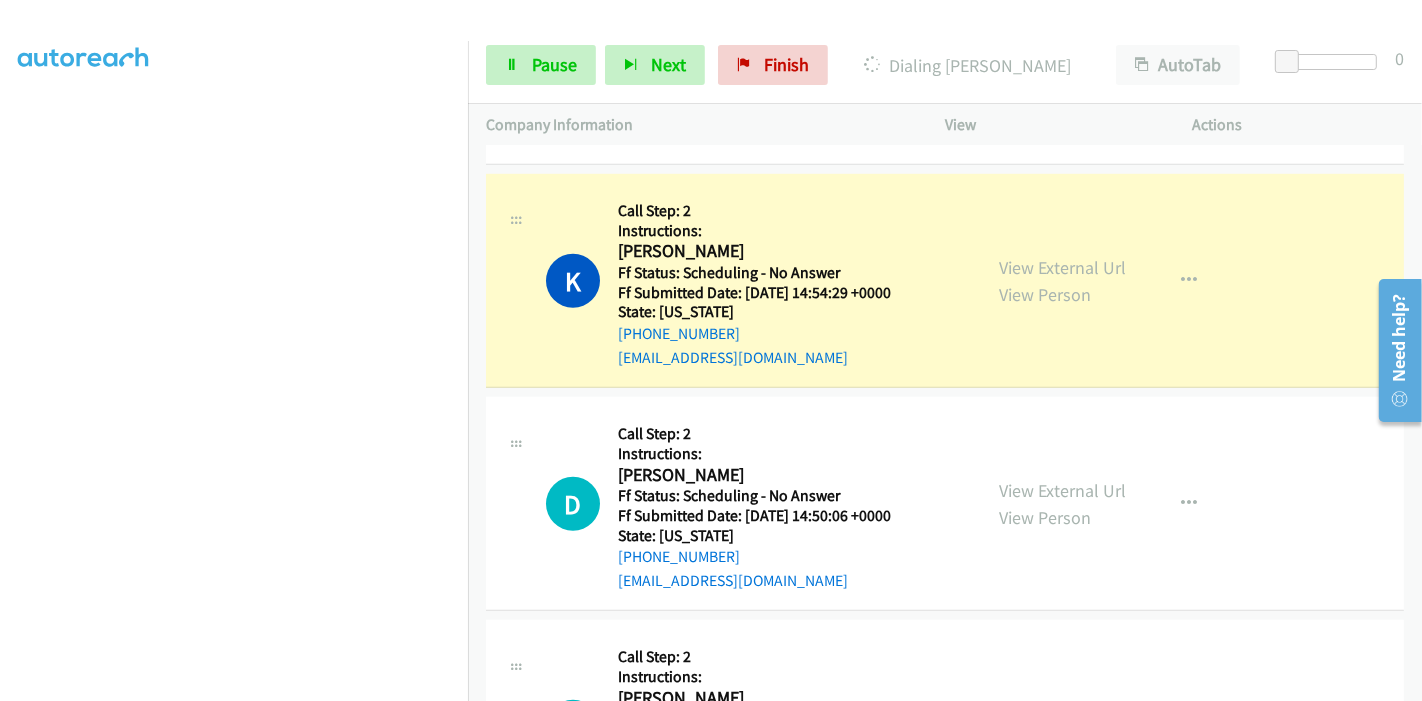 scroll, scrollTop: 0, scrollLeft: 0, axis: both 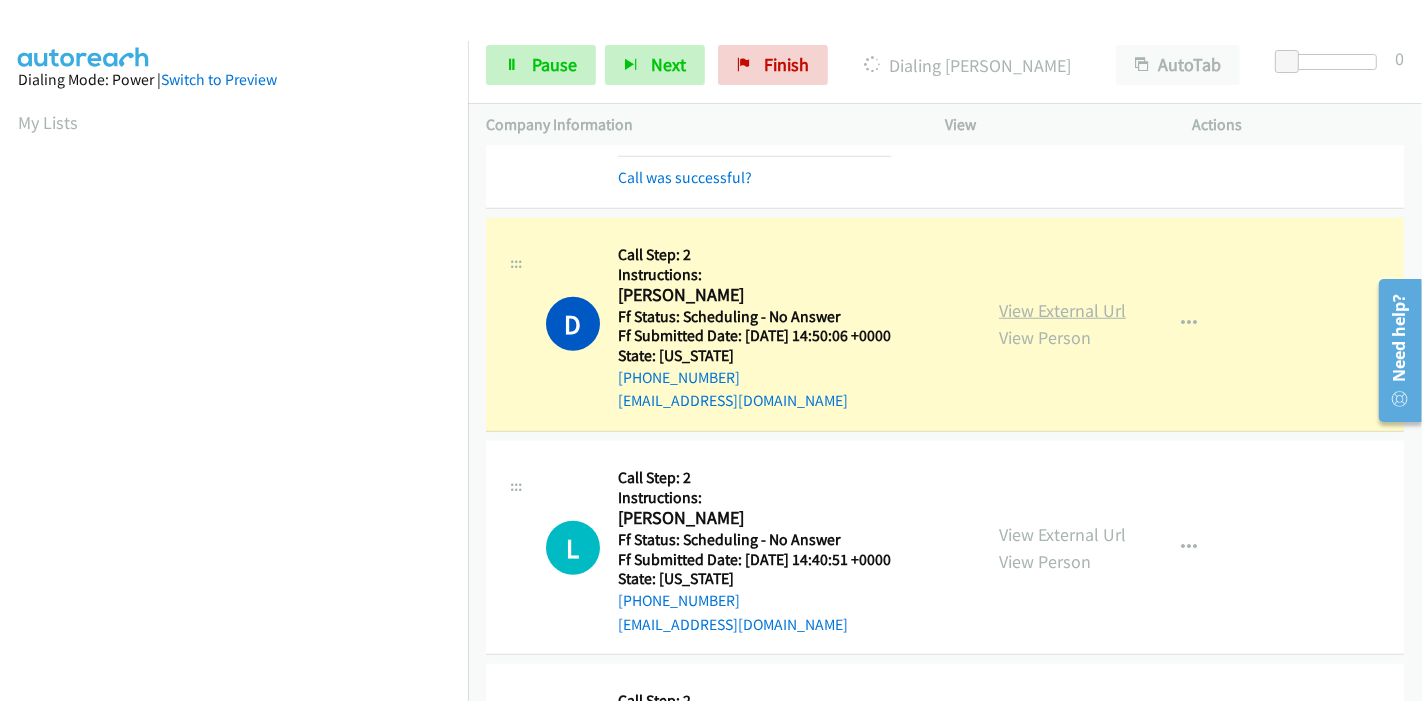 click on "View External Url" at bounding box center [1062, 310] 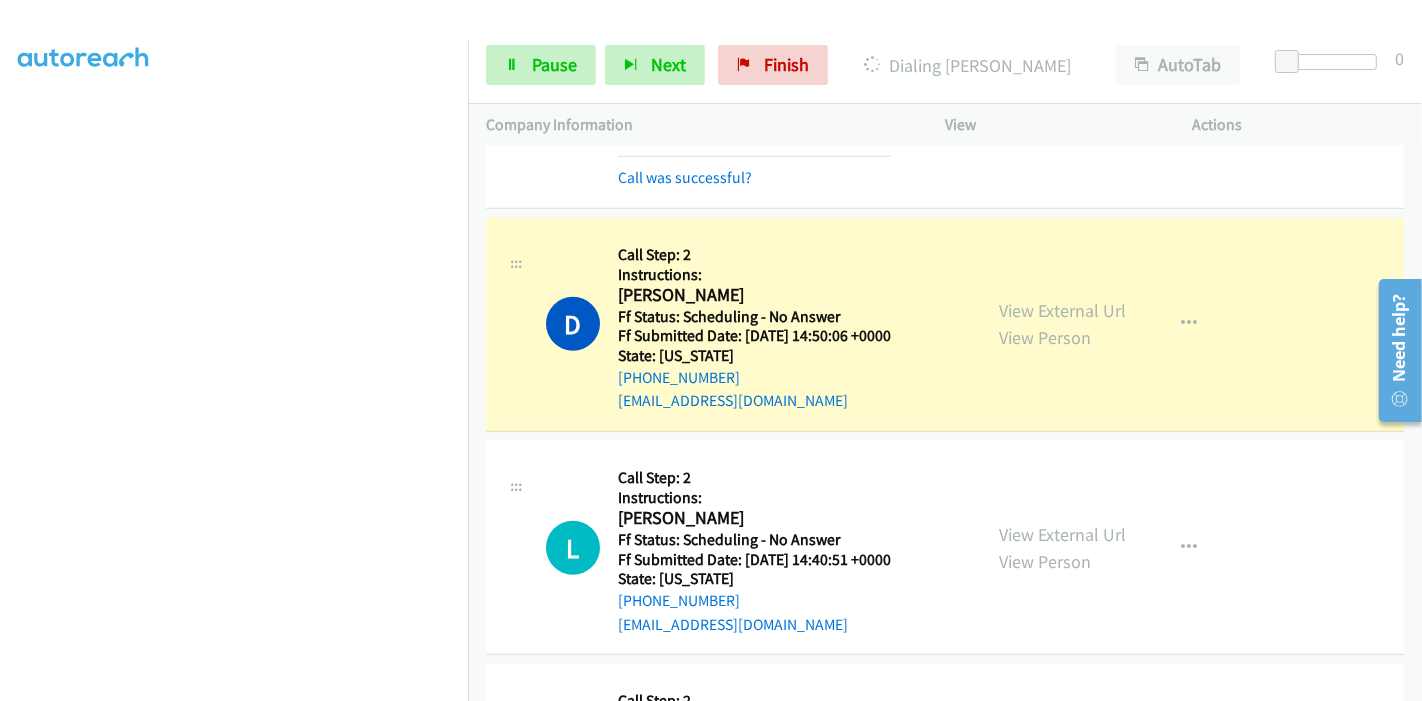 scroll, scrollTop: 422, scrollLeft: 0, axis: vertical 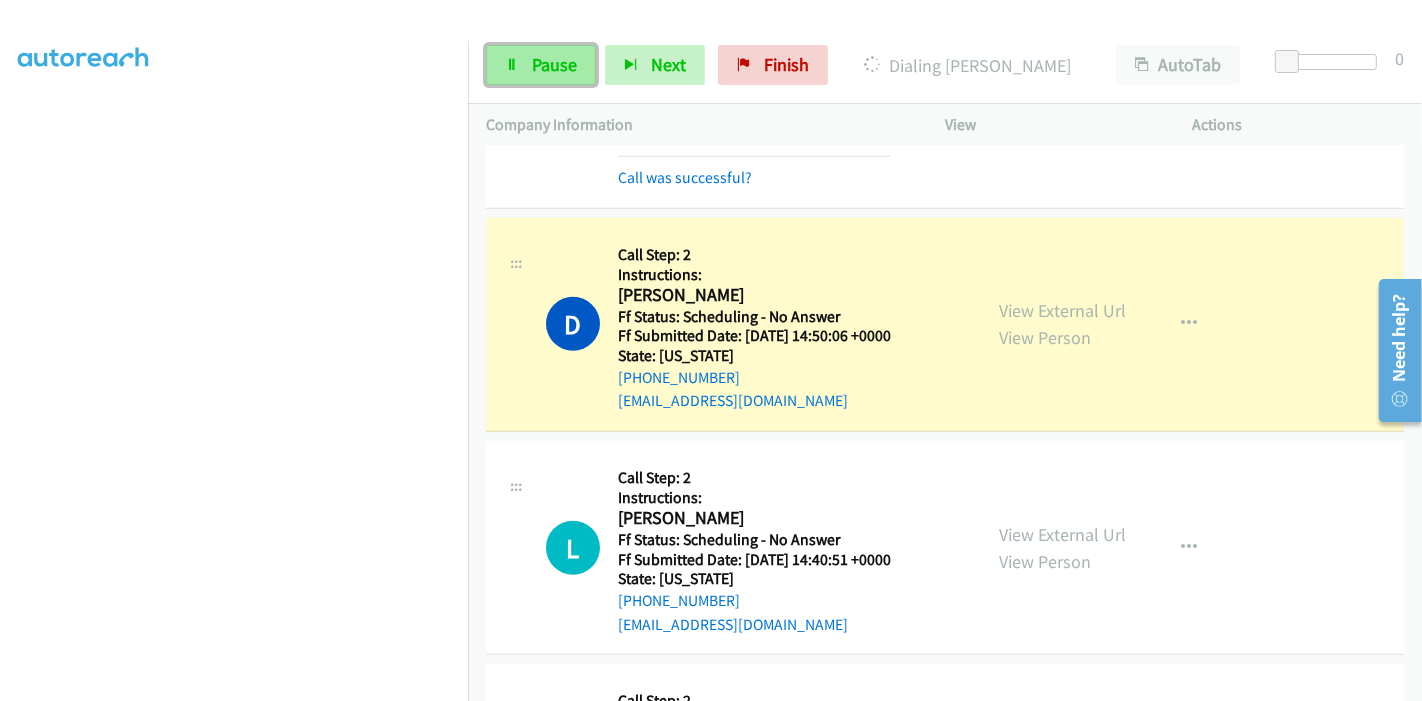 click on "Pause" at bounding box center (541, 65) 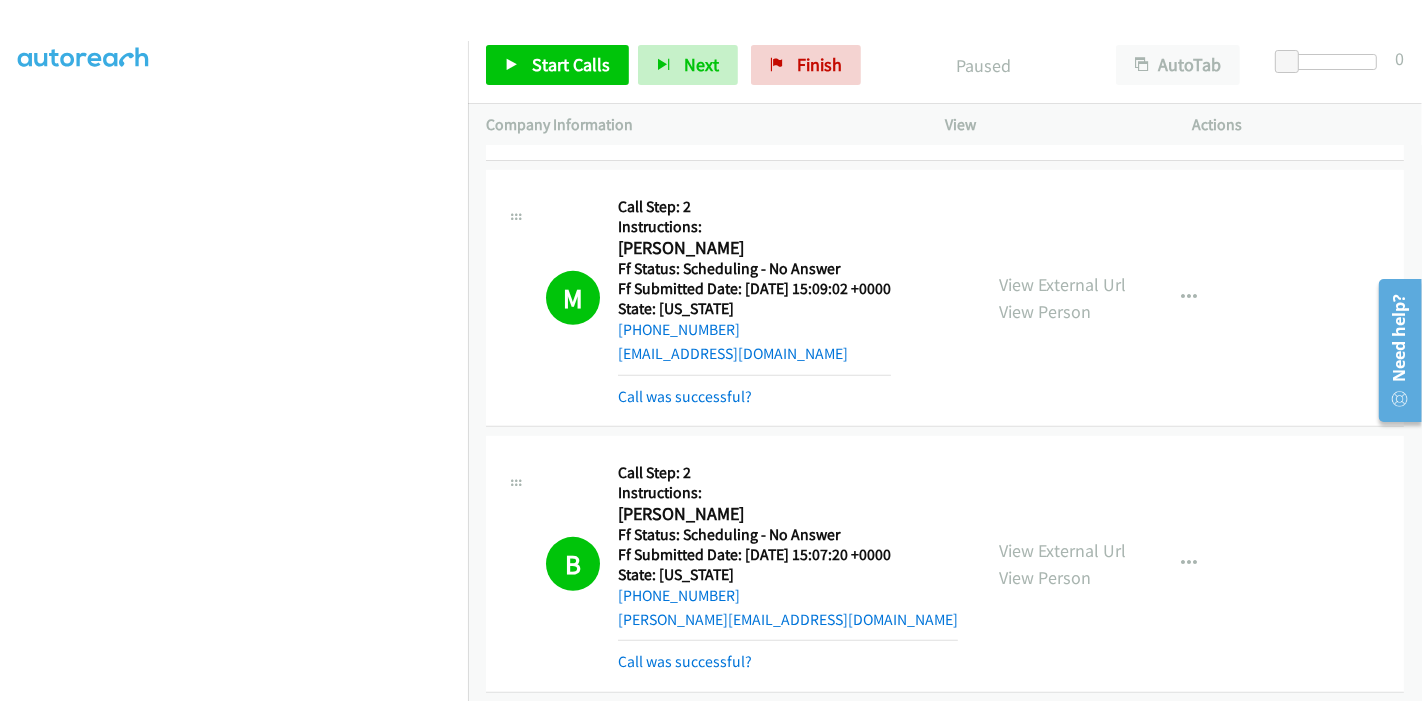 scroll, scrollTop: 6888, scrollLeft: 0, axis: vertical 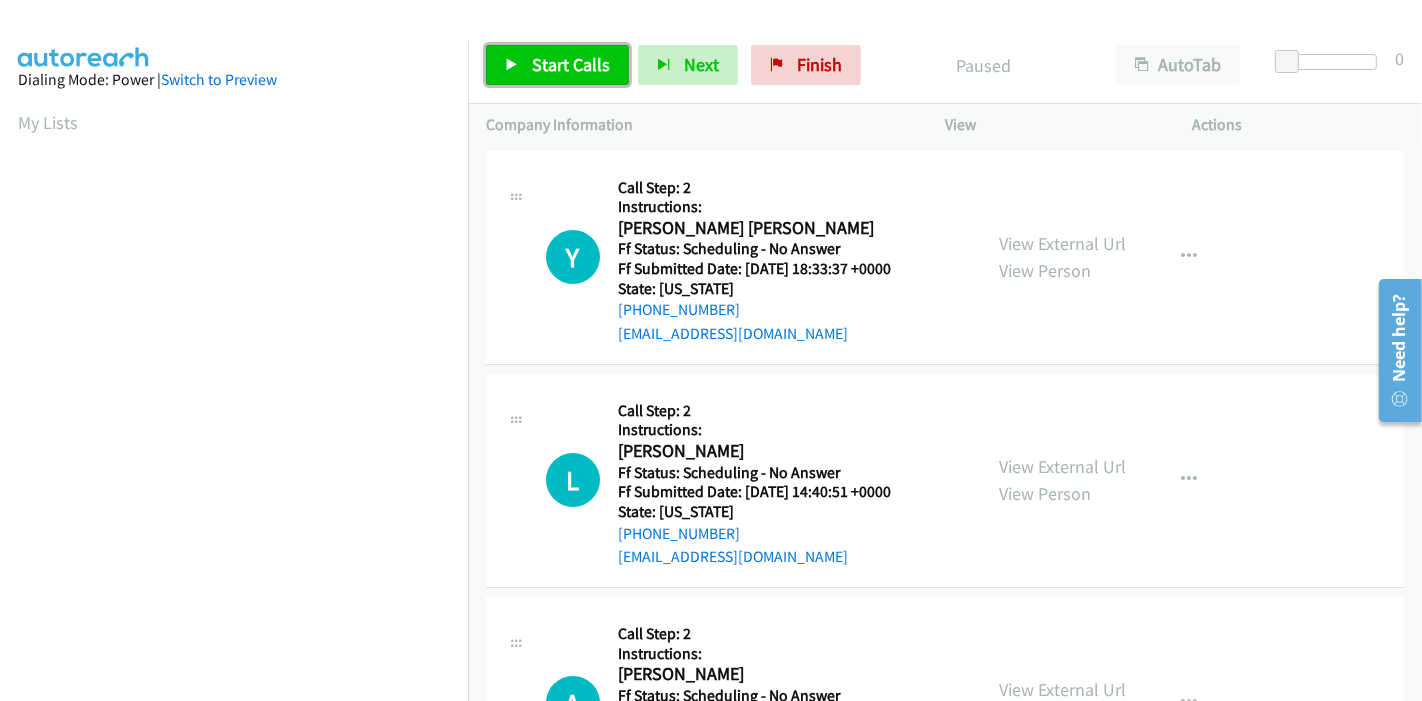 click on "Start Calls" at bounding box center (571, 64) 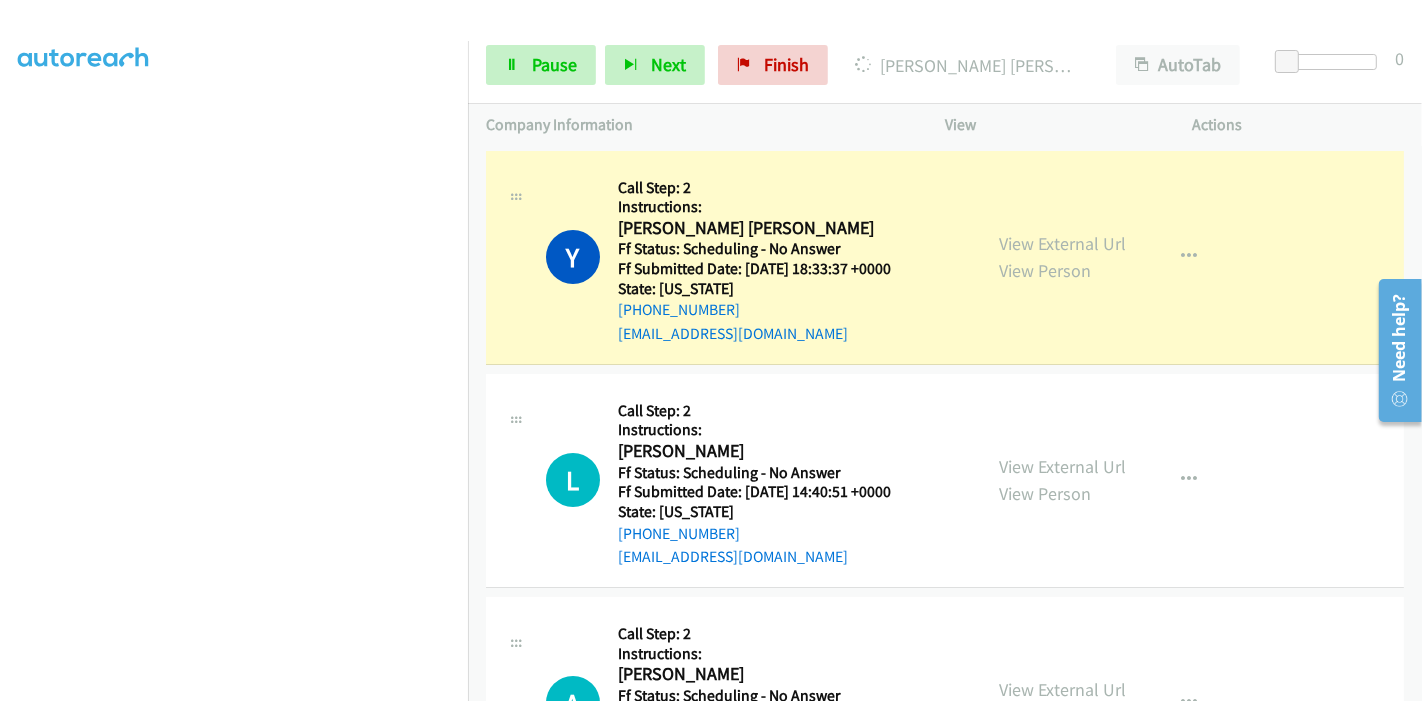 scroll, scrollTop: 0, scrollLeft: 0, axis: both 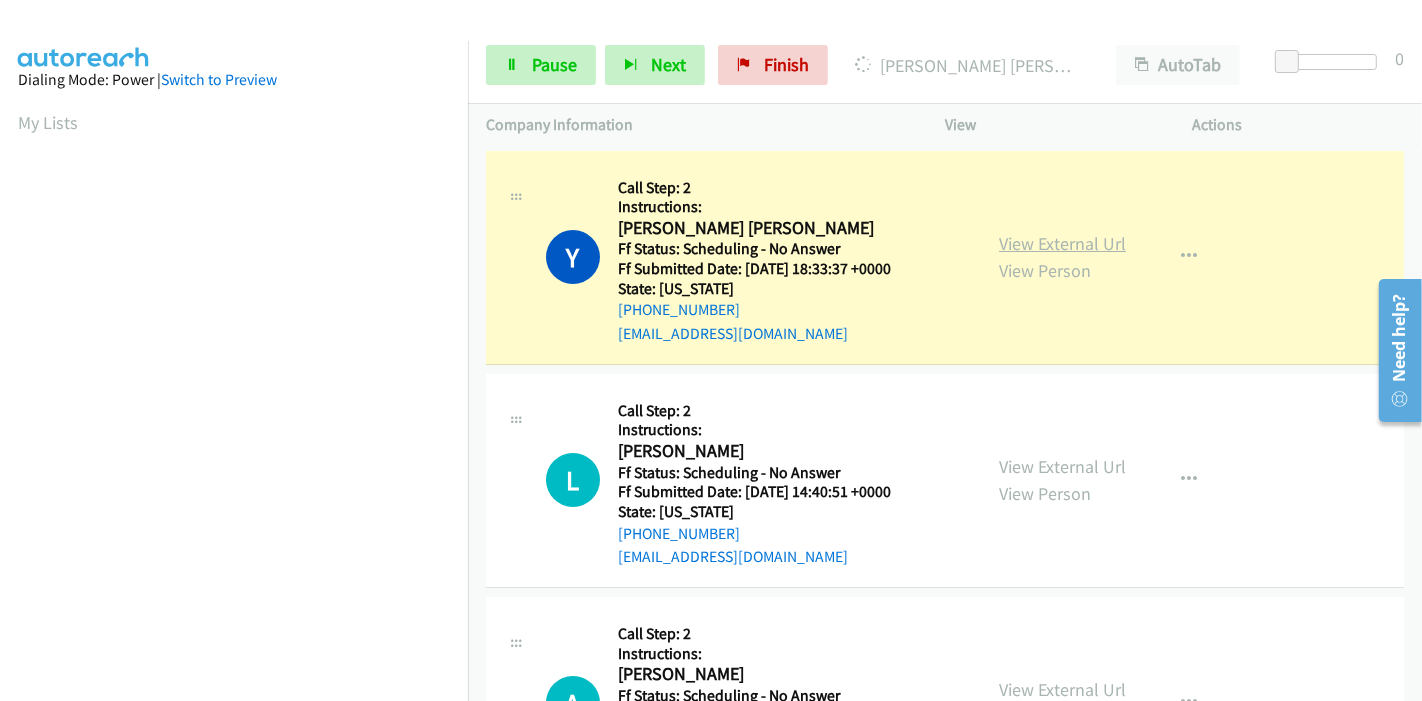 click on "View External Url" at bounding box center (1062, 243) 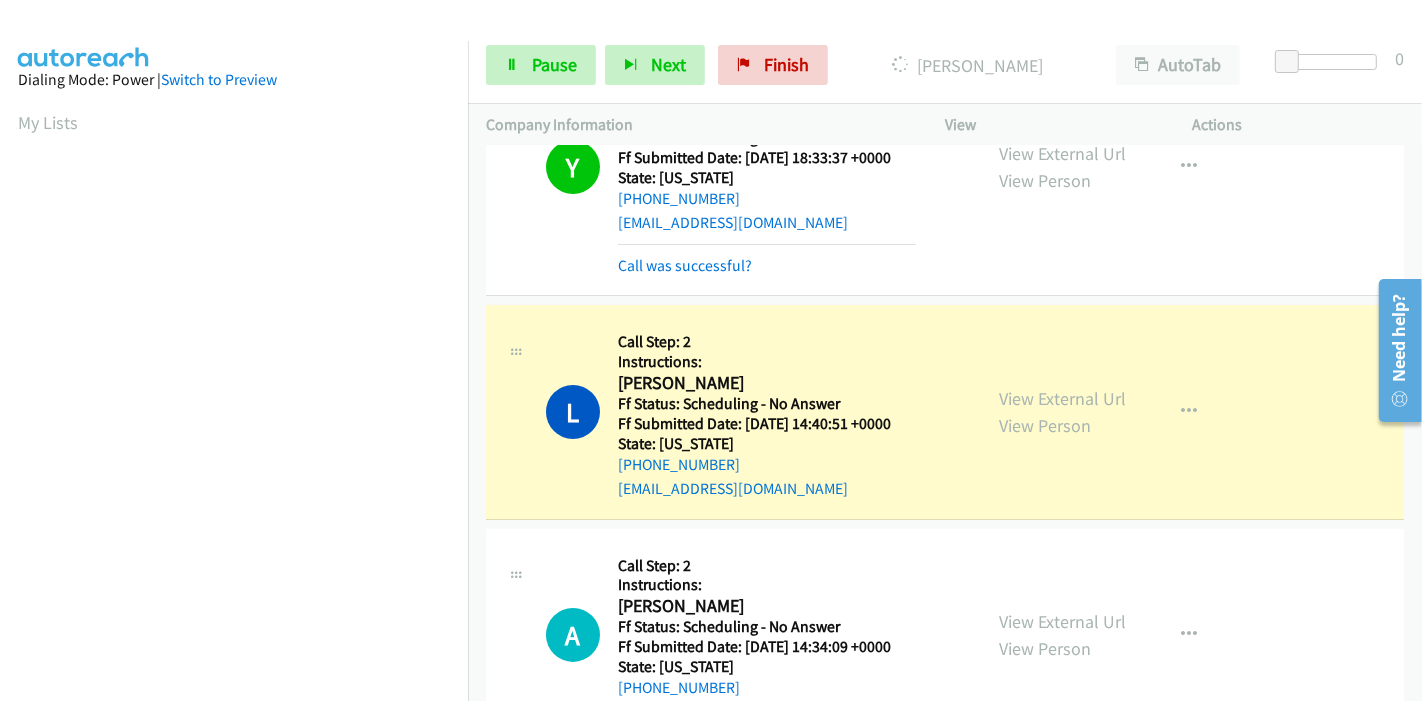 scroll, scrollTop: 222, scrollLeft: 0, axis: vertical 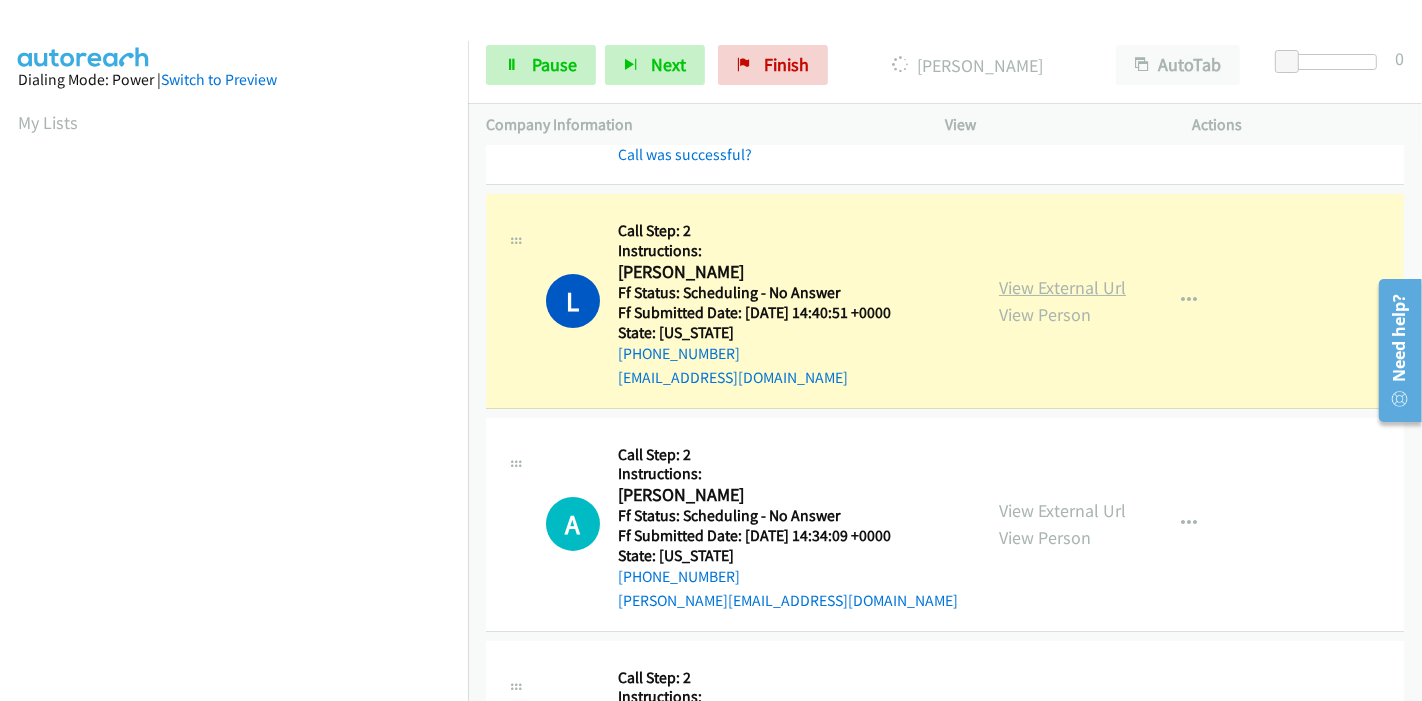 click on "View External Url" at bounding box center [1062, 287] 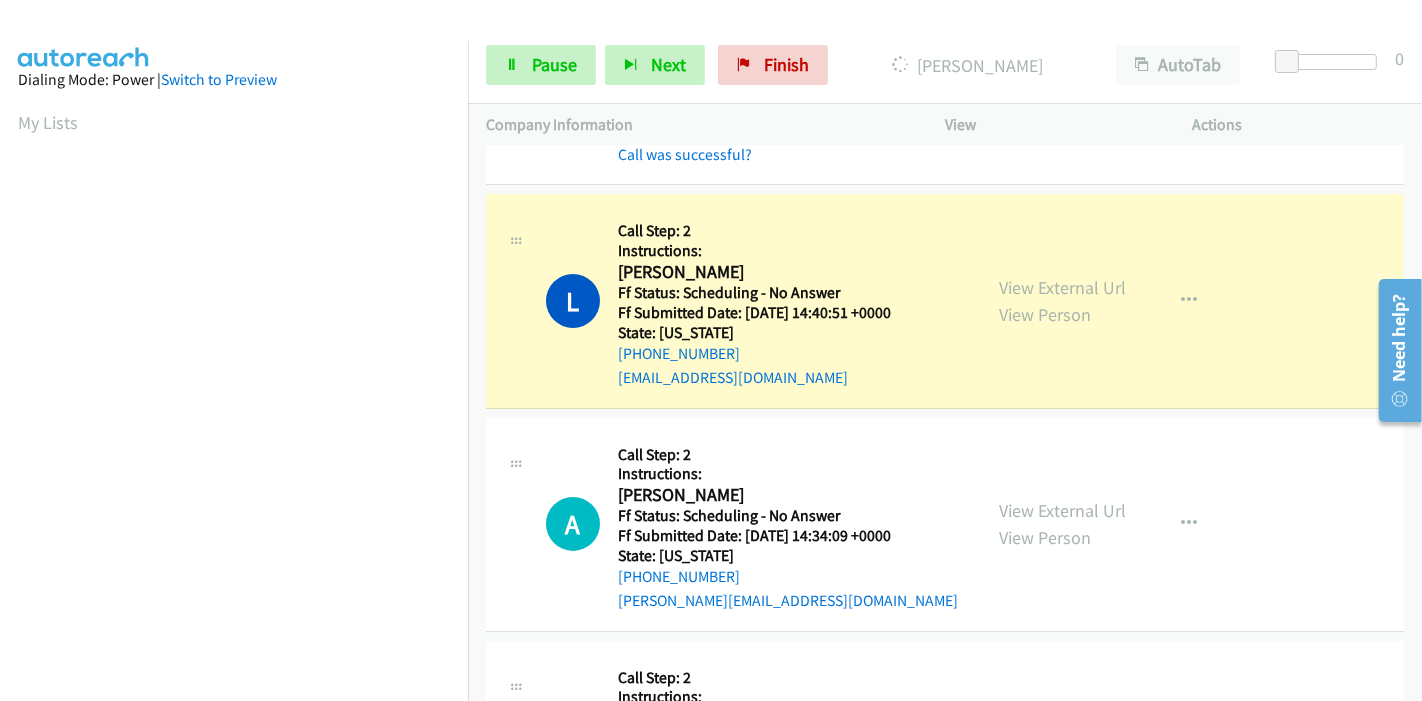scroll, scrollTop: 422, scrollLeft: 0, axis: vertical 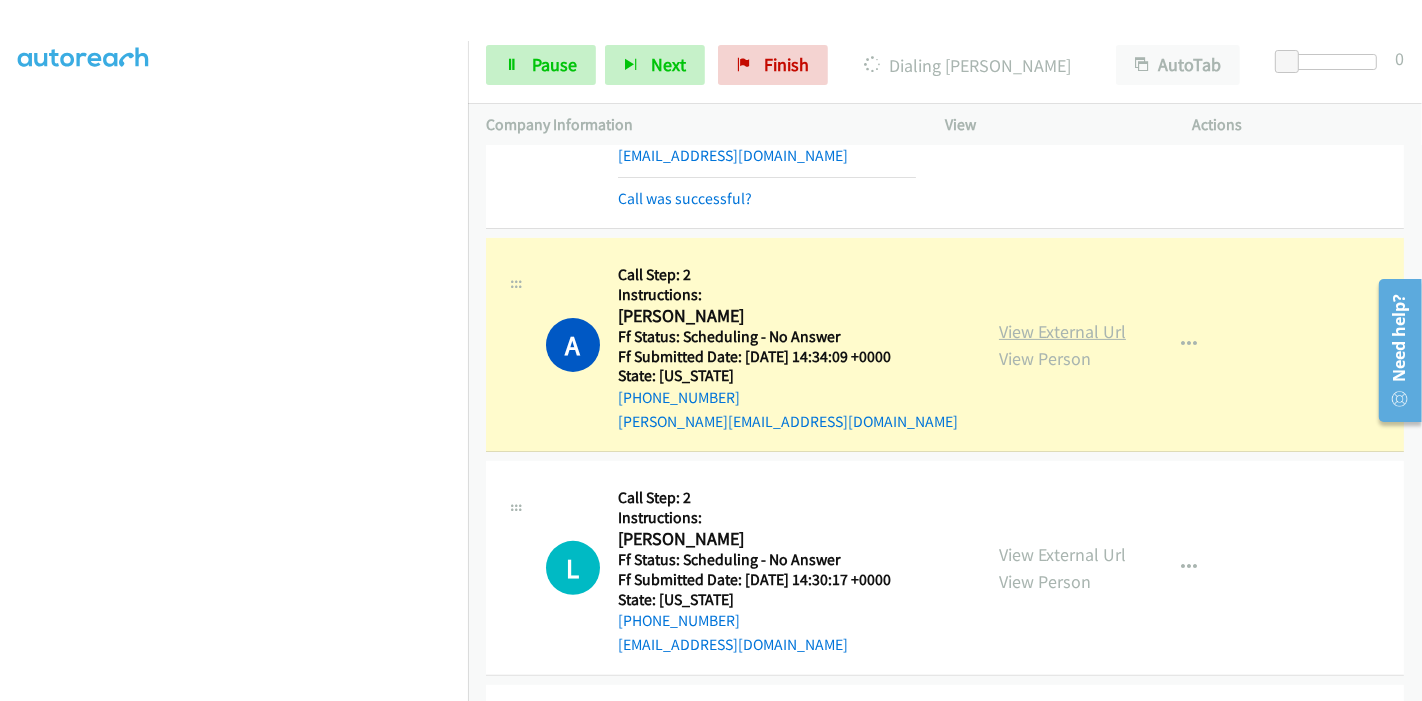 click on "View External Url" at bounding box center [1062, 331] 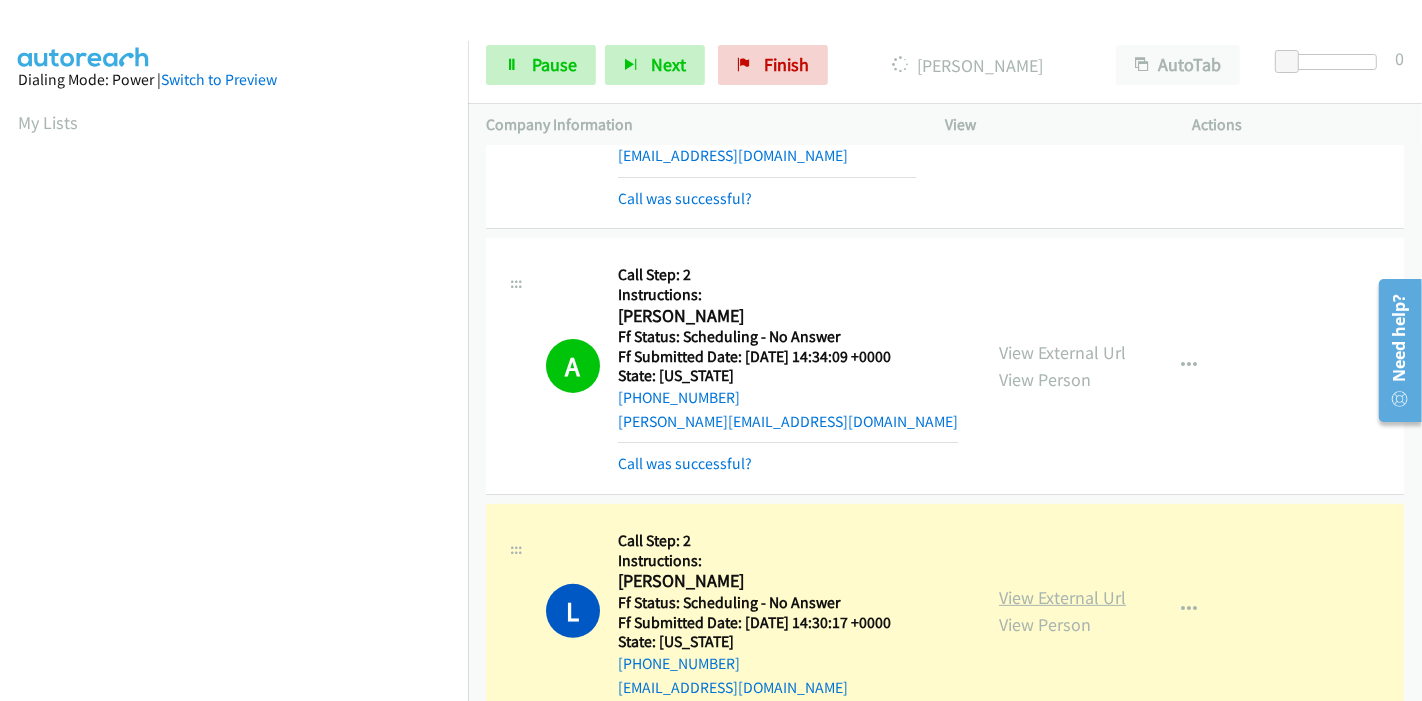 scroll, scrollTop: 422, scrollLeft: 0, axis: vertical 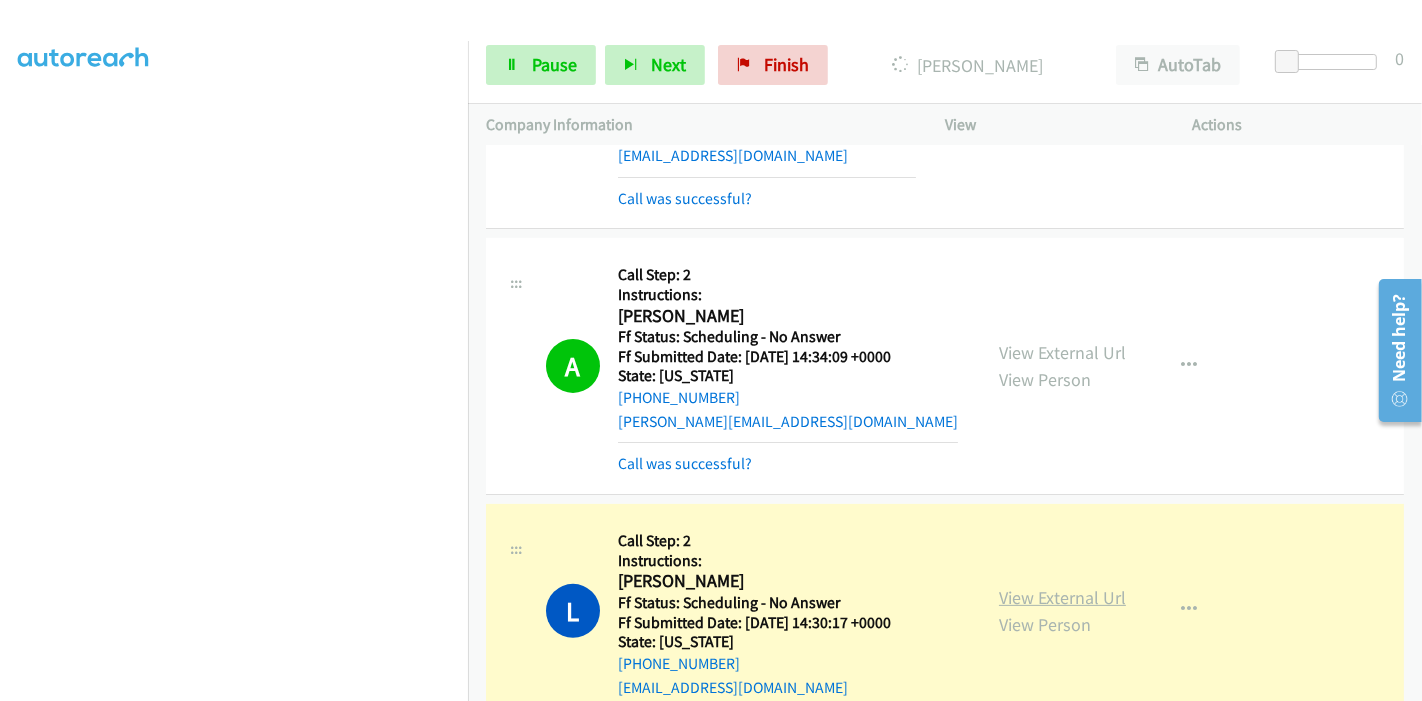 click on "View External Url" at bounding box center (1062, 597) 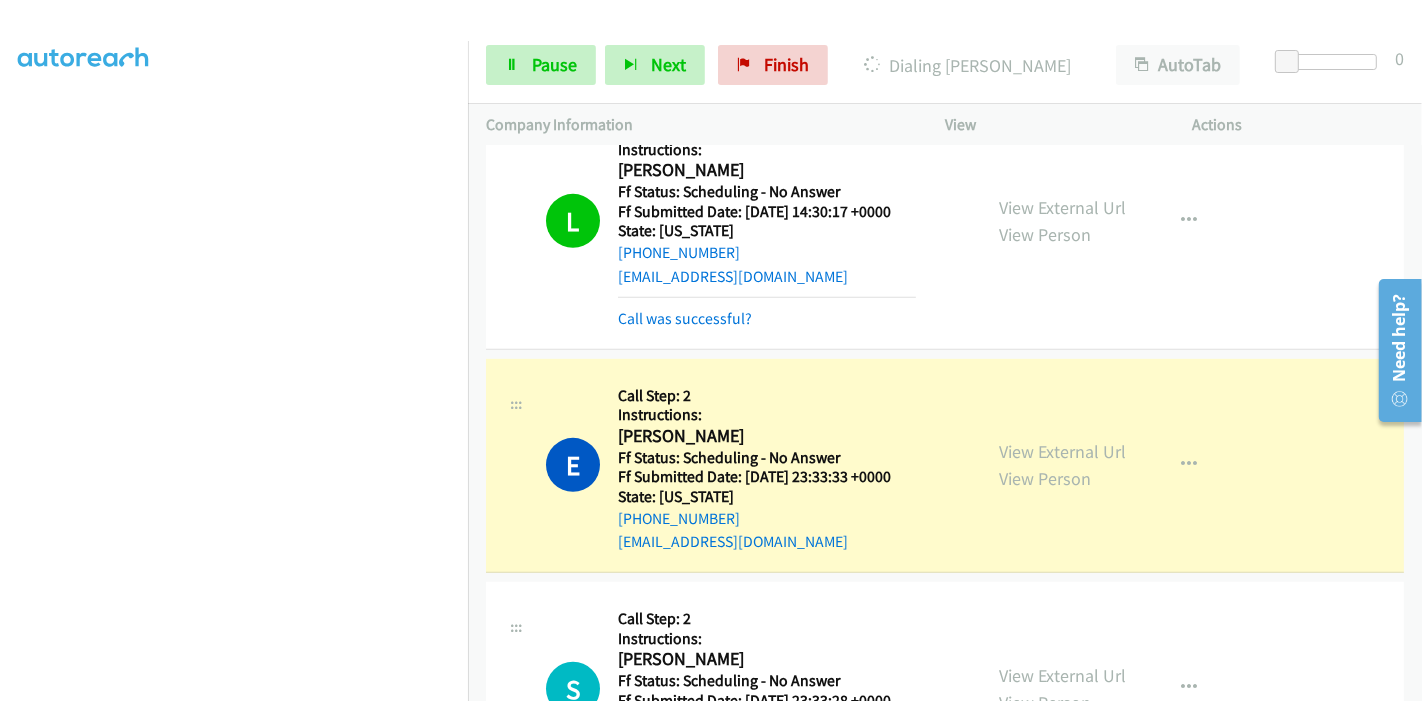 scroll, scrollTop: 888, scrollLeft: 0, axis: vertical 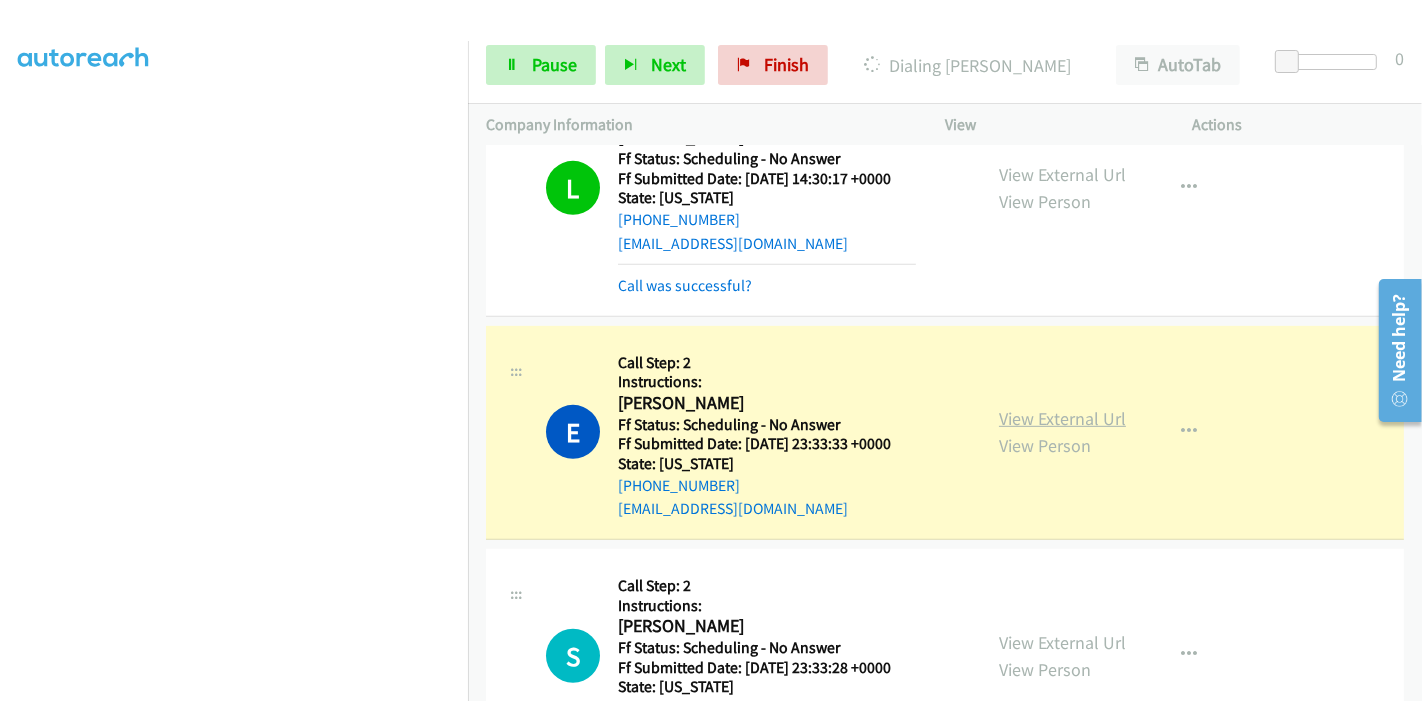 click on "View External Url" at bounding box center [1062, 418] 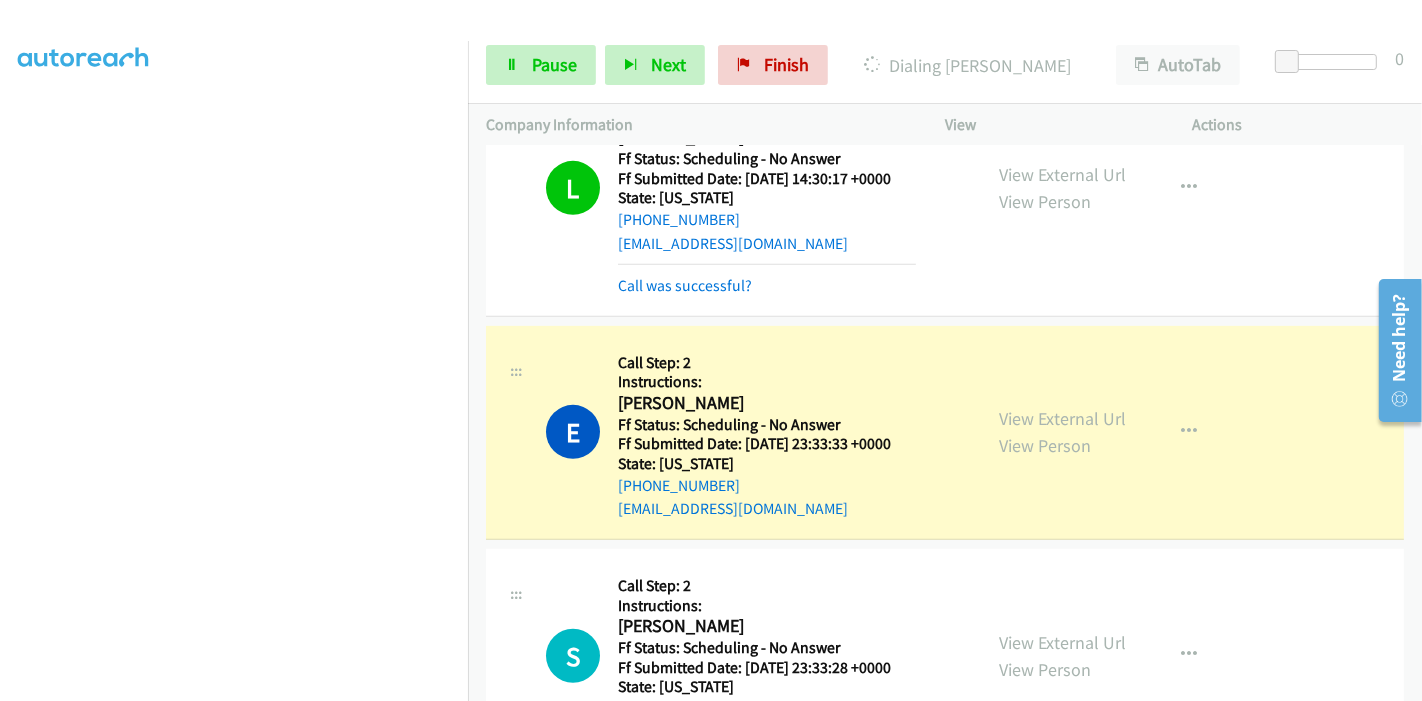 scroll, scrollTop: 0, scrollLeft: 0, axis: both 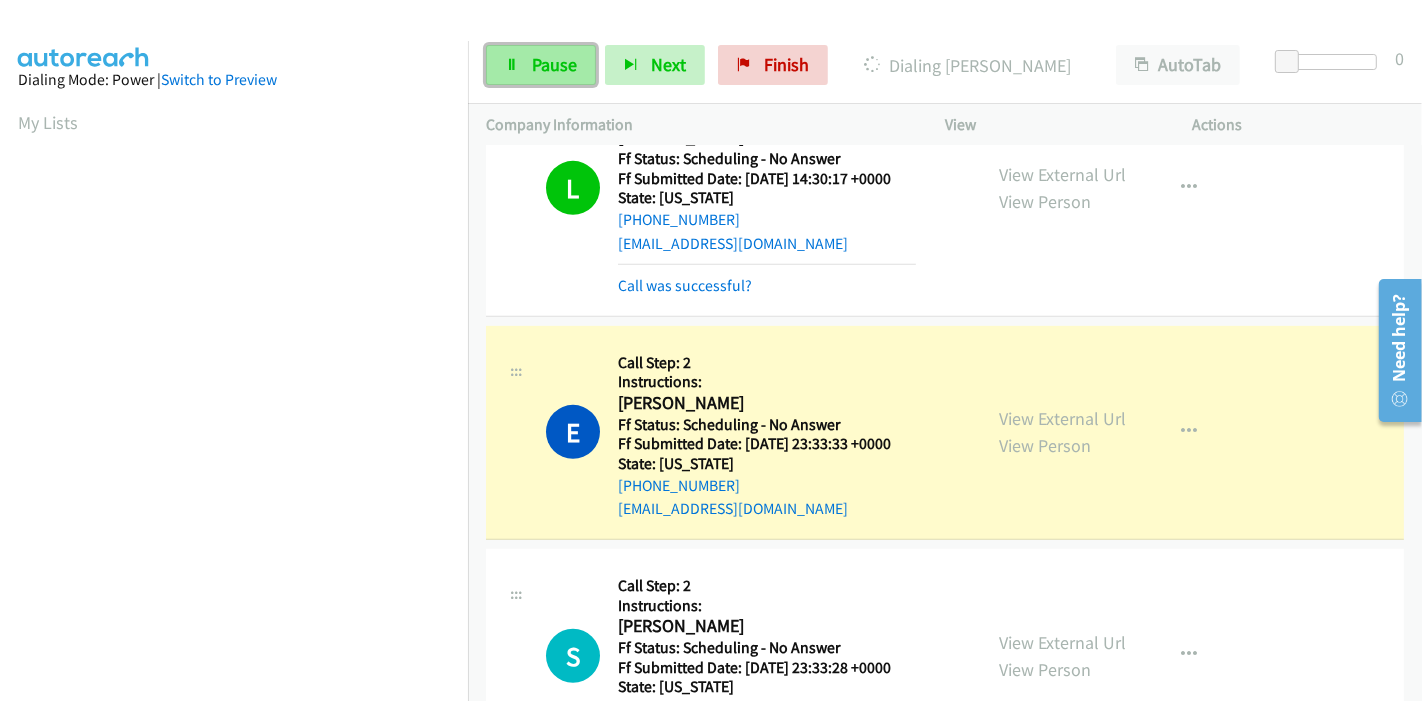 click on "Pause" at bounding box center (554, 64) 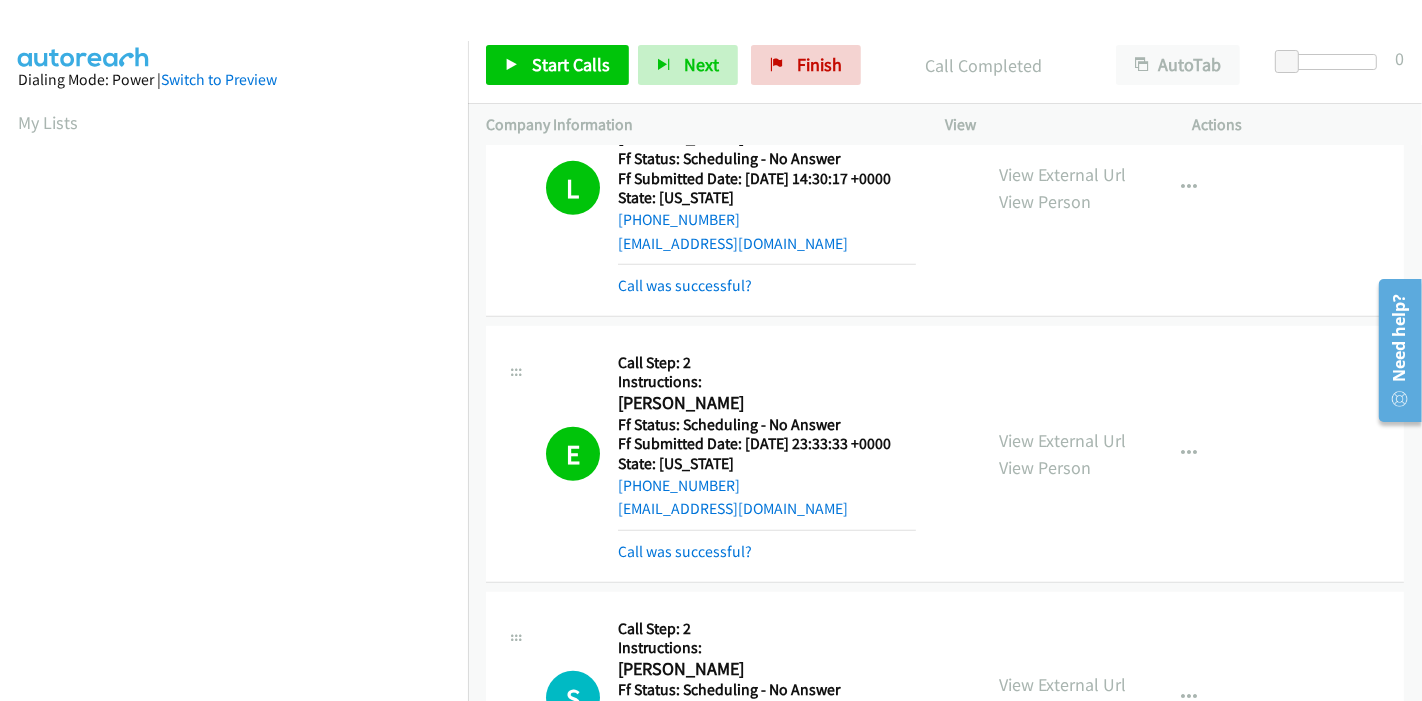 scroll, scrollTop: 422, scrollLeft: 0, axis: vertical 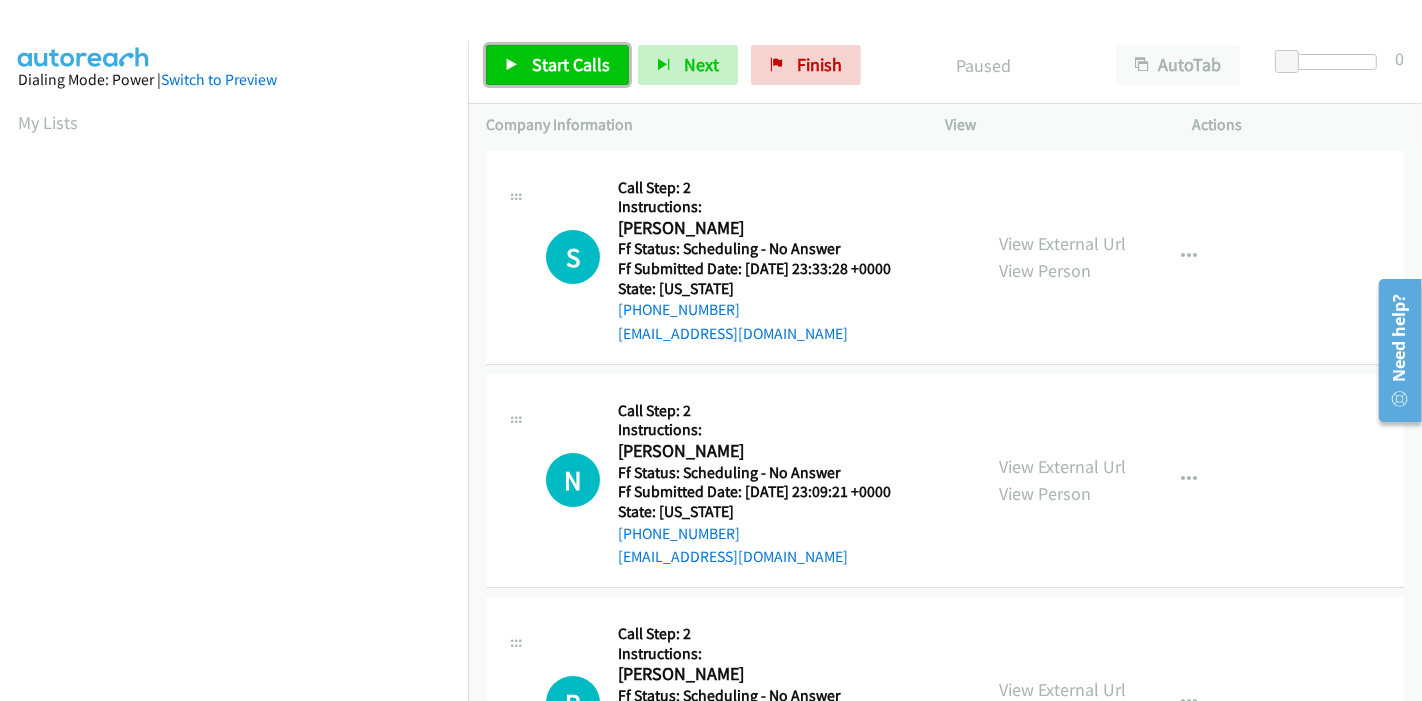 click on "Start Calls" at bounding box center (571, 64) 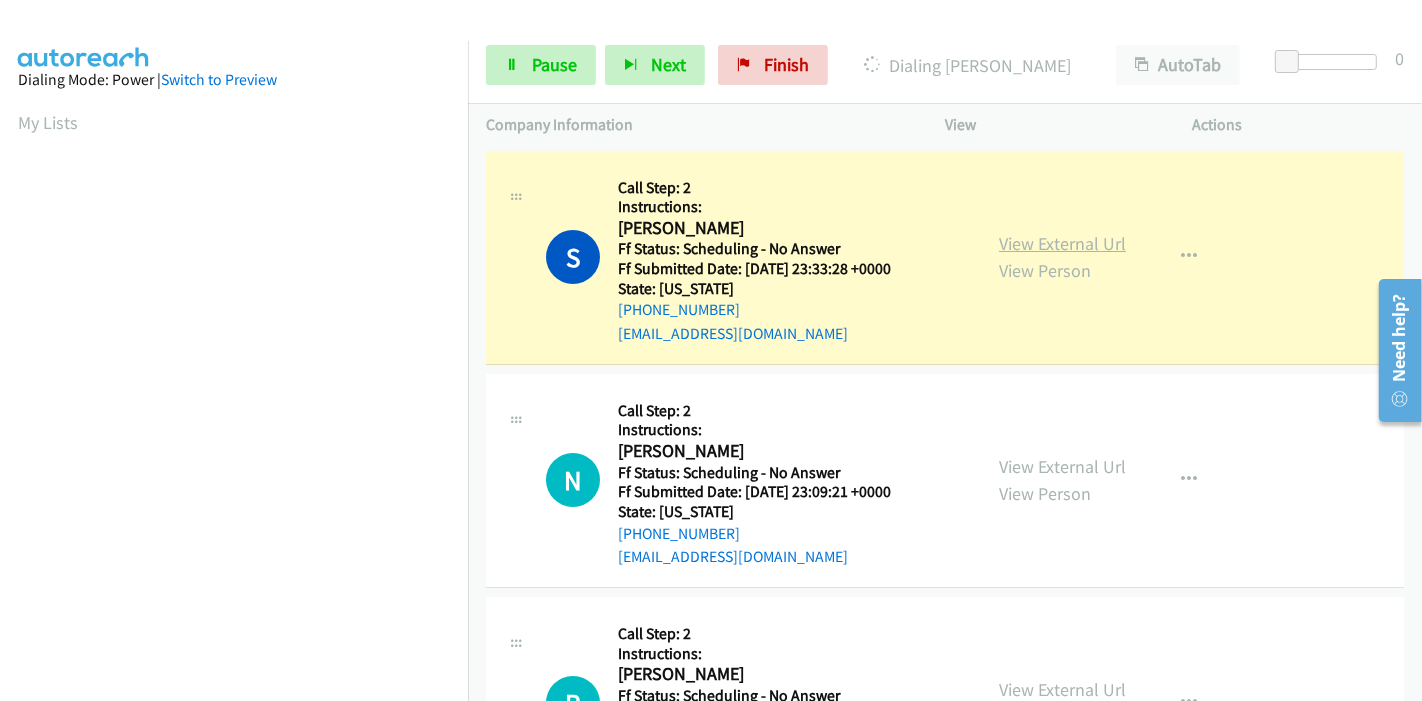 drag, startPoint x: 1100, startPoint y: 249, endPoint x: 1080, endPoint y: 245, distance: 20.396078 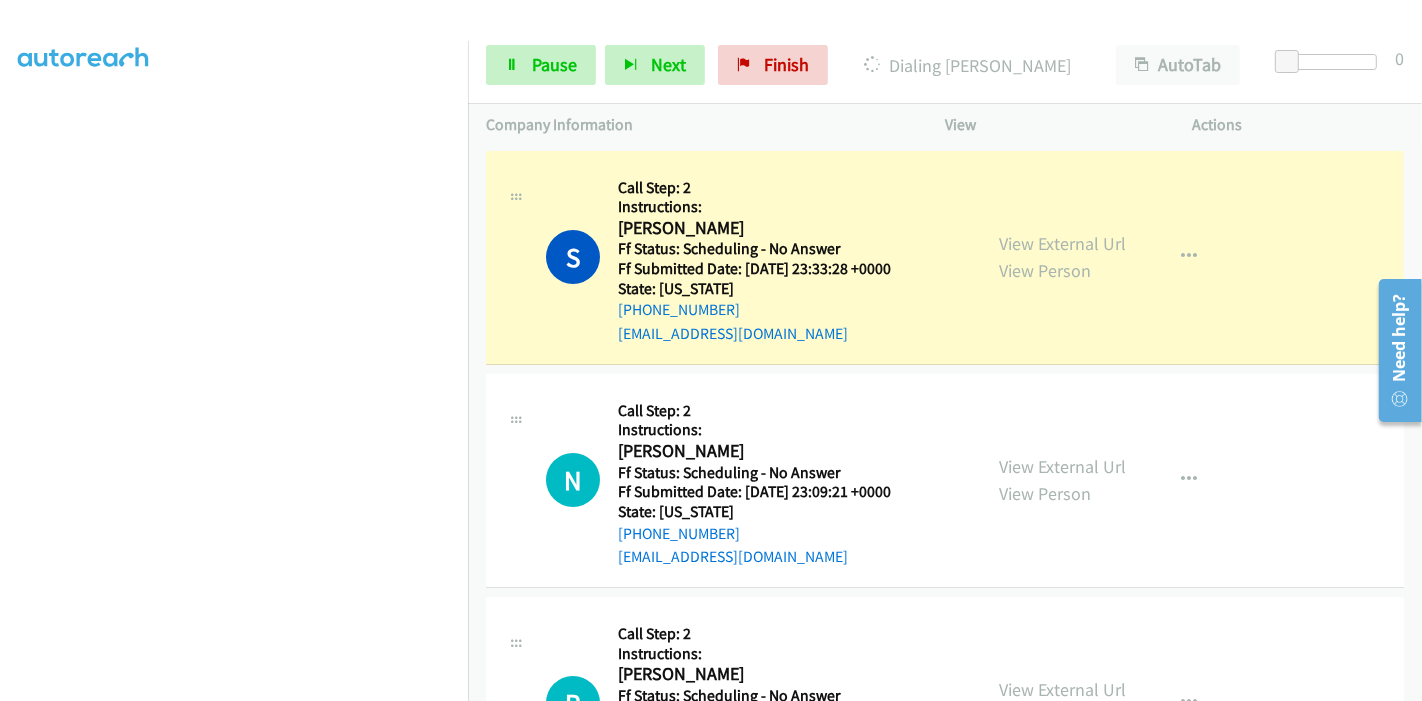 scroll, scrollTop: 0, scrollLeft: 0, axis: both 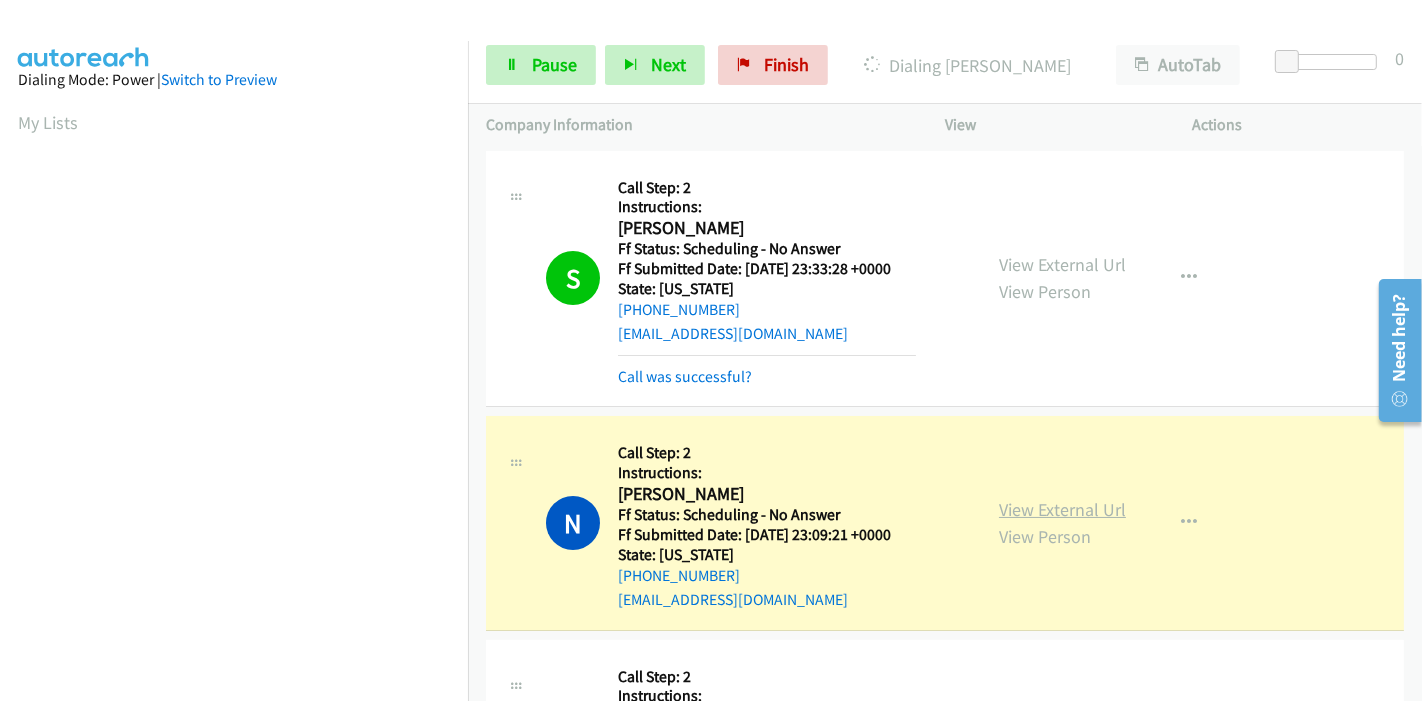 click on "View External Url" at bounding box center (1062, 509) 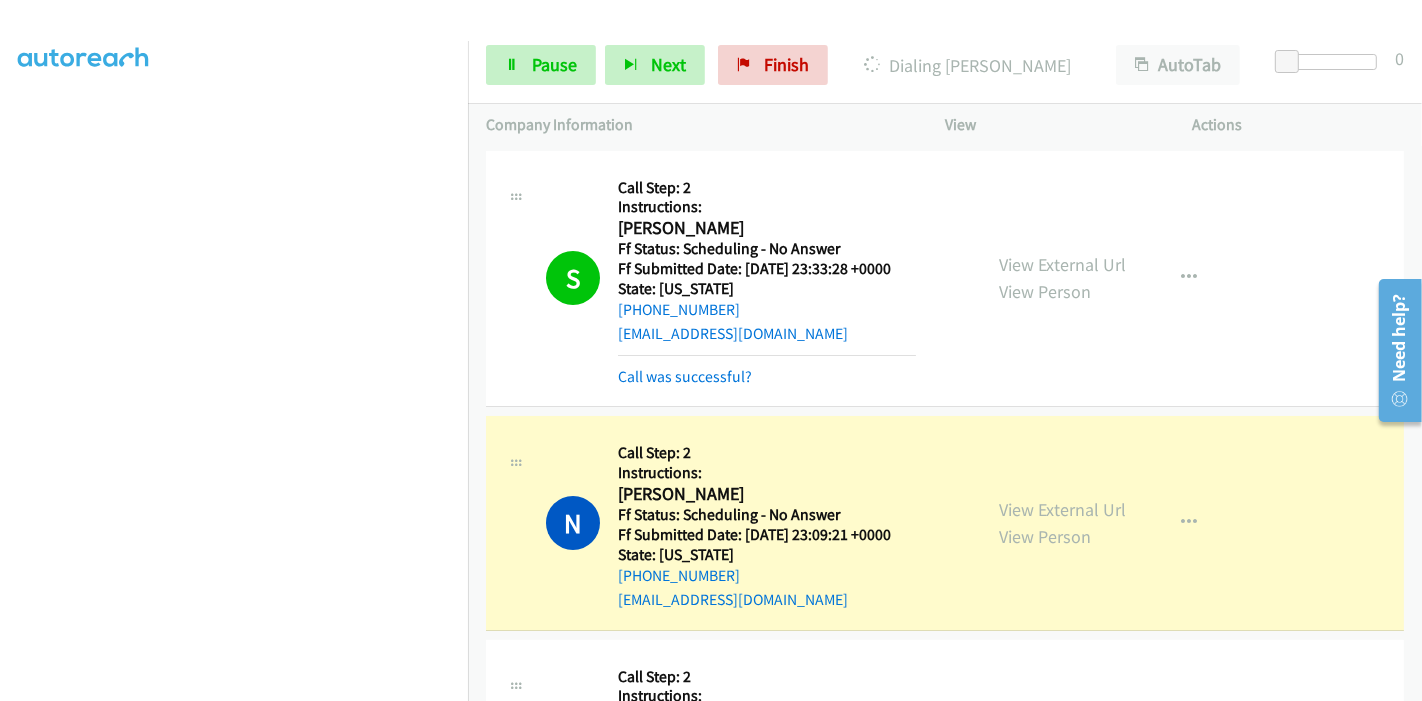 scroll, scrollTop: 0, scrollLeft: 0, axis: both 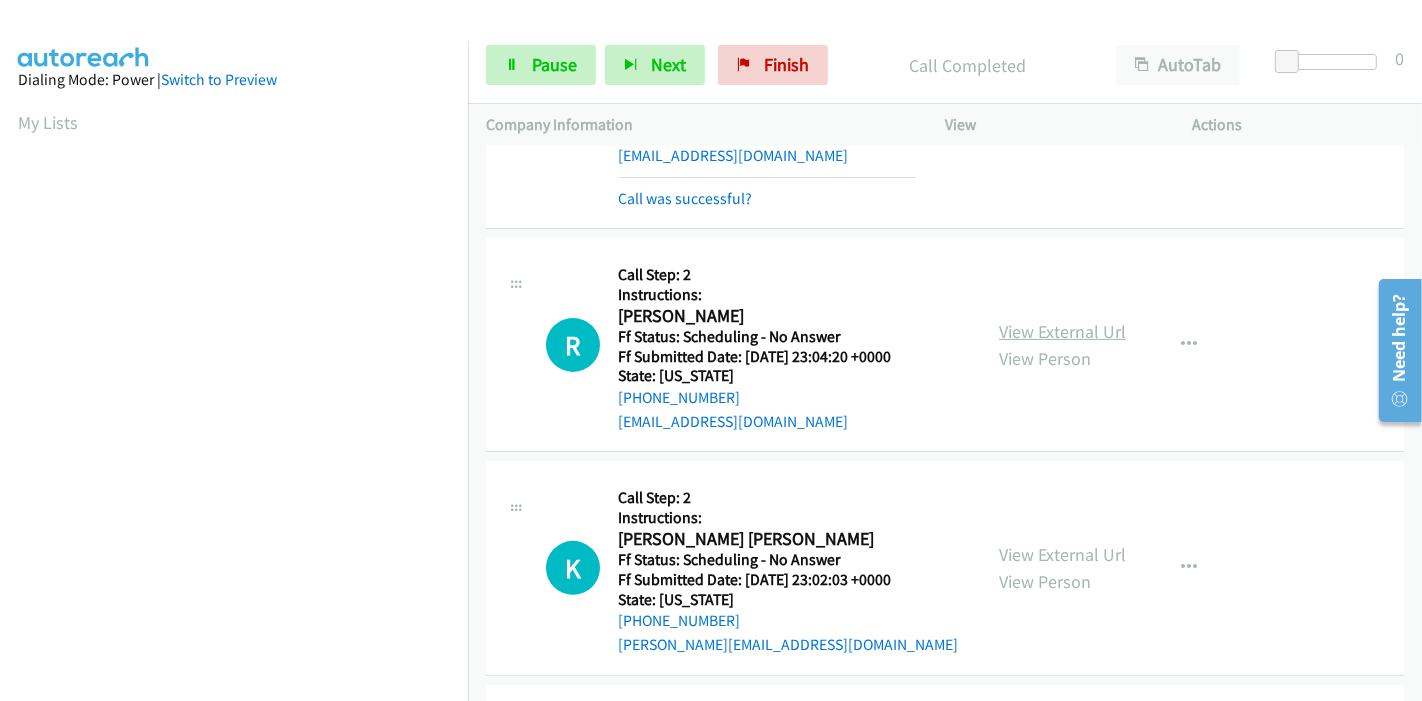 click on "View External Url" at bounding box center (1062, 331) 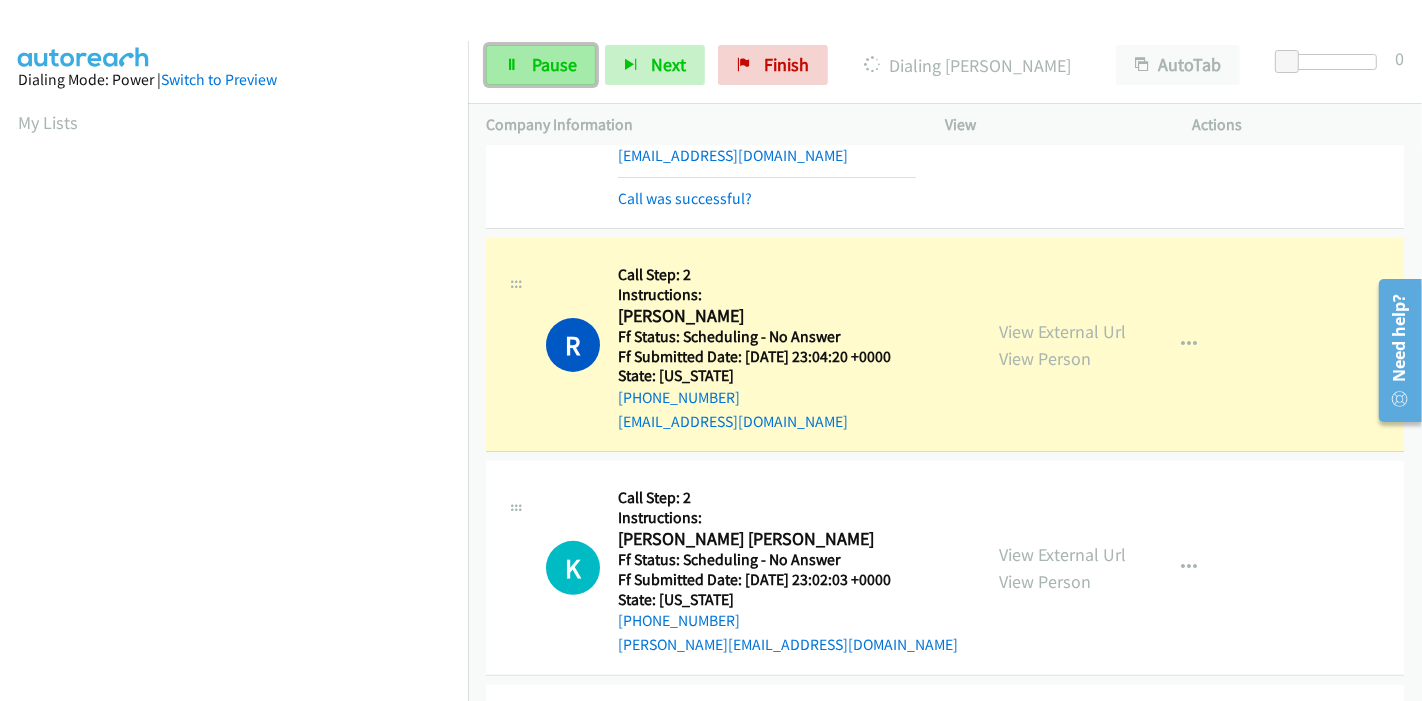 click on "Pause" at bounding box center [554, 64] 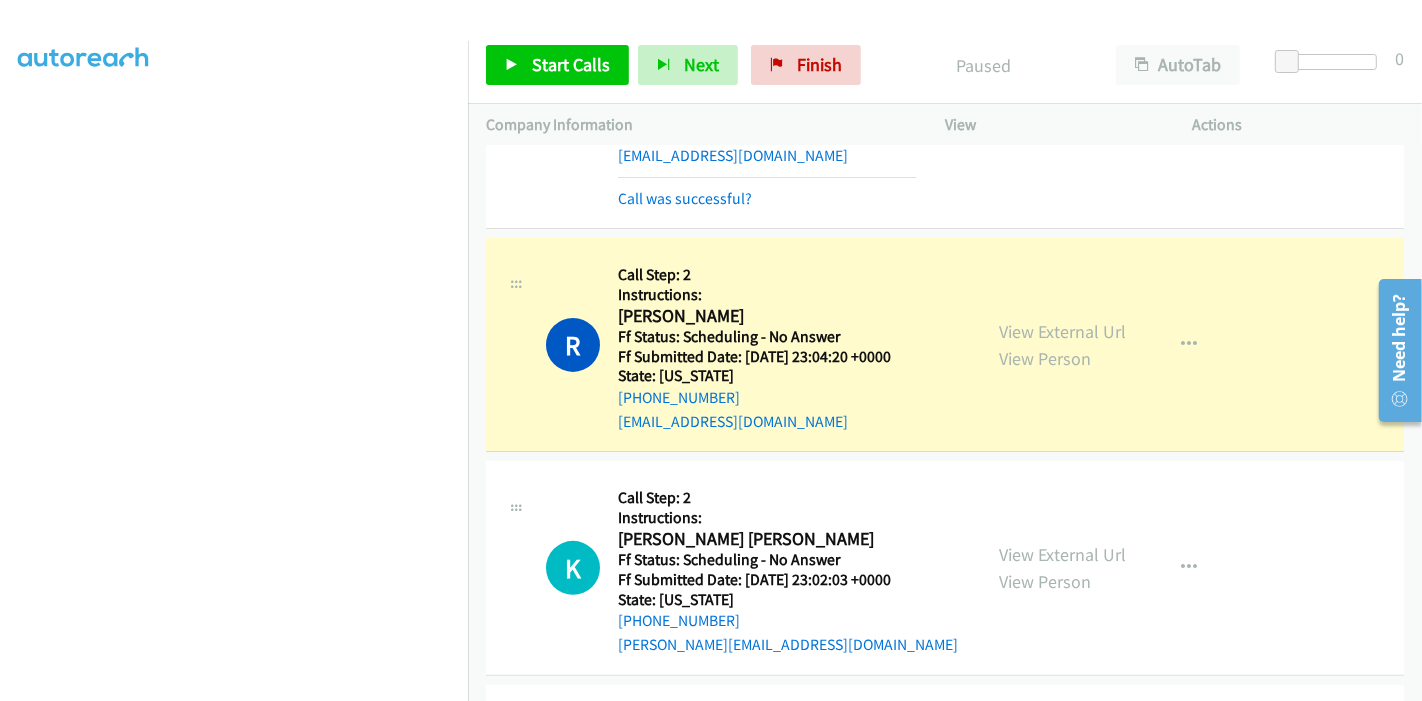 scroll, scrollTop: 0, scrollLeft: 0, axis: both 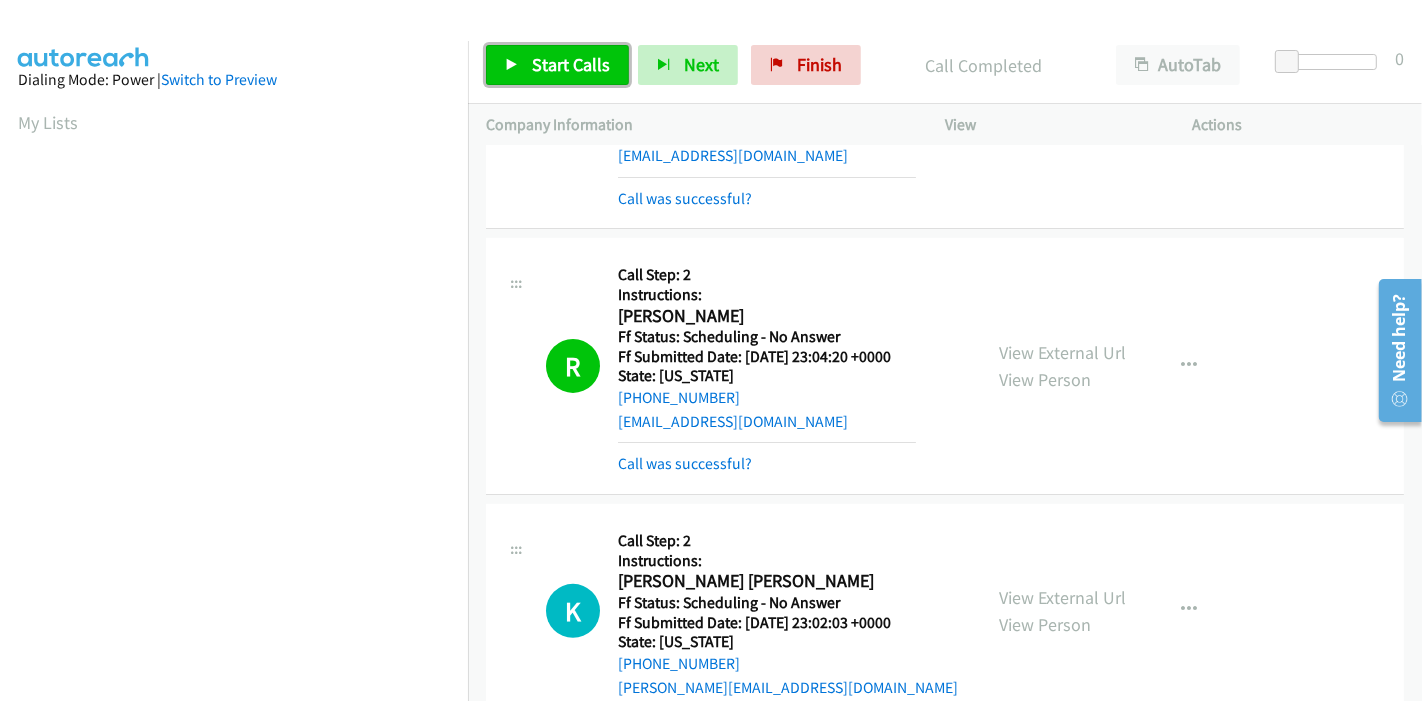 click on "Start Calls" at bounding box center (571, 64) 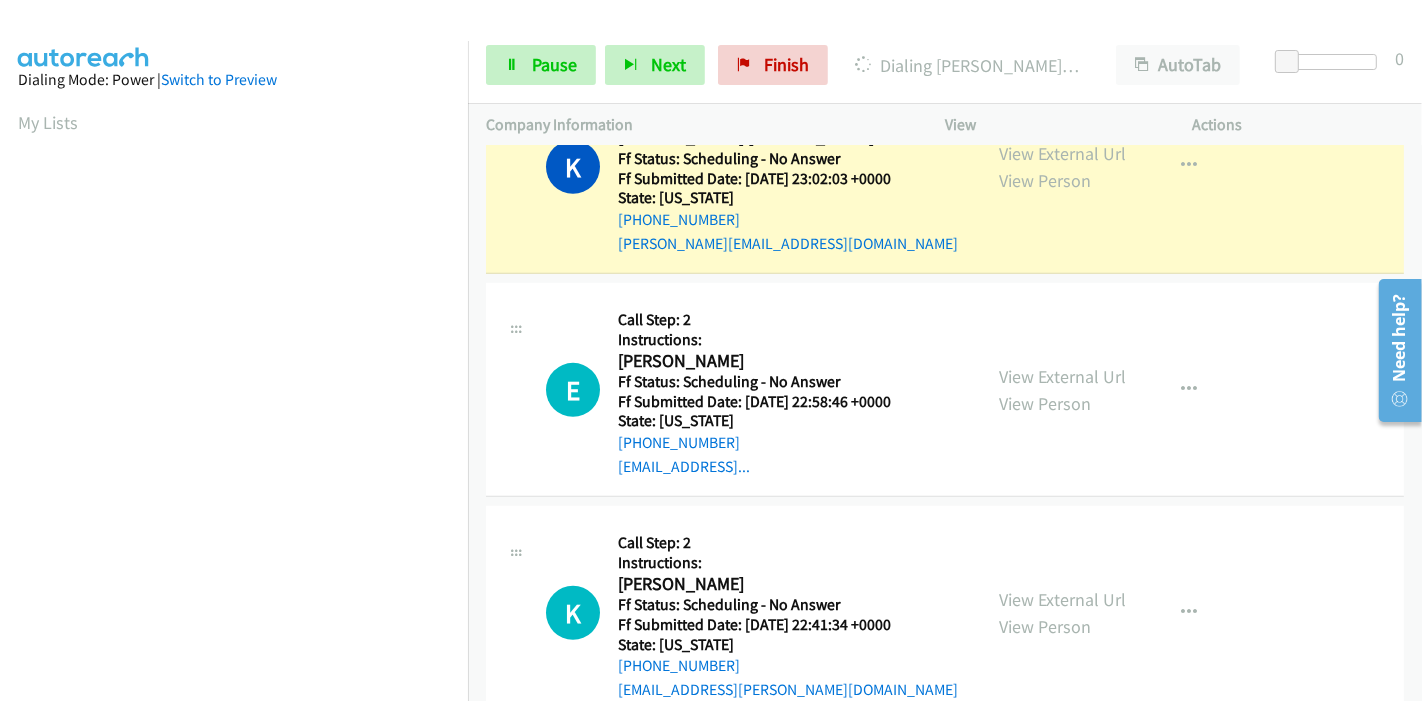 scroll, scrollTop: 777, scrollLeft: 0, axis: vertical 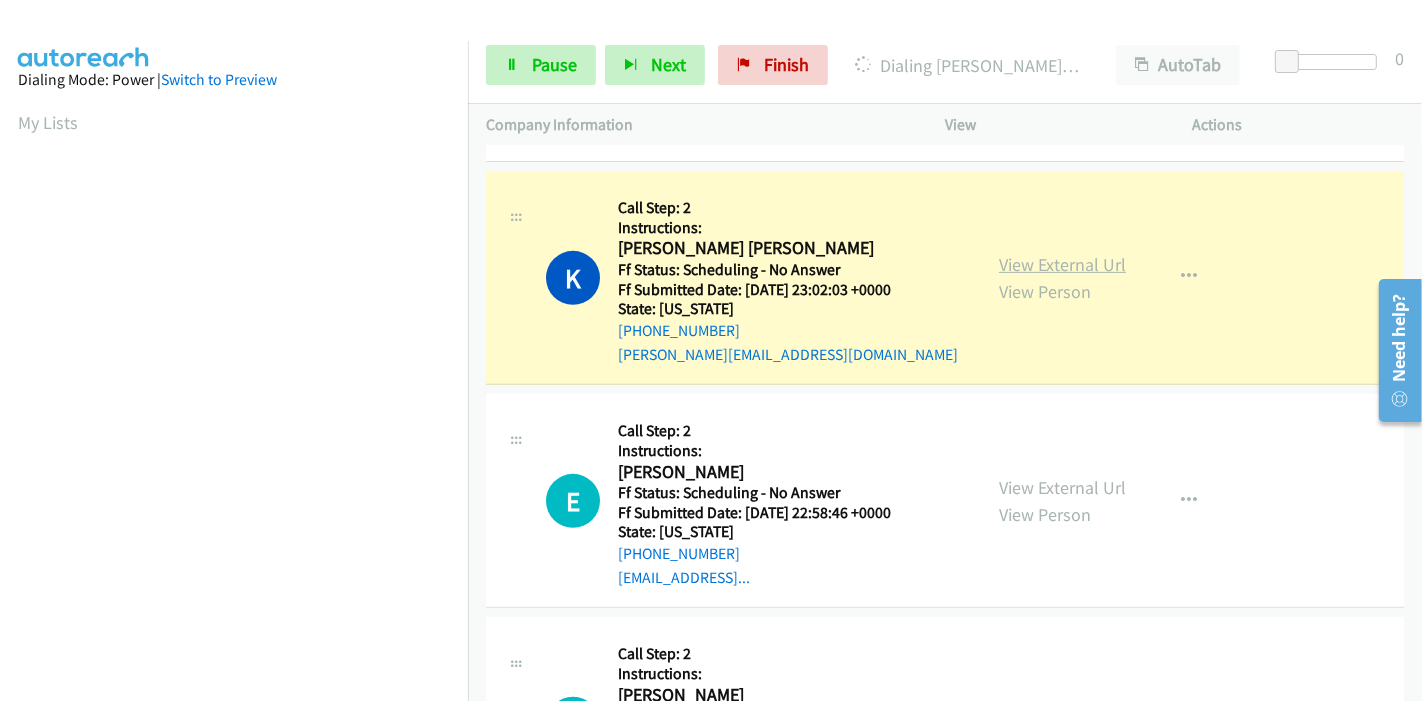 click on "View External Url" at bounding box center [1062, 264] 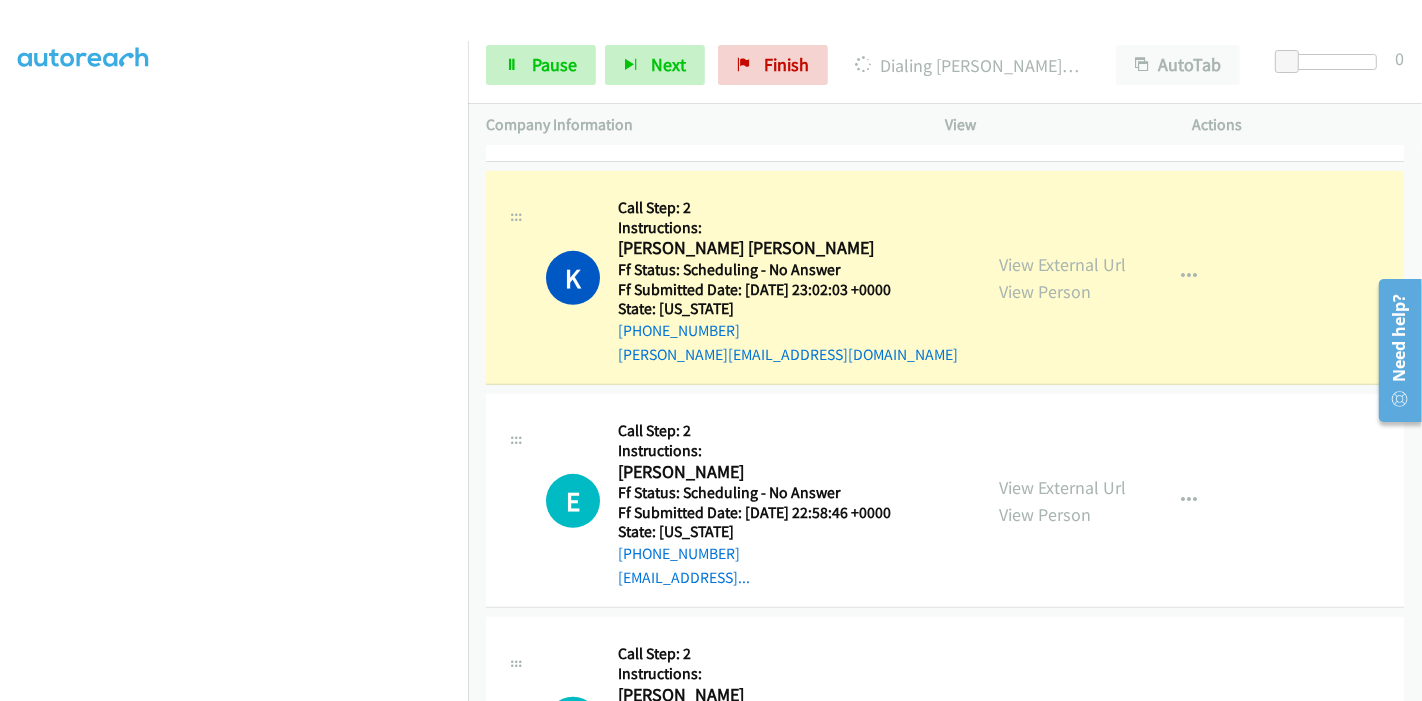 scroll, scrollTop: 0, scrollLeft: 0, axis: both 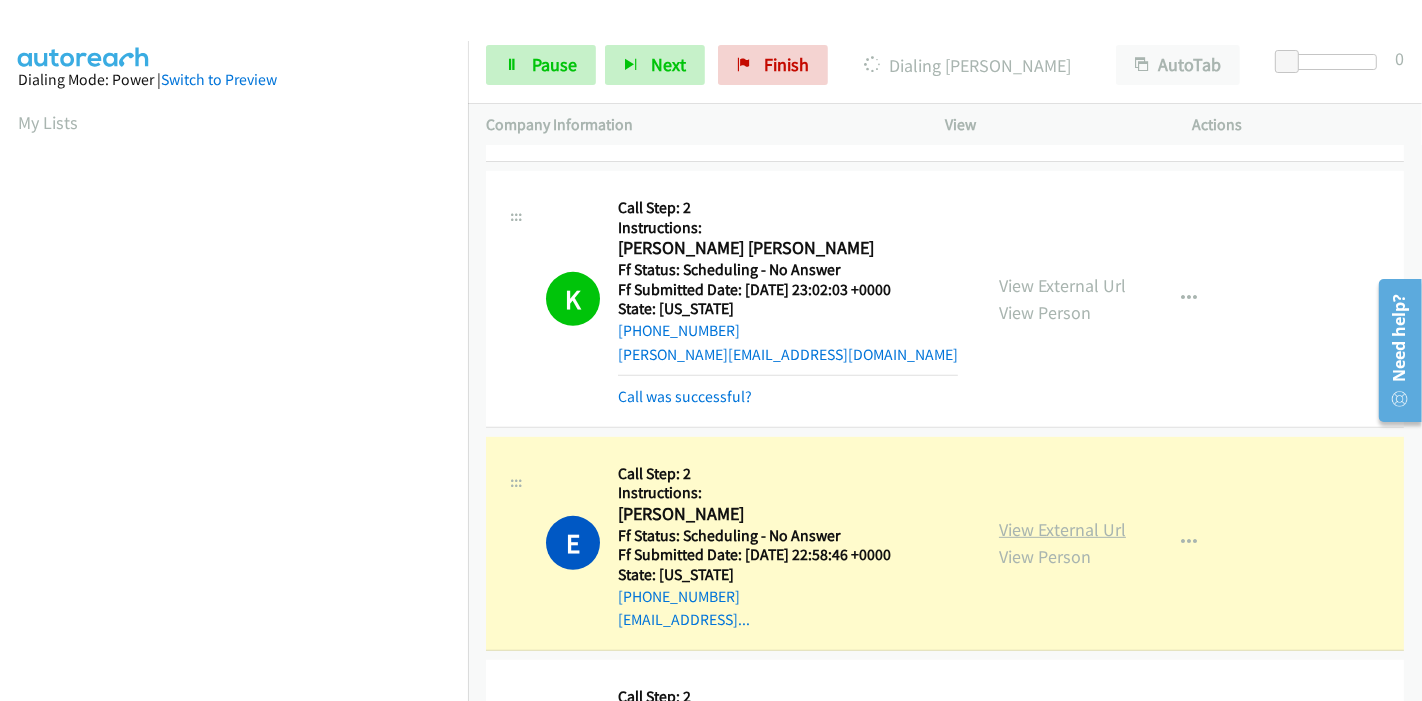 click on "View External Url" at bounding box center [1062, 529] 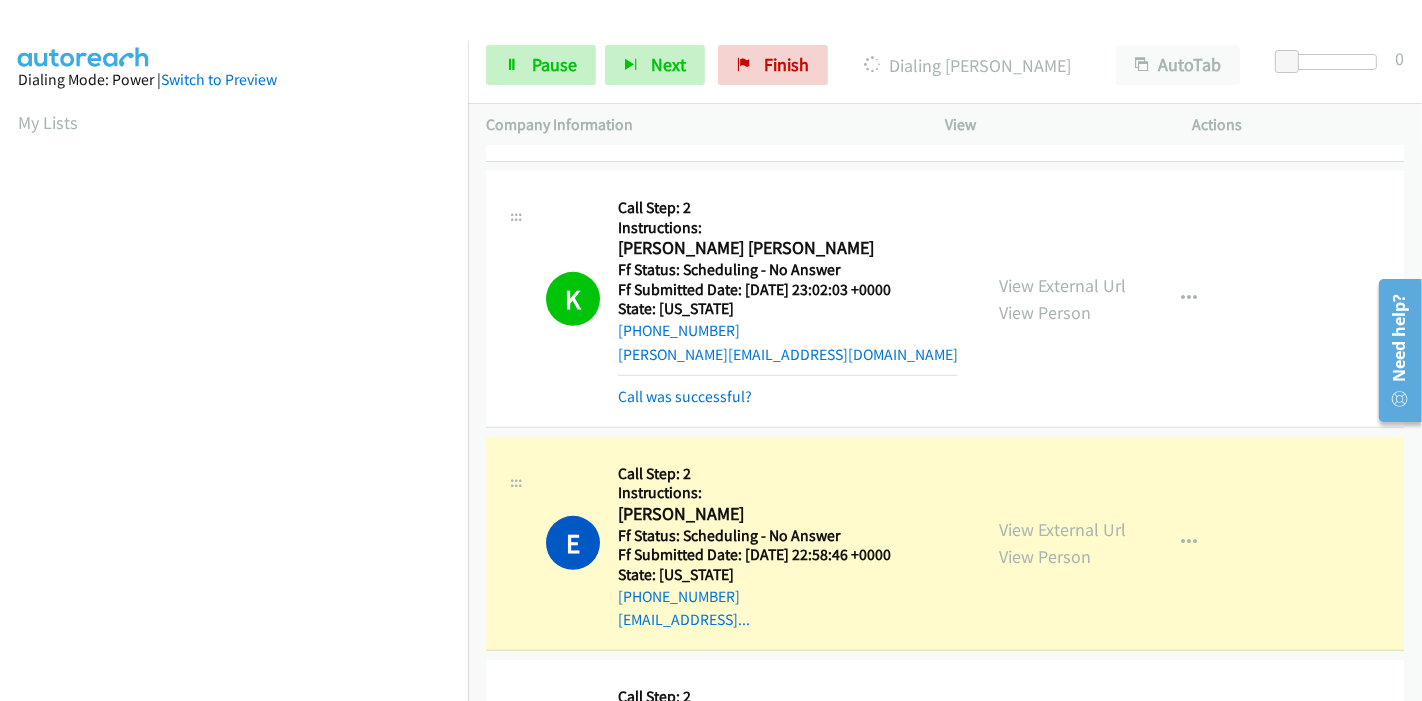 scroll, scrollTop: 422, scrollLeft: 0, axis: vertical 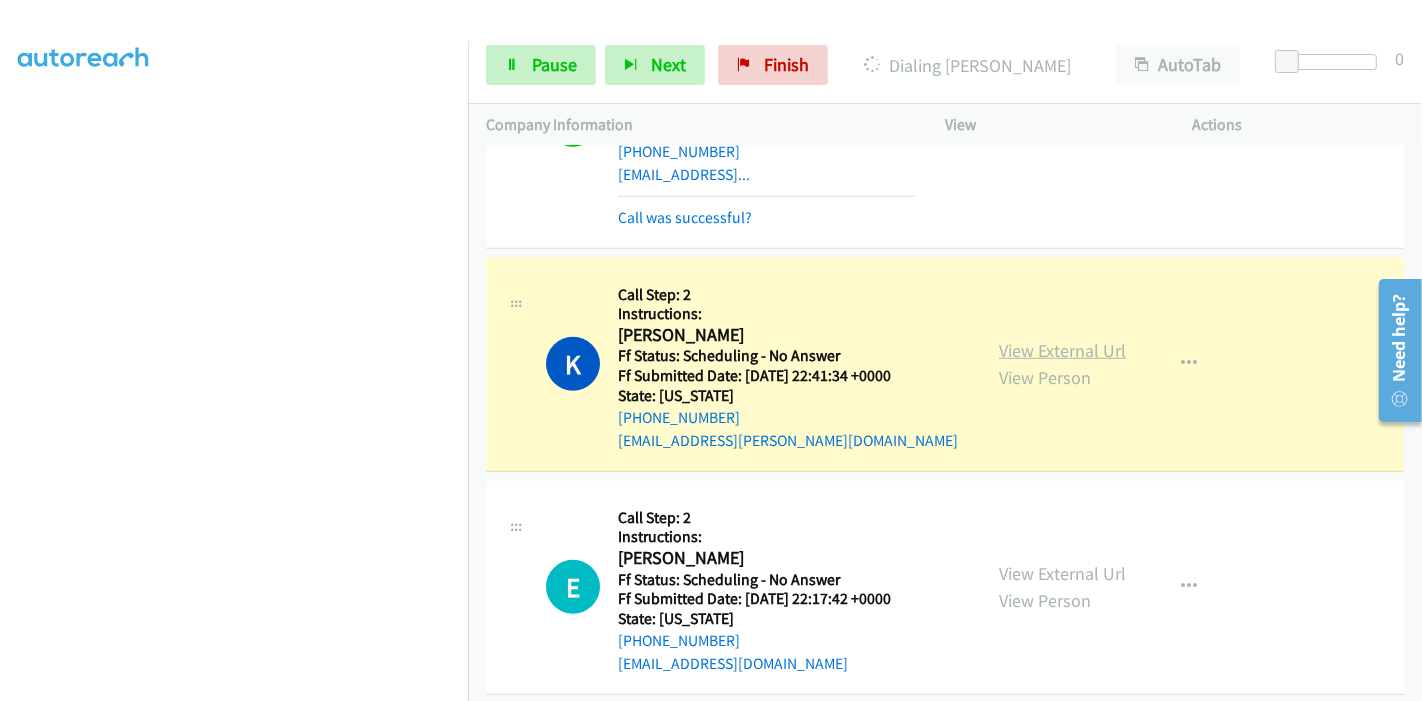 click on "View External Url" at bounding box center (1062, 350) 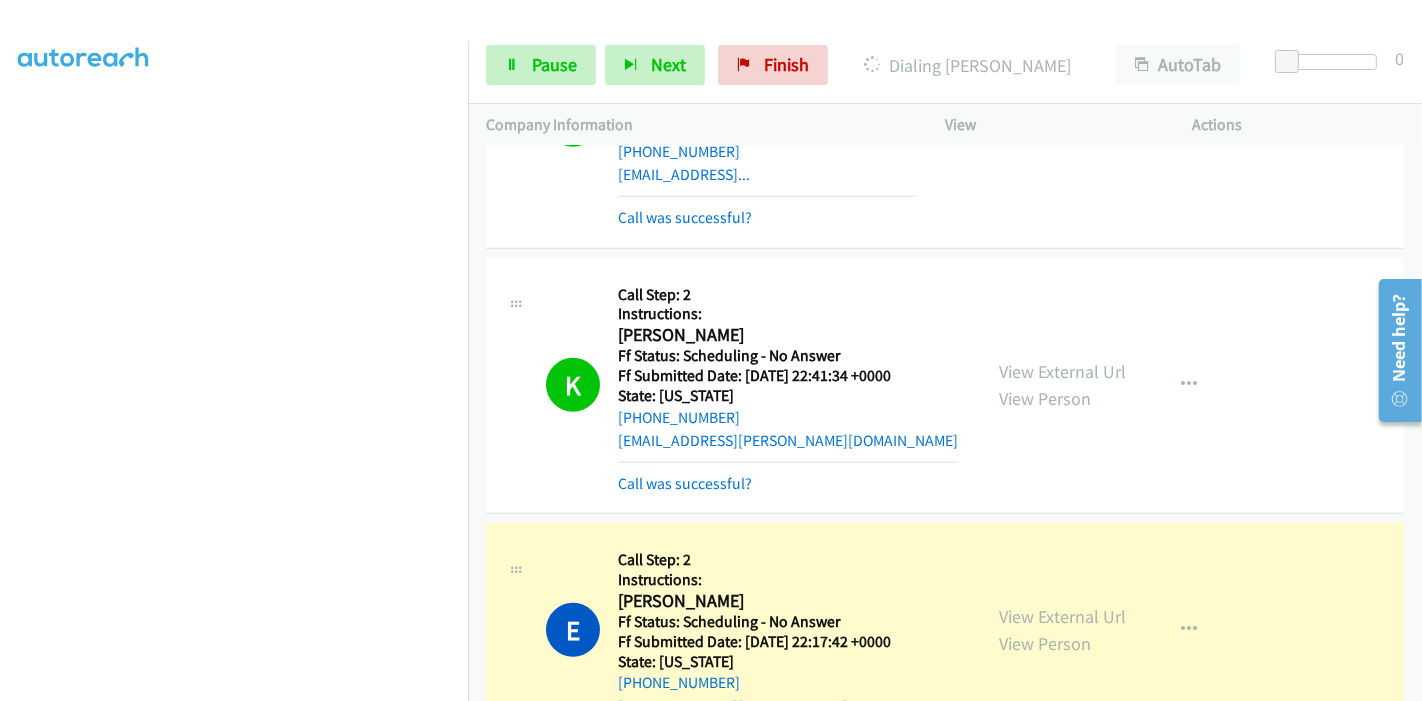 scroll, scrollTop: 0, scrollLeft: 0, axis: both 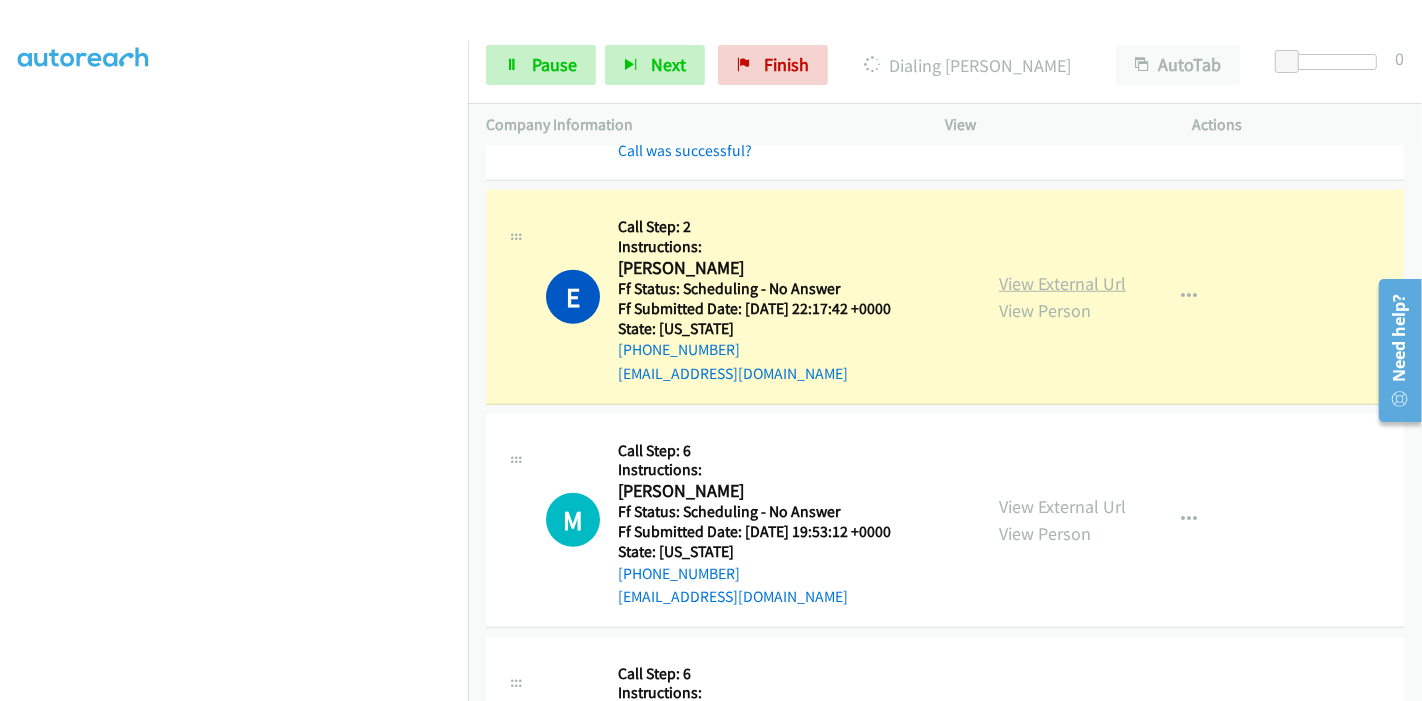 click on "View External Url" at bounding box center (1062, 283) 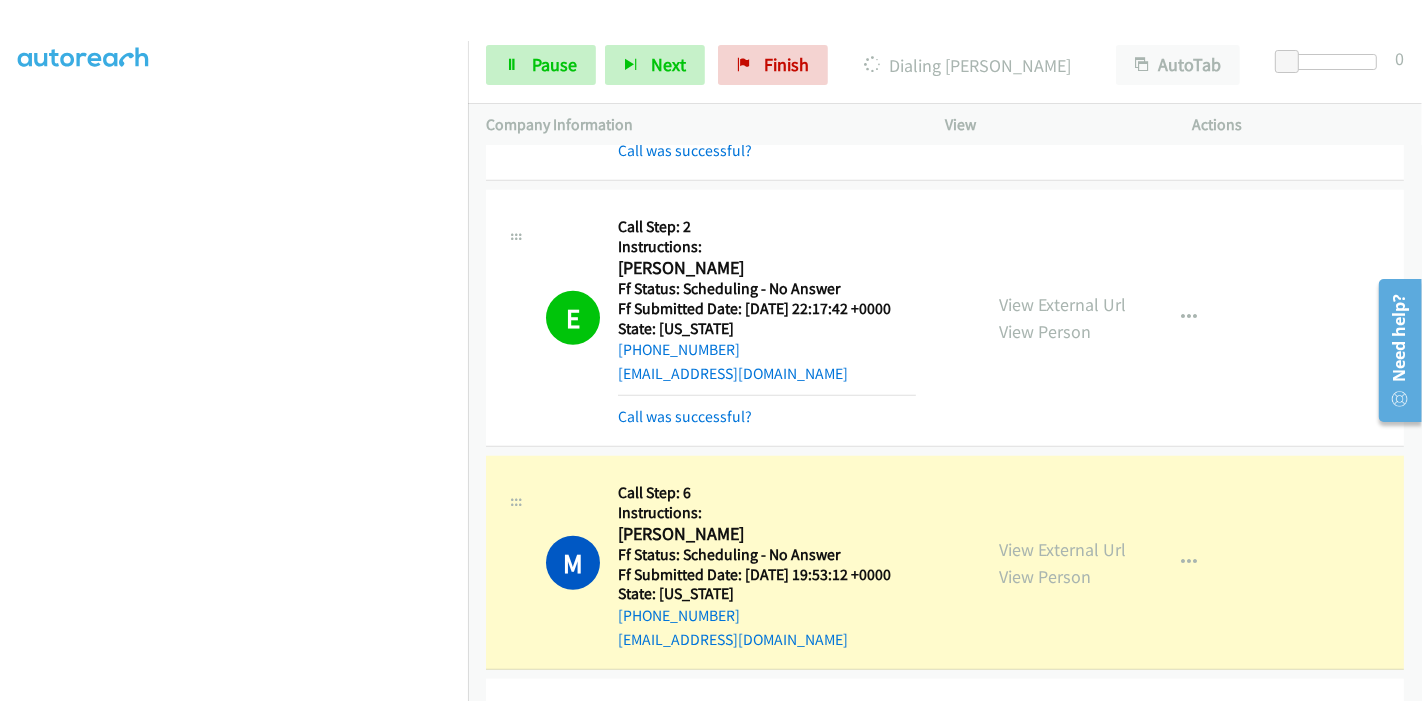 scroll, scrollTop: 0, scrollLeft: 0, axis: both 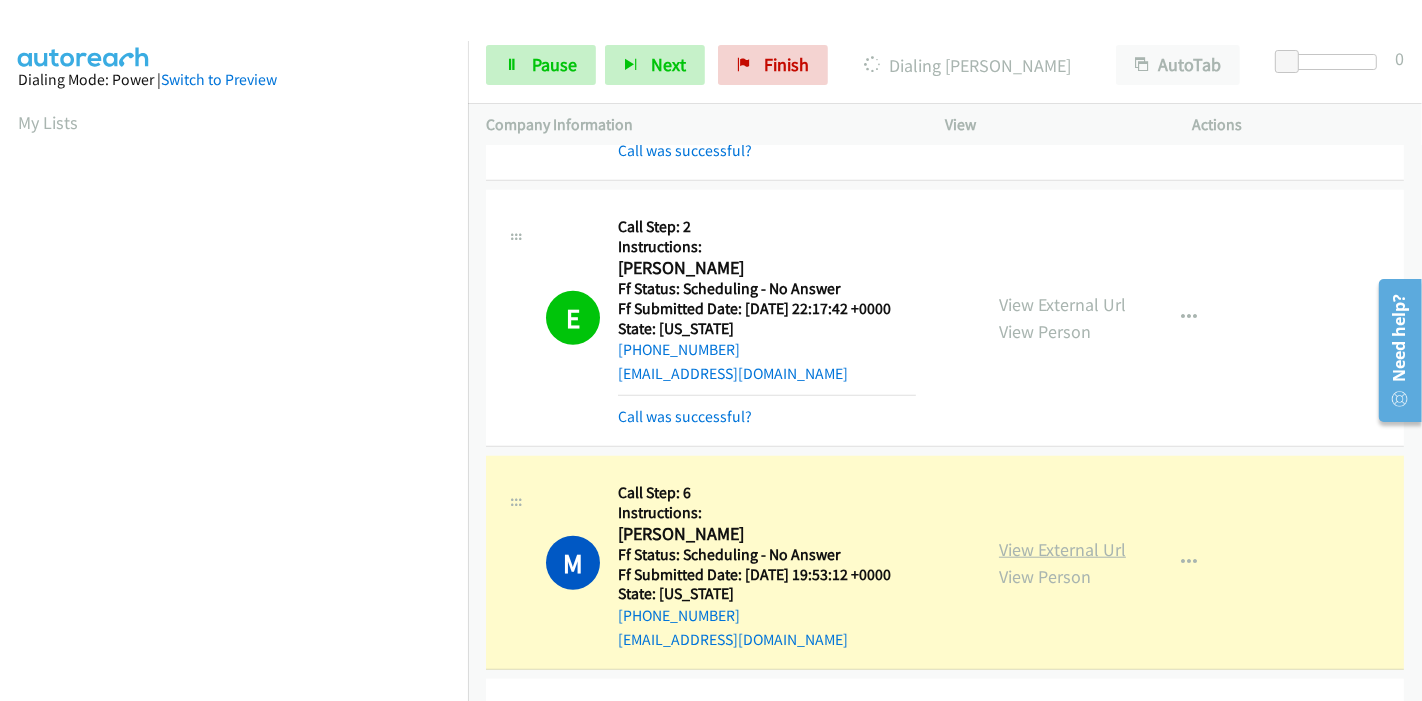 click on "View External Url" at bounding box center (1062, 549) 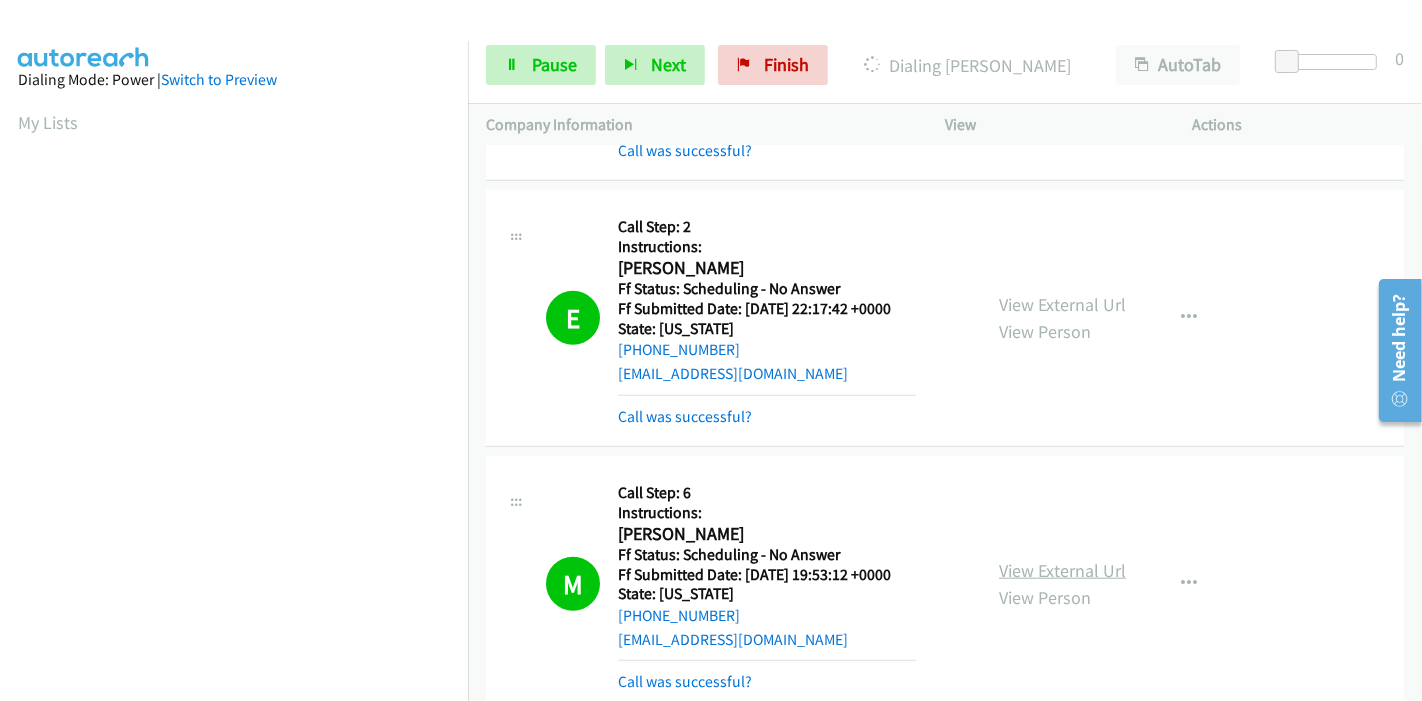 scroll, scrollTop: 422, scrollLeft: 0, axis: vertical 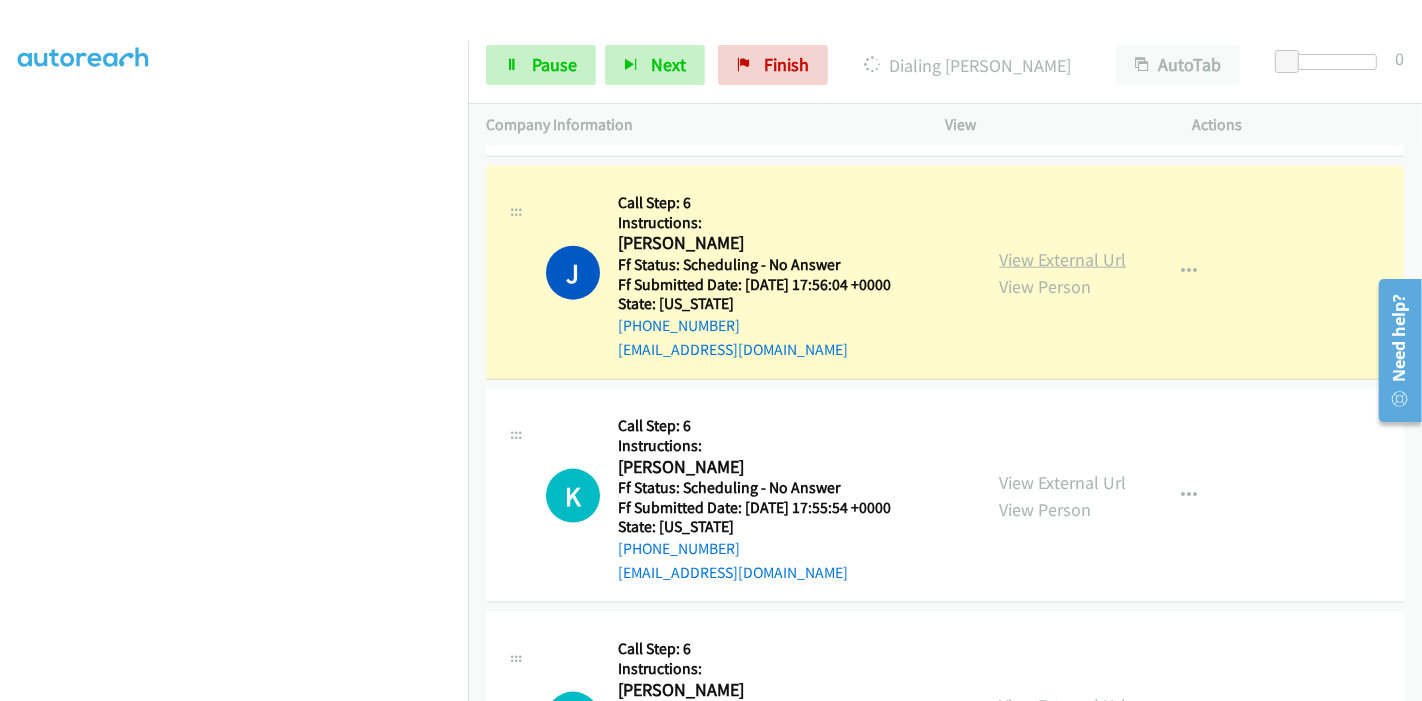 click on "View External Url" at bounding box center (1062, 259) 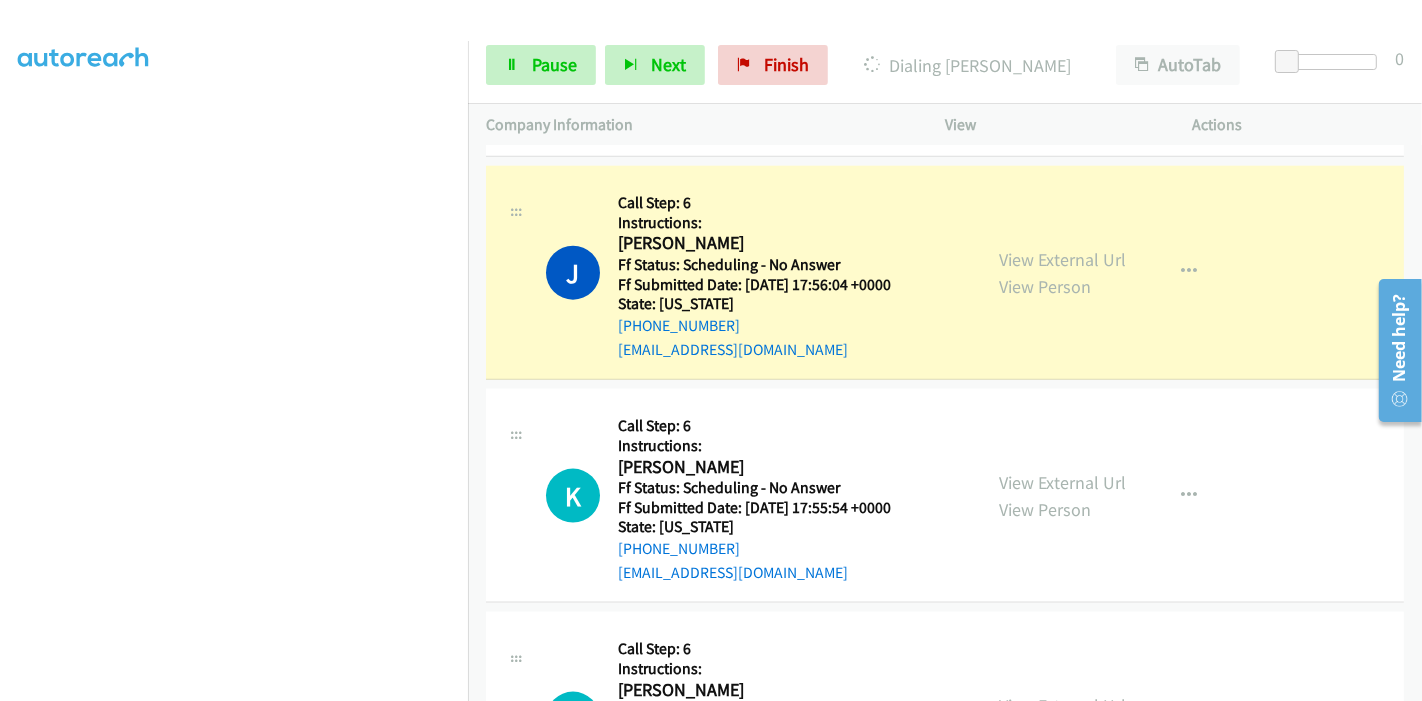 scroll, scrollTop: 422, scrollLeft: 0, axis: vertical 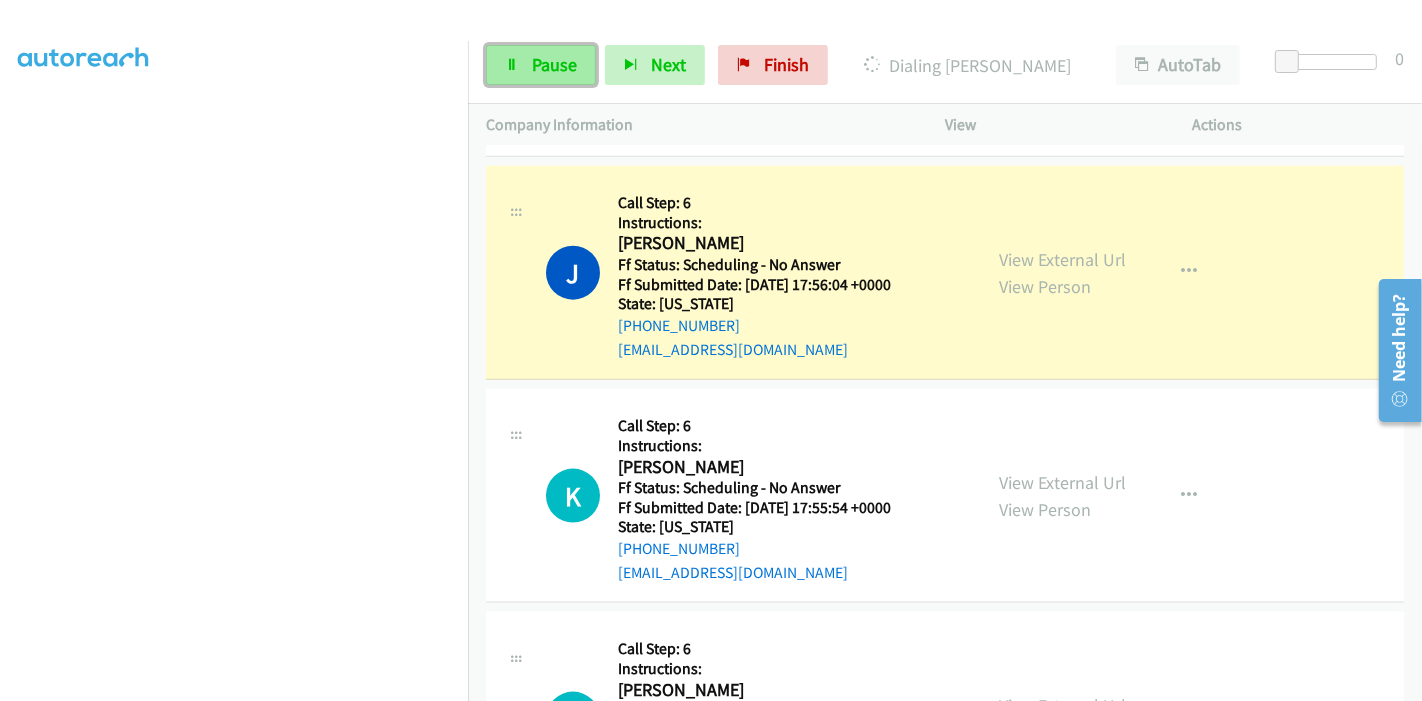 click on "Pause" at bounding box center (554, 64) 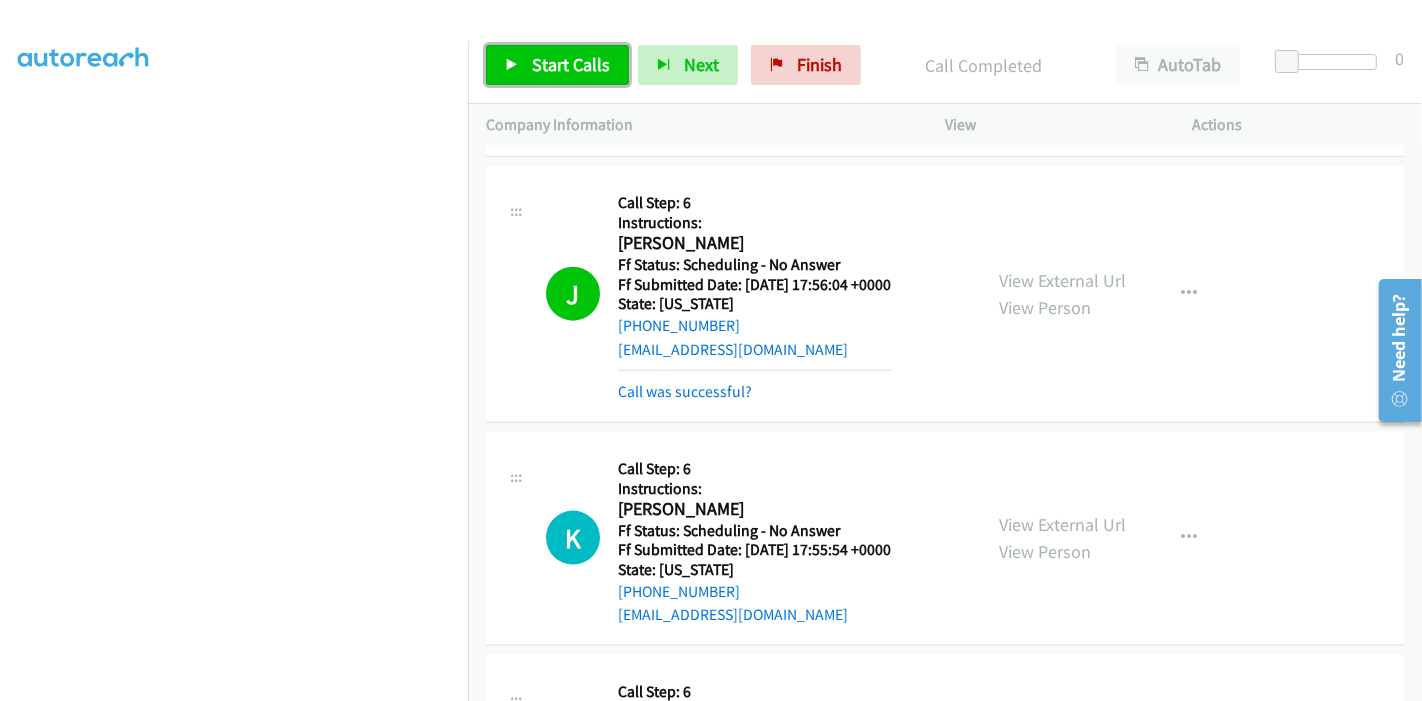 click on "Start Calls" at bounding box center (571, 64) 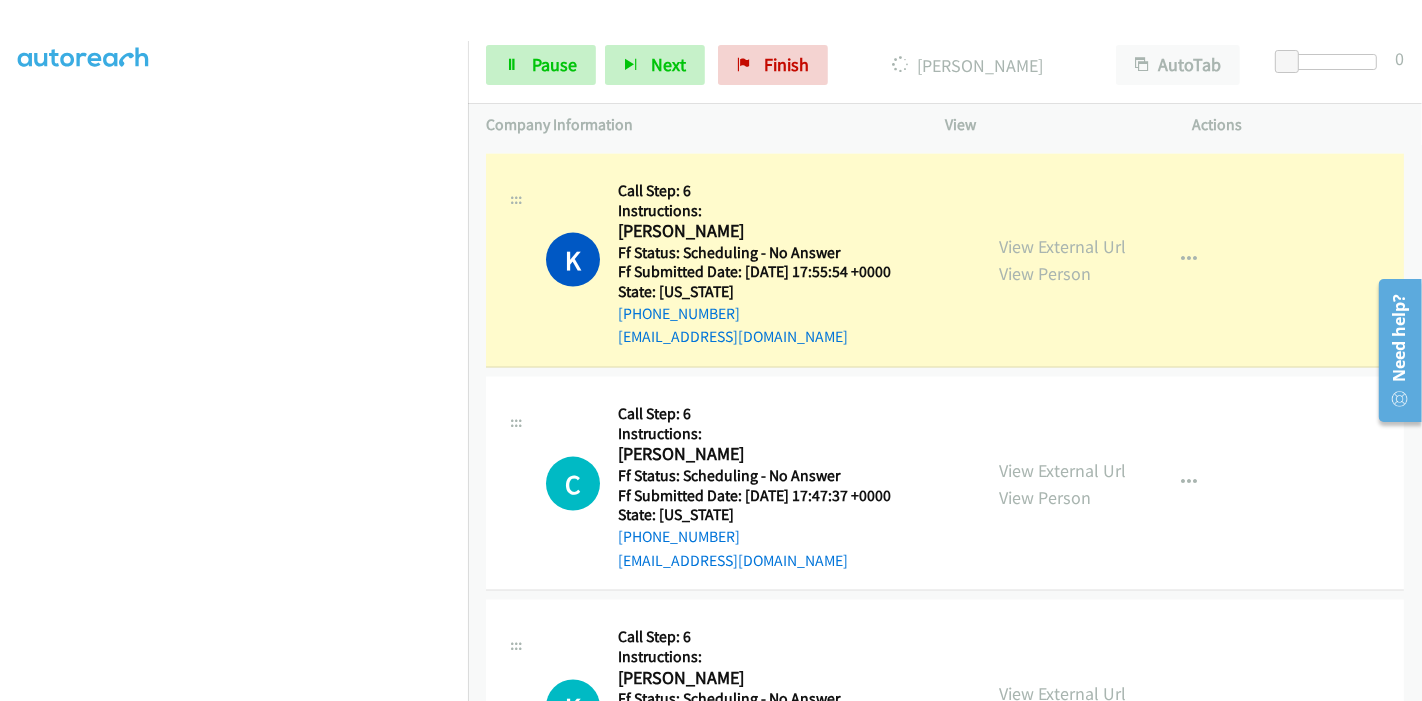 scroll, scrollTop: 2444, scrollLeft: 0, axis: vertical 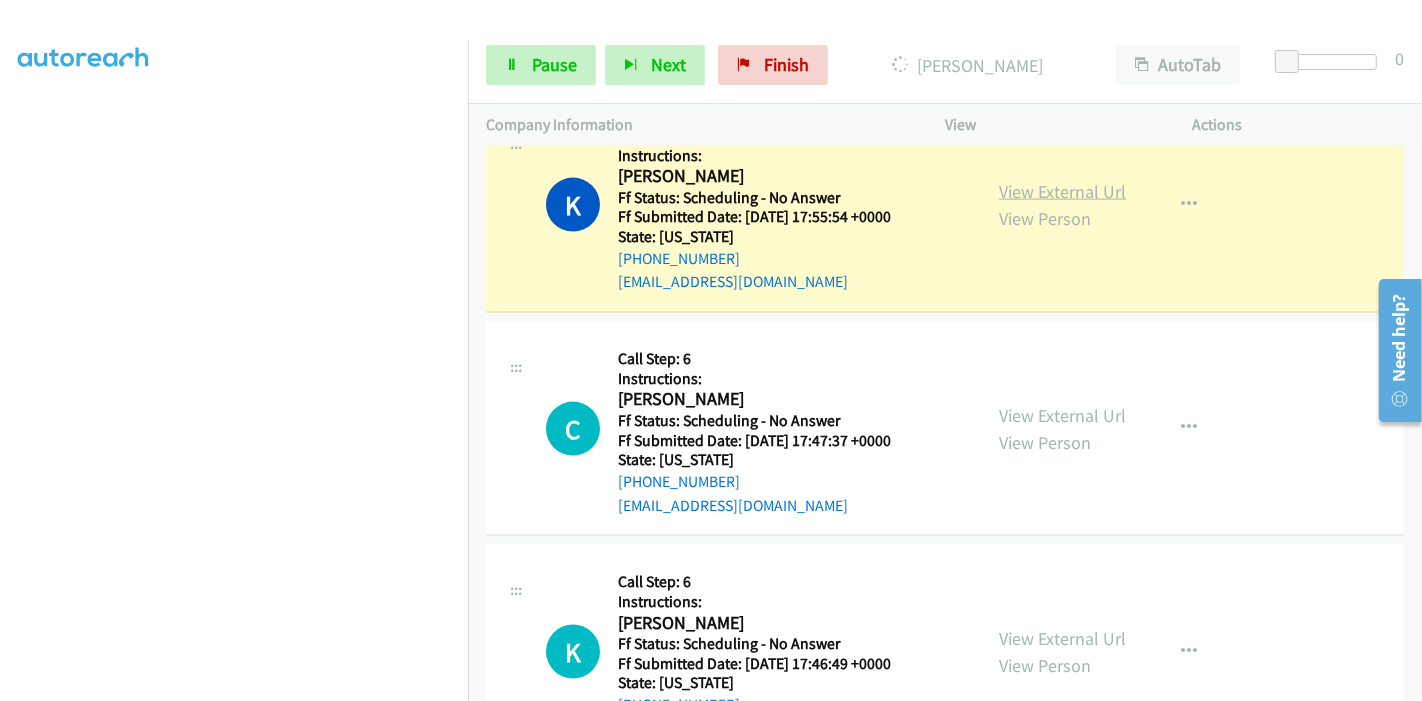 click on "View External Url" at bounding box center [1062, 191] 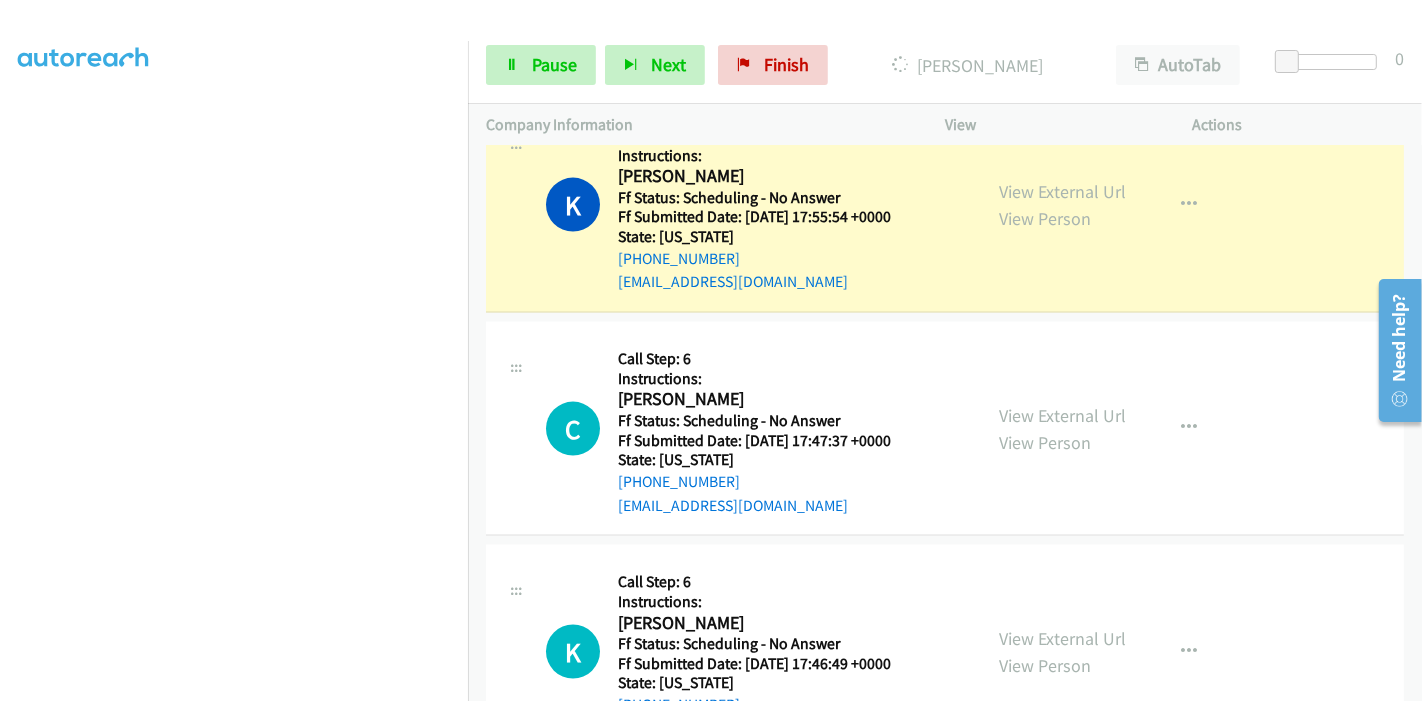 scroll, scrollTop: 0, scrollLeft: 0, axis: both 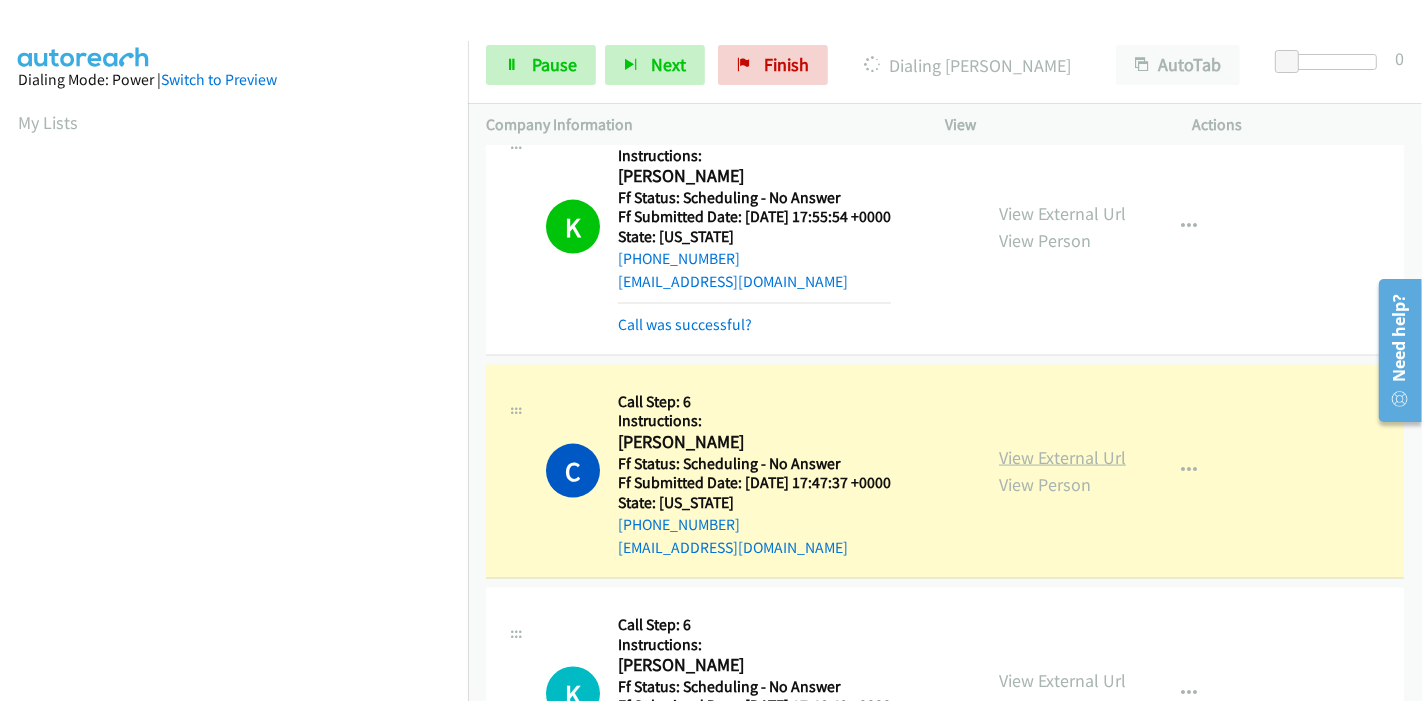 click on "View External Url" at bounding box center (1062, 457) 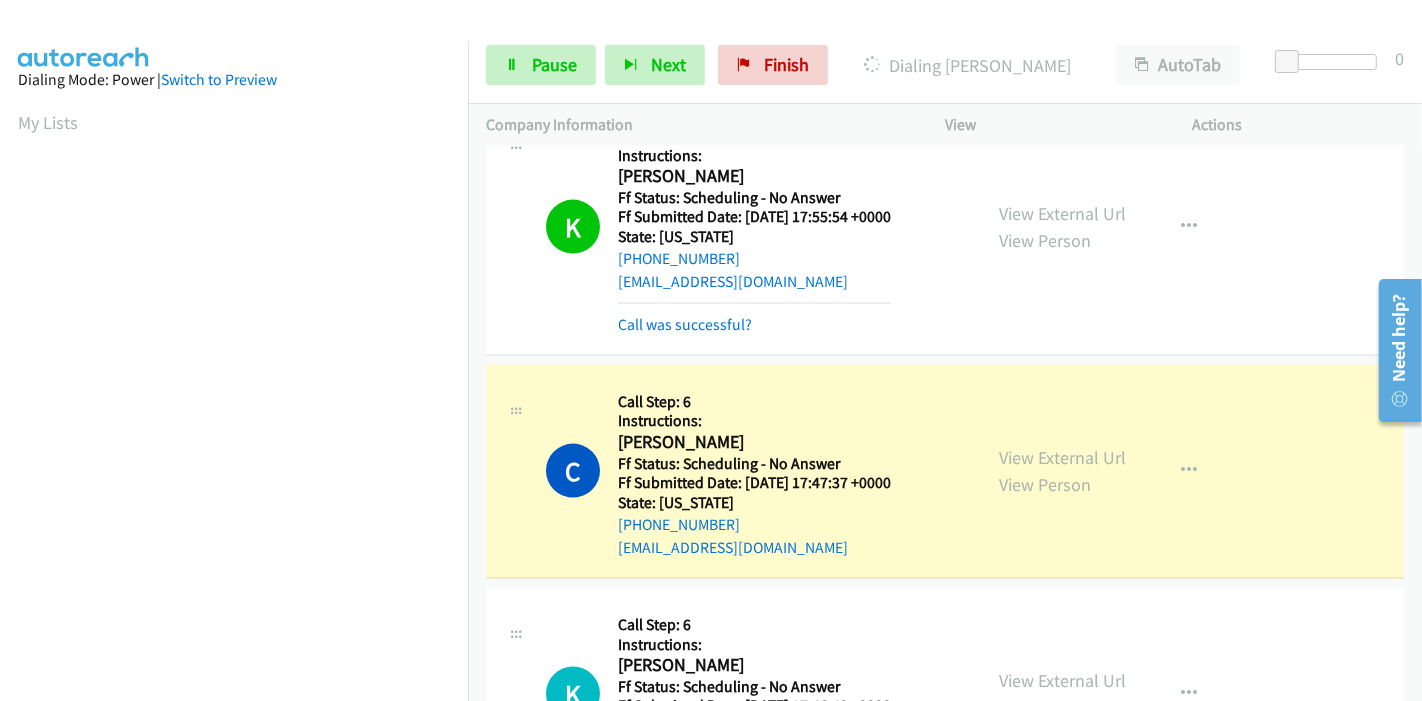 scroll, scrollTop: 422, scrollLeft: 0, axis: vertical 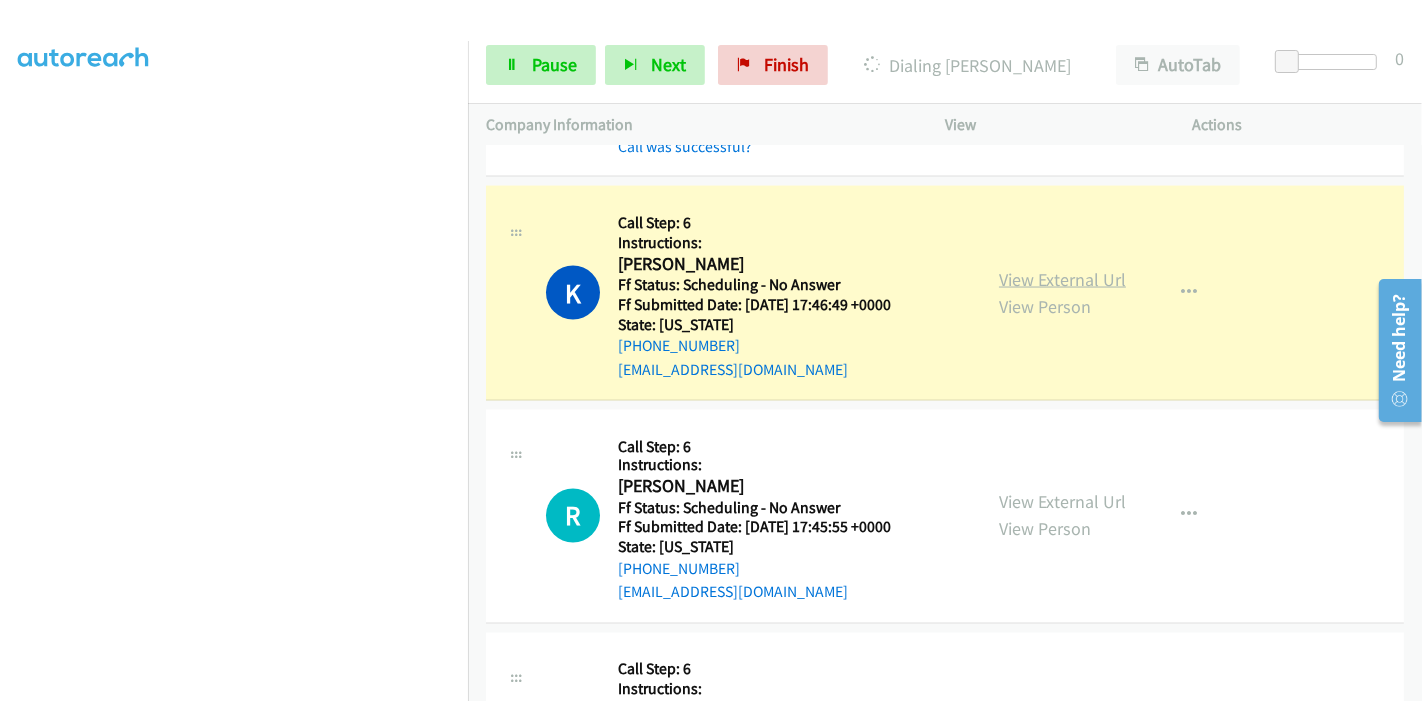 click on "View External Url" at bounding box center [1062, 279] 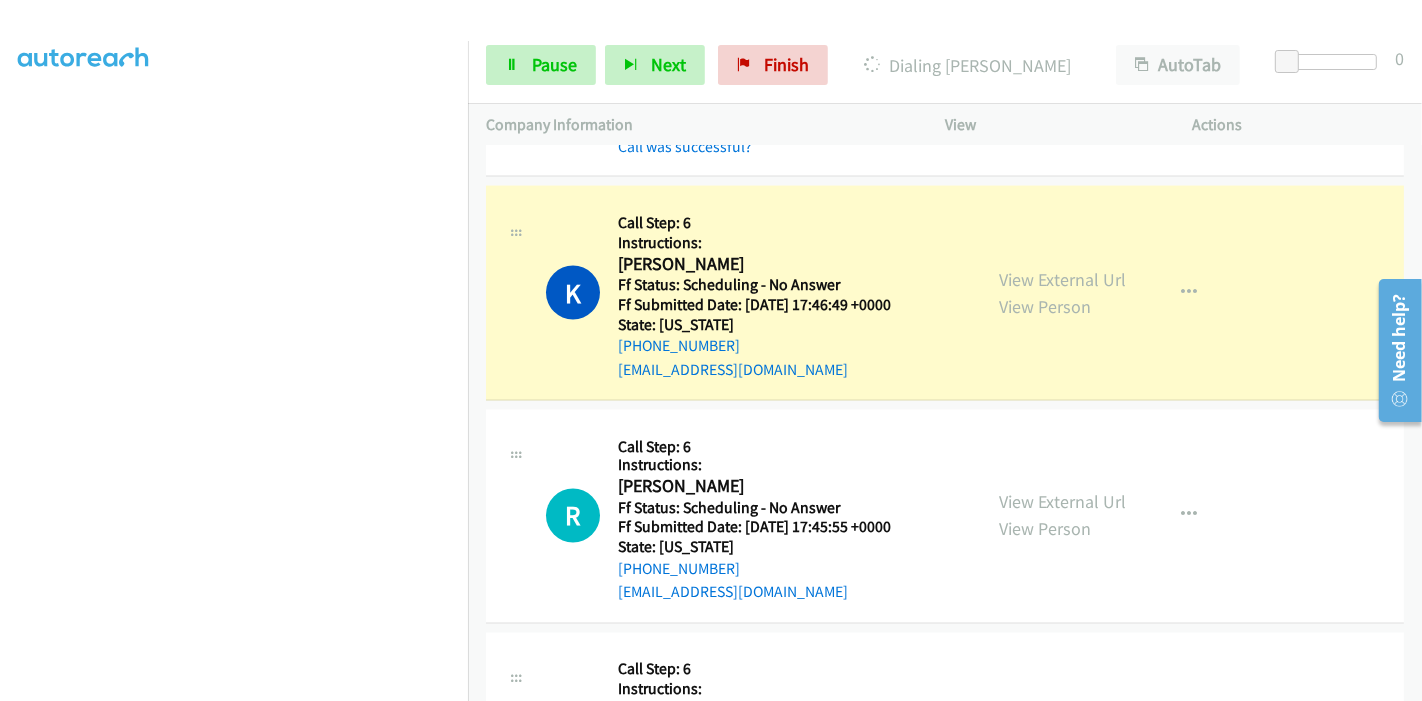 scroll, scrollTop: 0, scrollLeft: 0, axis: both 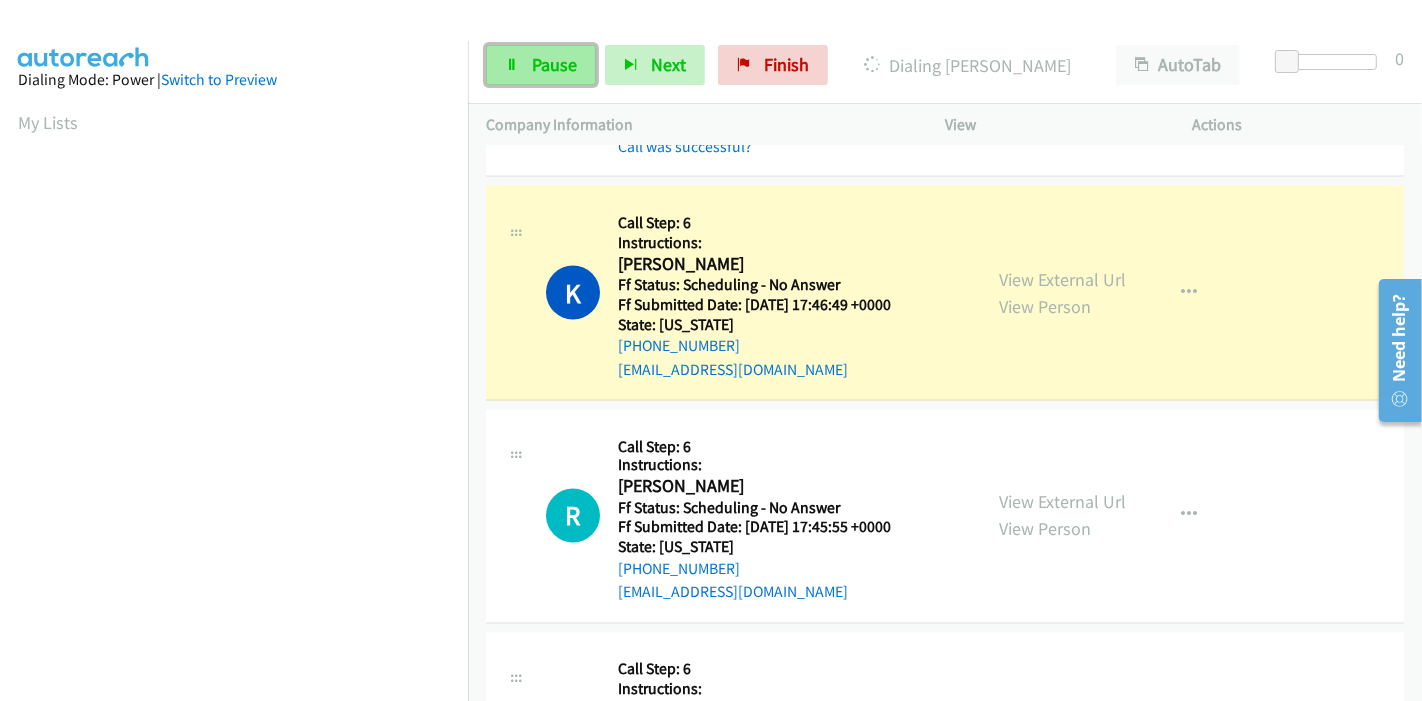 click on "Pause" at bounding box center (554, 64) 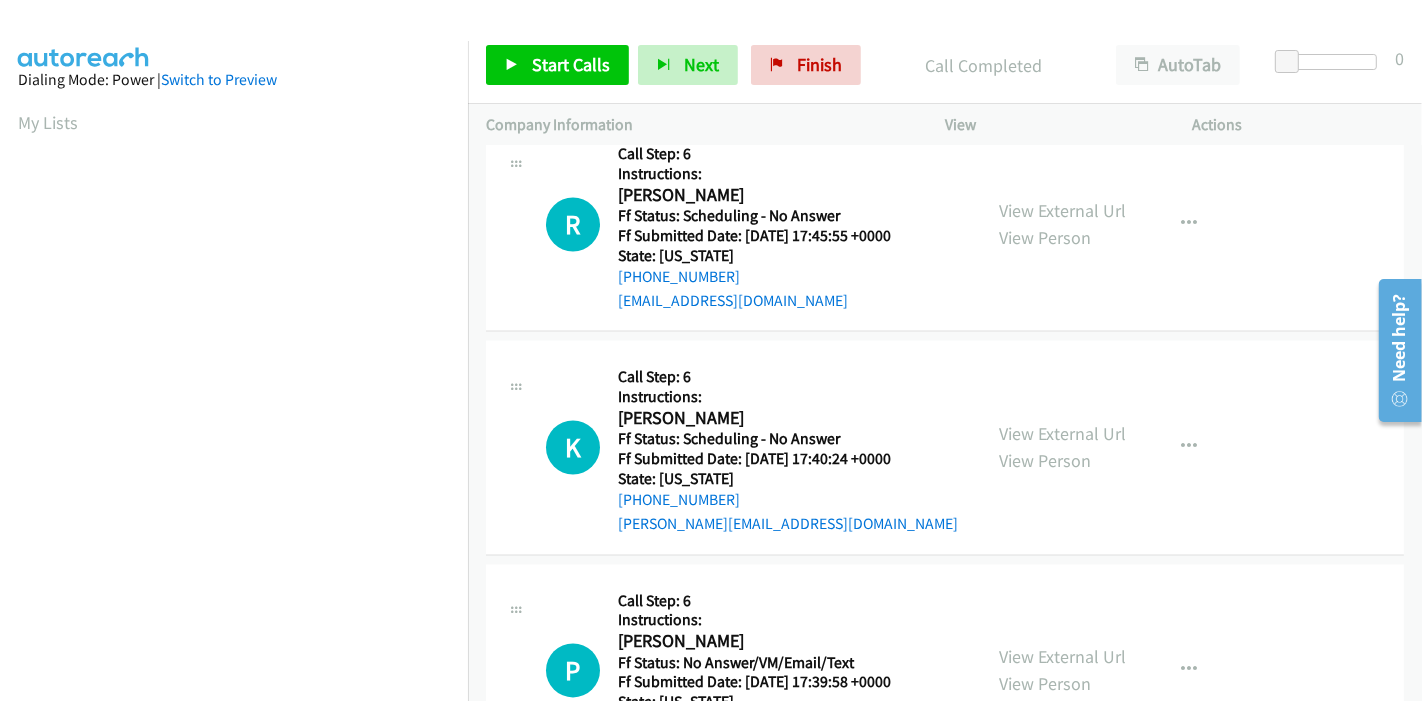scroll, scrollTop: 3111, scrollLeft: 0, axis: vertical 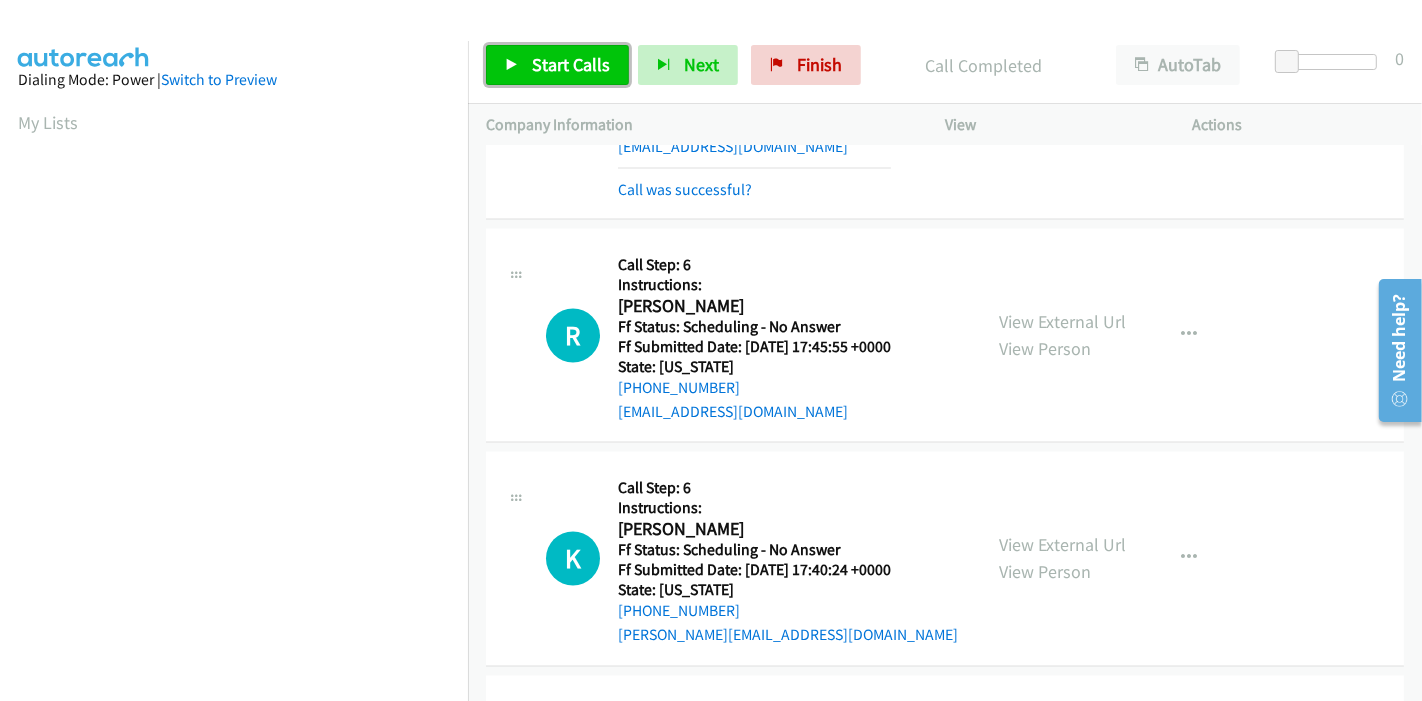 click on "Start Calls" at bounding box center [571, 64] 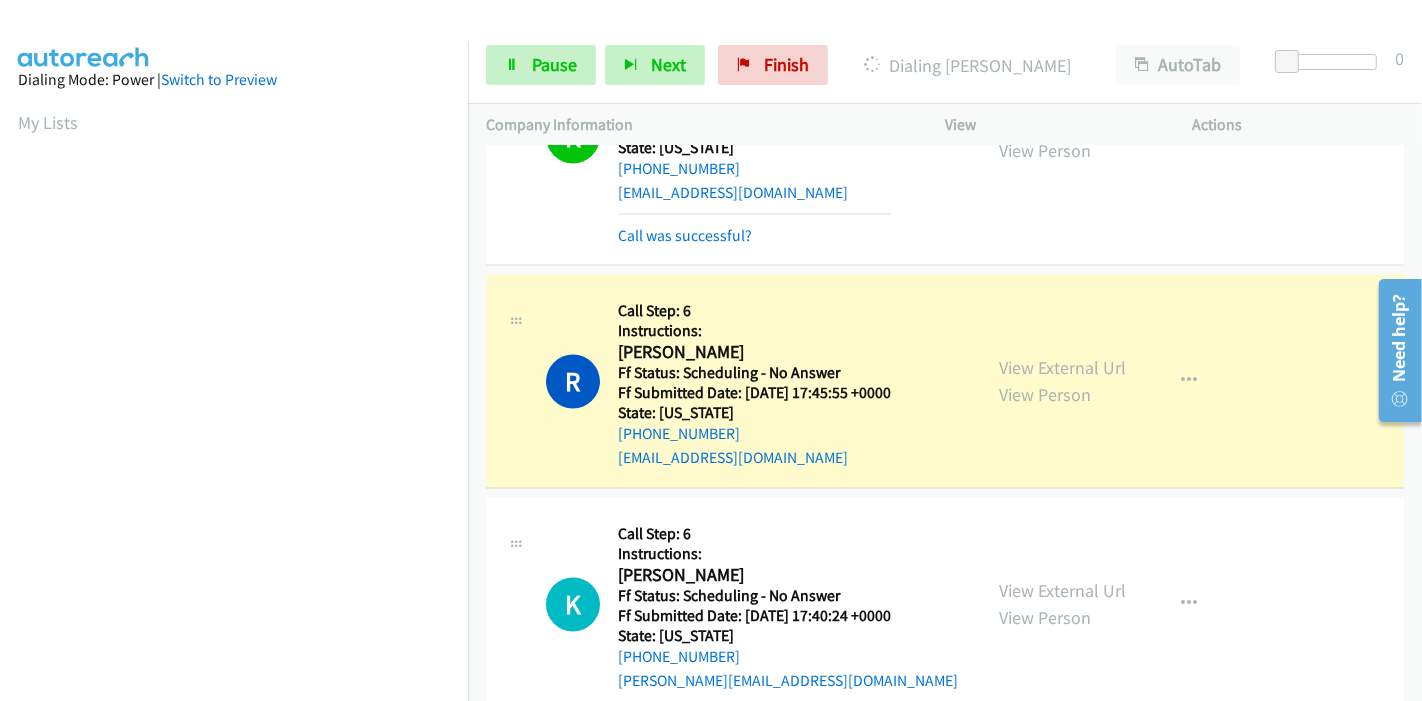scroll, scrollTop: 3222, scrollLeft: 0, axis: vertical 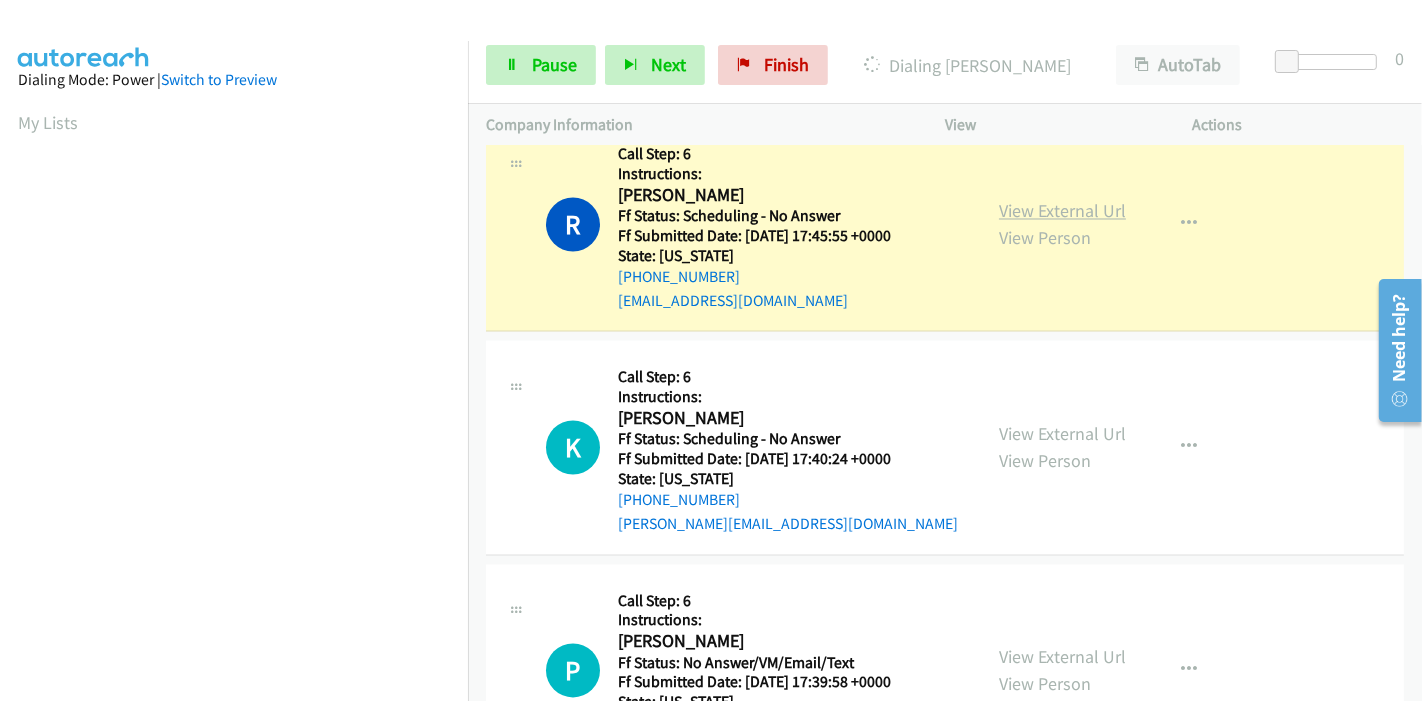 click on "View External Url" at bounding box center [1062, 211] 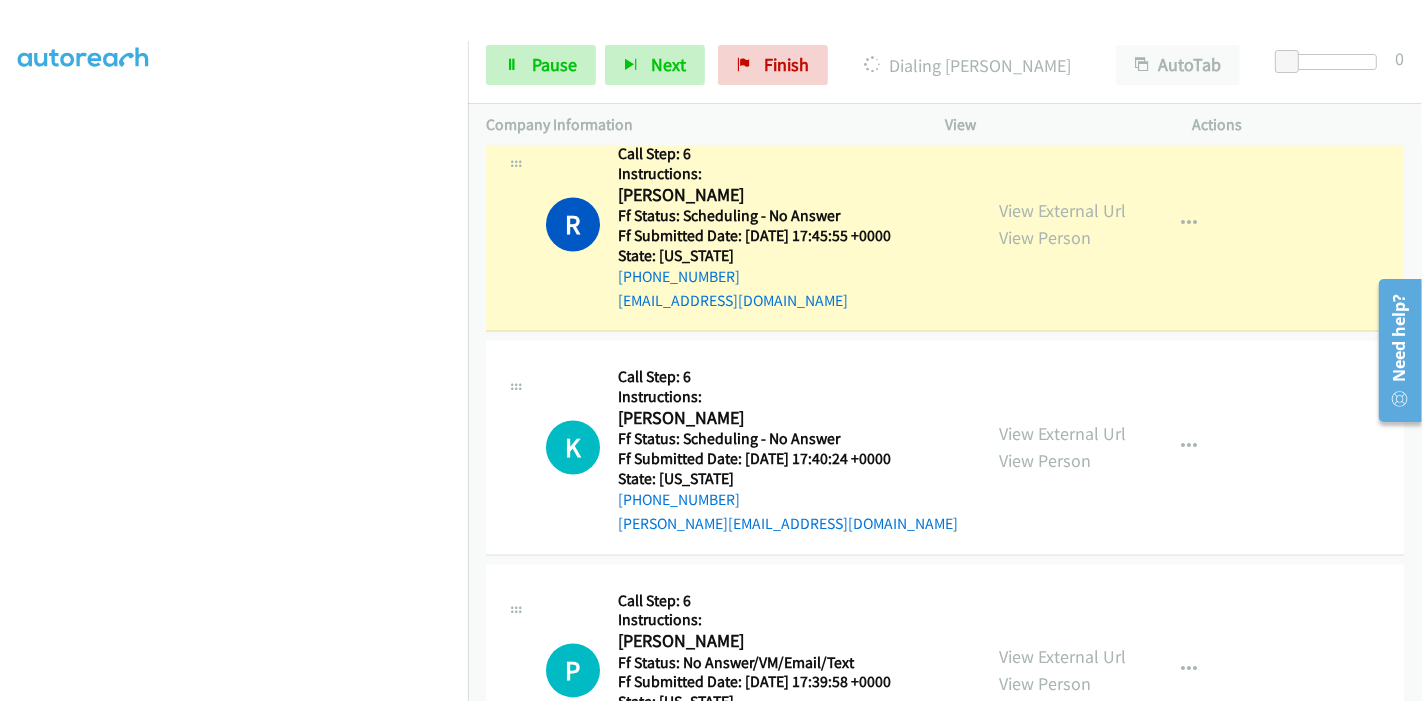 scroll, scrollTop: 0, scrollLeft: 0, axis: both 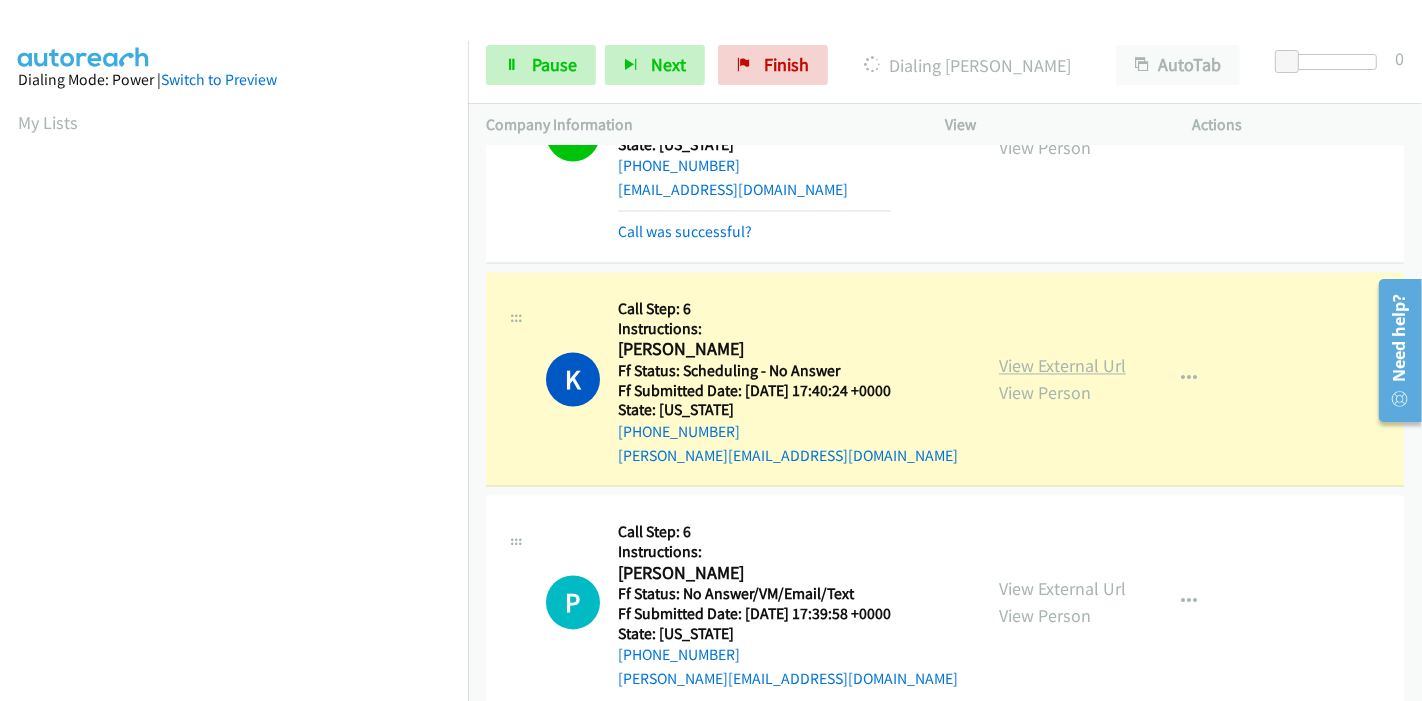 click on "View External Url" at bounding box center [1062, 366] 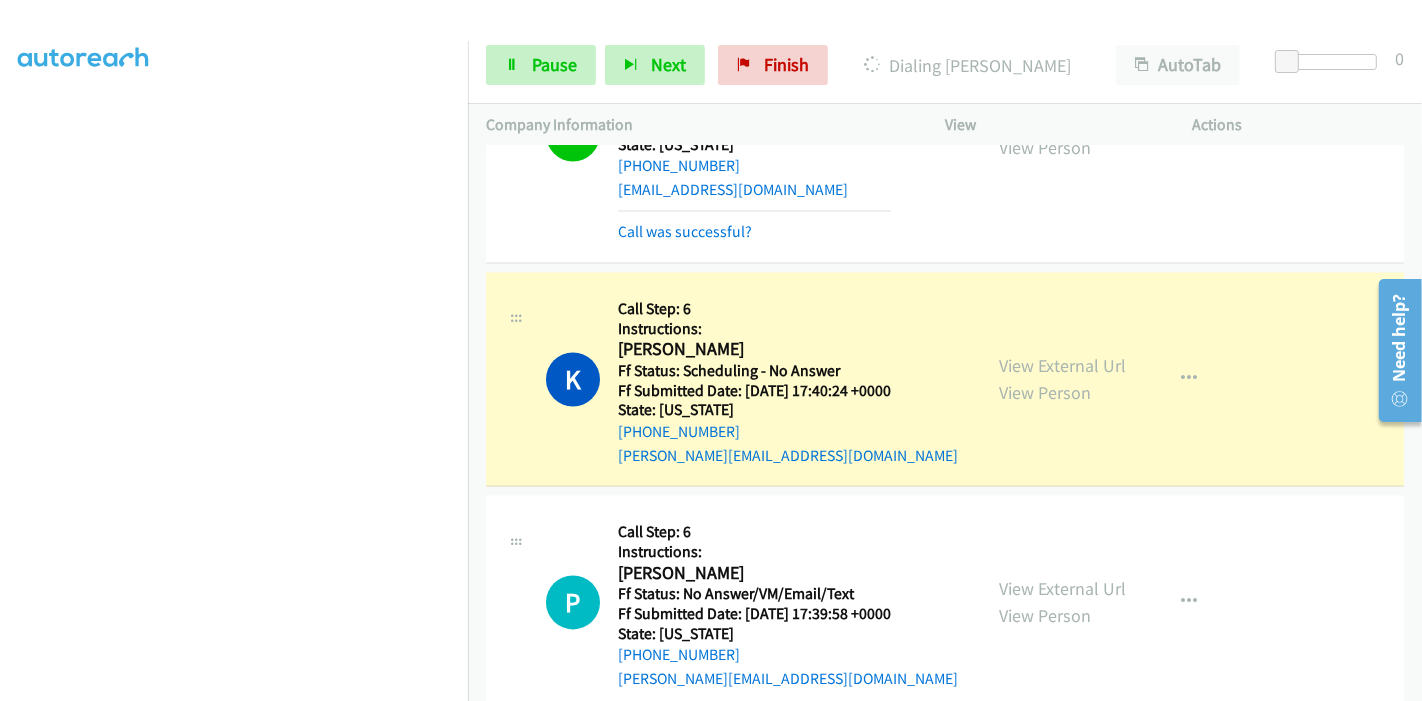 scroll, scrollTop: 0, scrollLeft: 0, axis: both 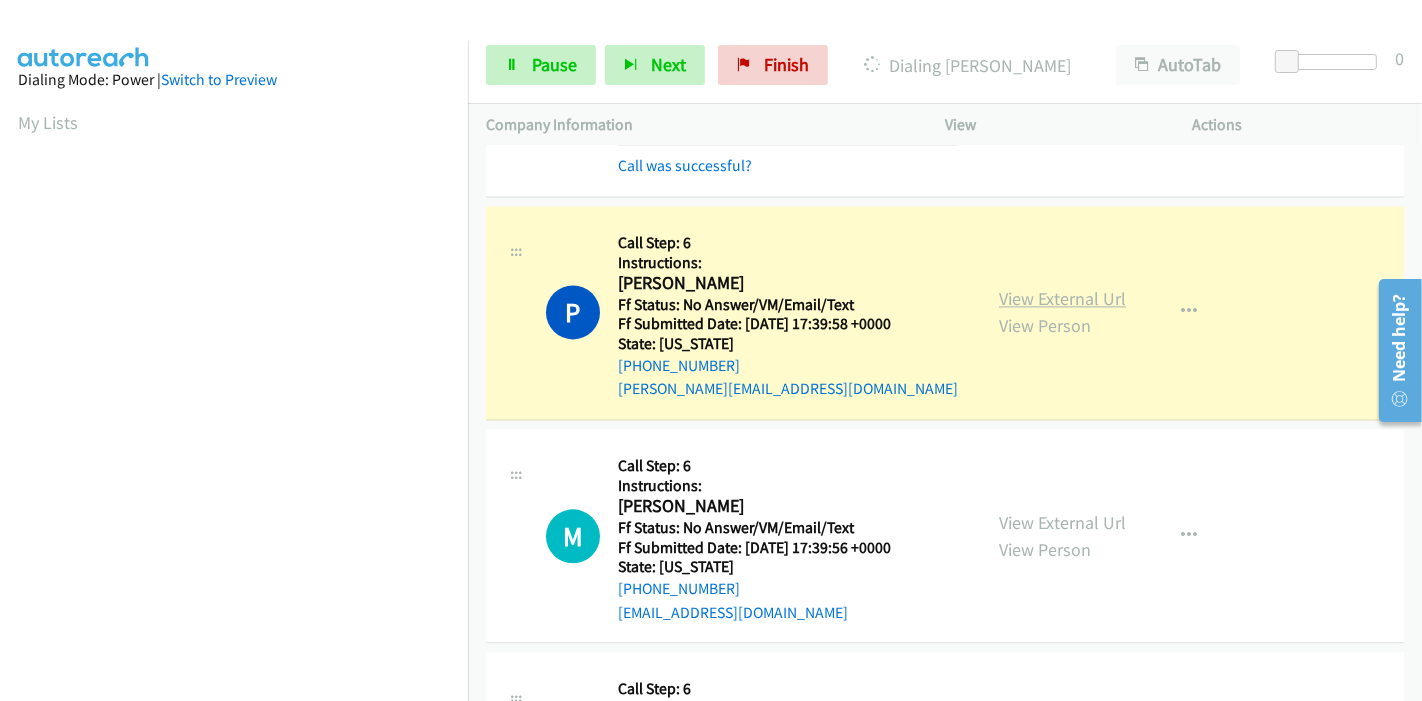 click on "View External Url" at bounding box center [1062, 298] 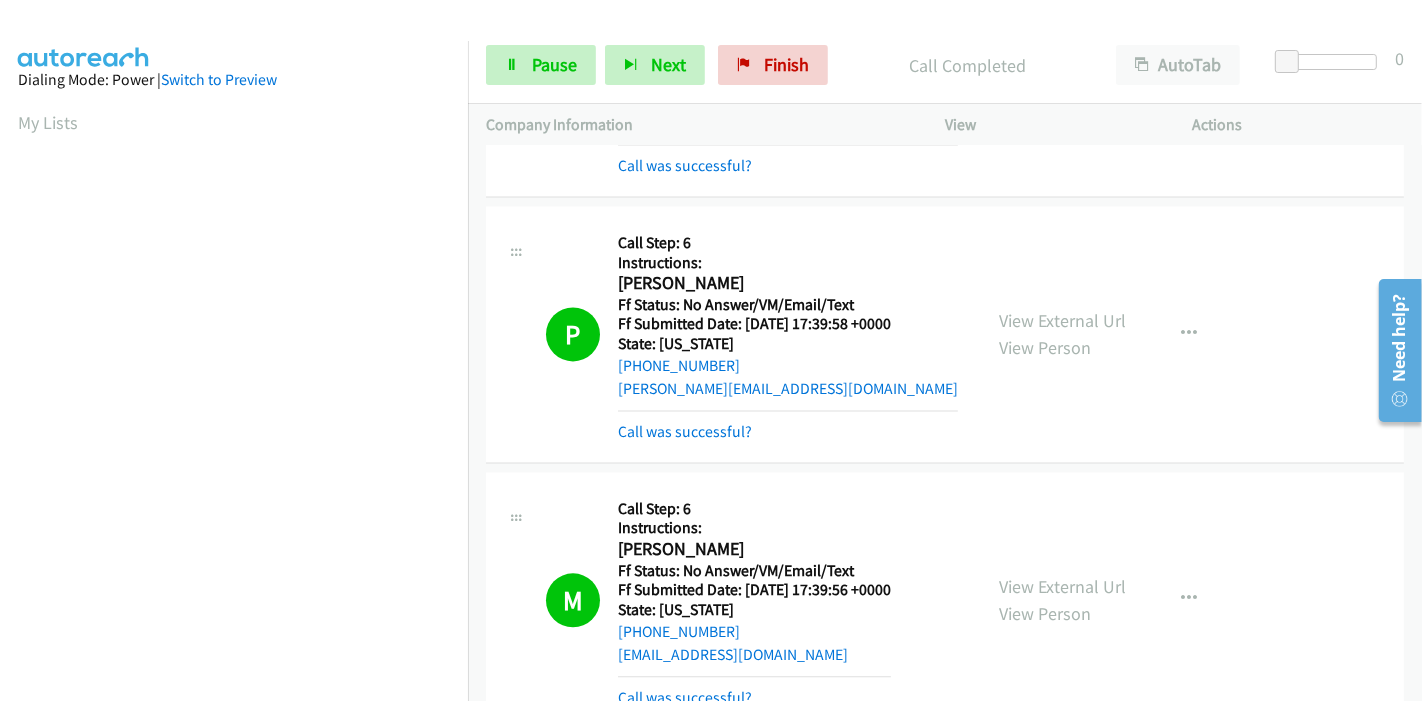 scroll, scrollTop: 422, scrollLeft: 0, axis: vertical 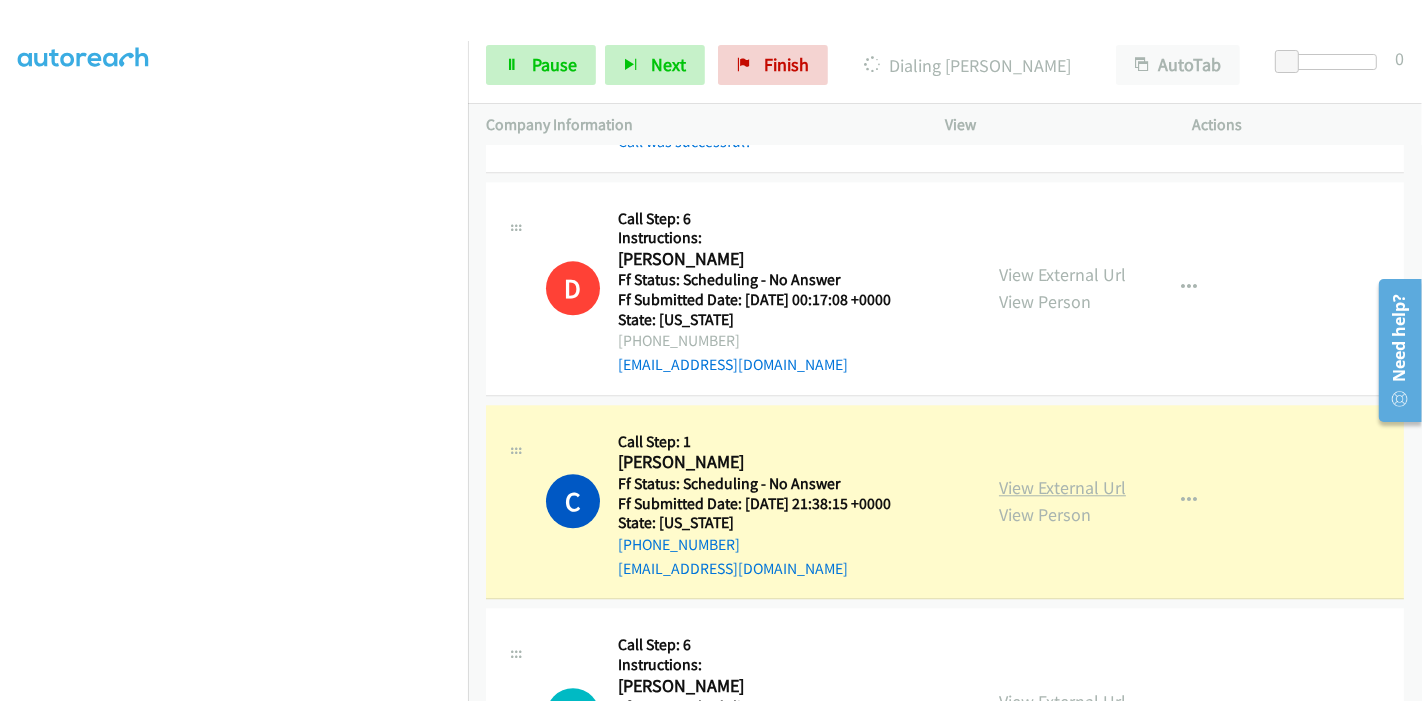 click on "View External Url" at bounding box center [1062, 487] 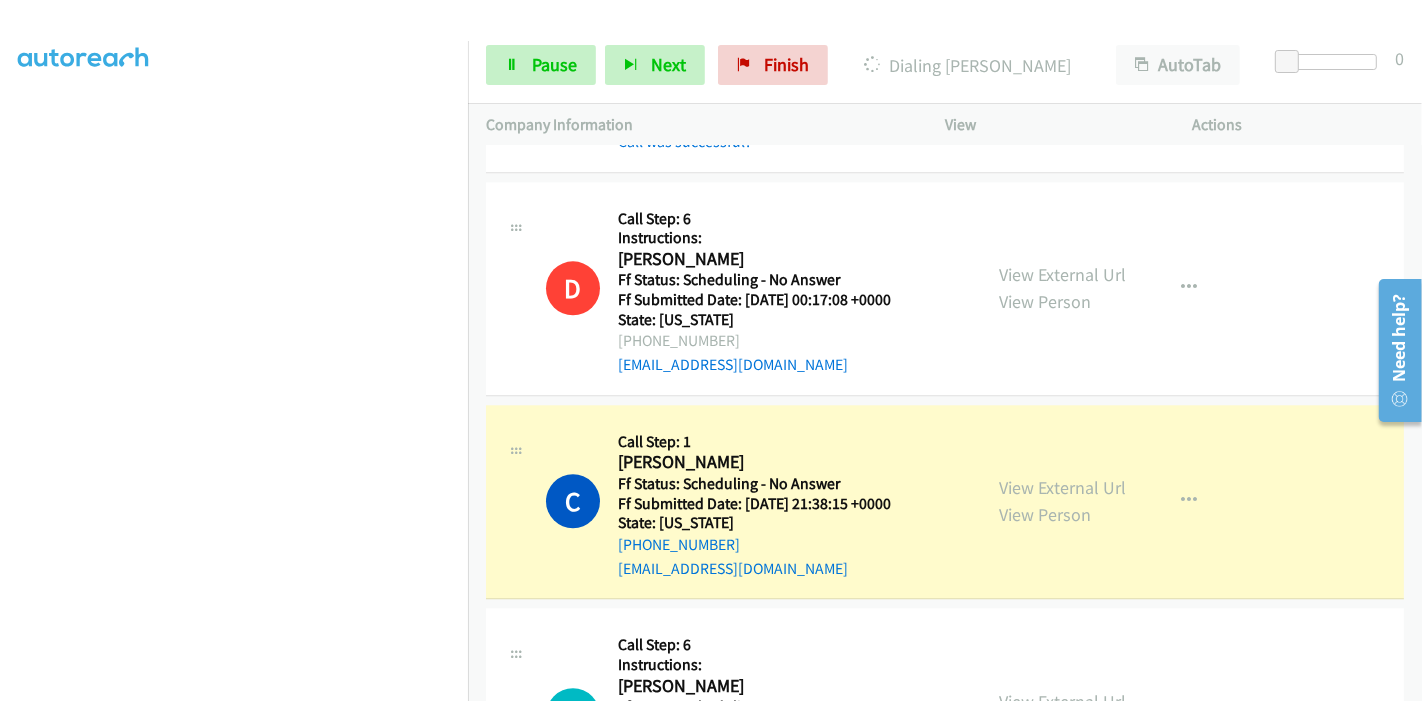 scroll, scrollTop: 0, scrollLeft: 0, axis: both 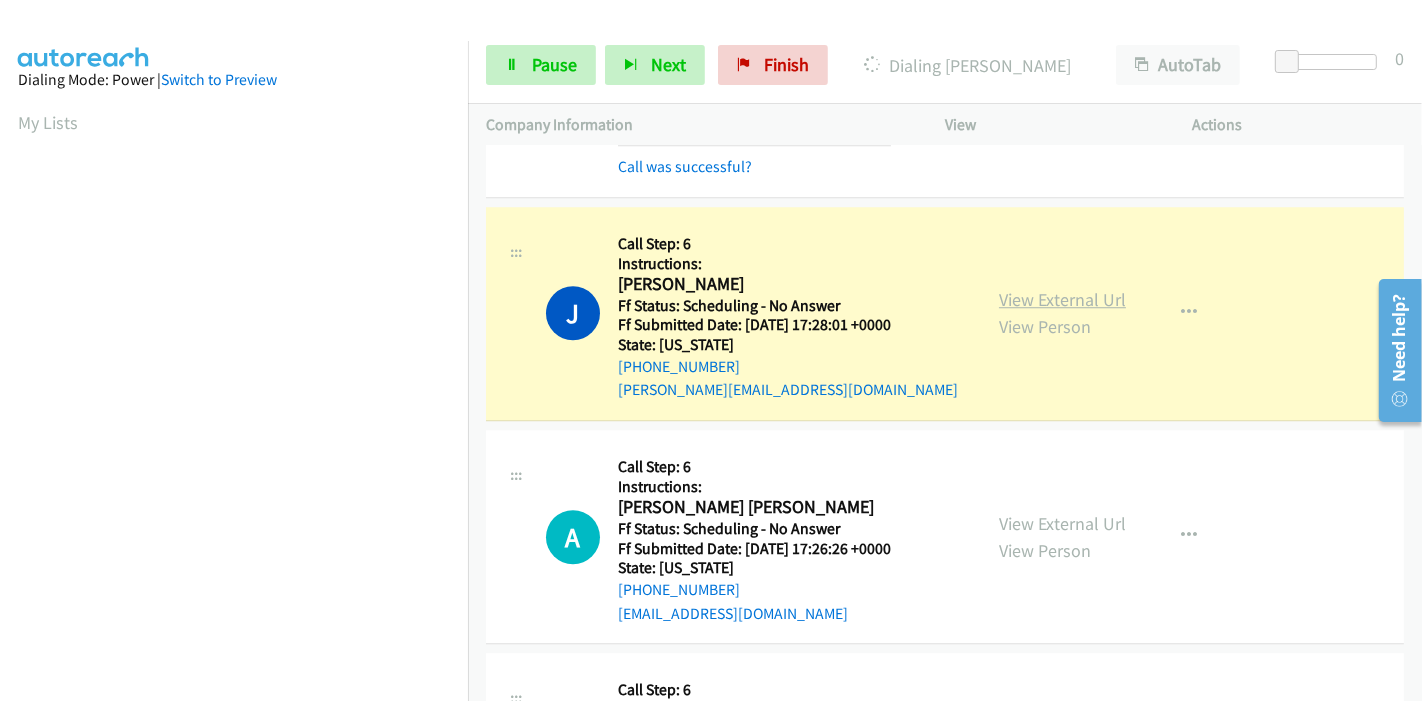 click on "View External Url" at bounding box center (1062, 299) 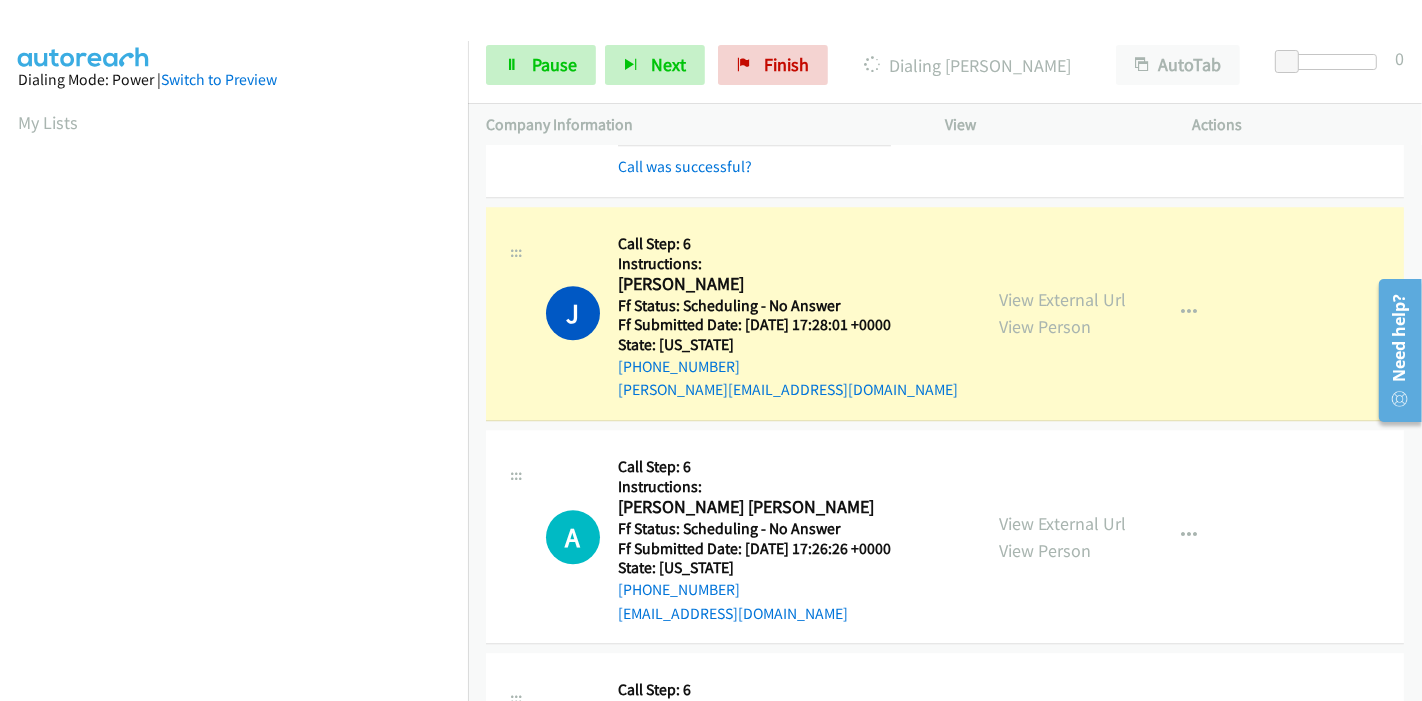 scroll, scrollTop: 422, scrollLeft: 0, axis: vertical 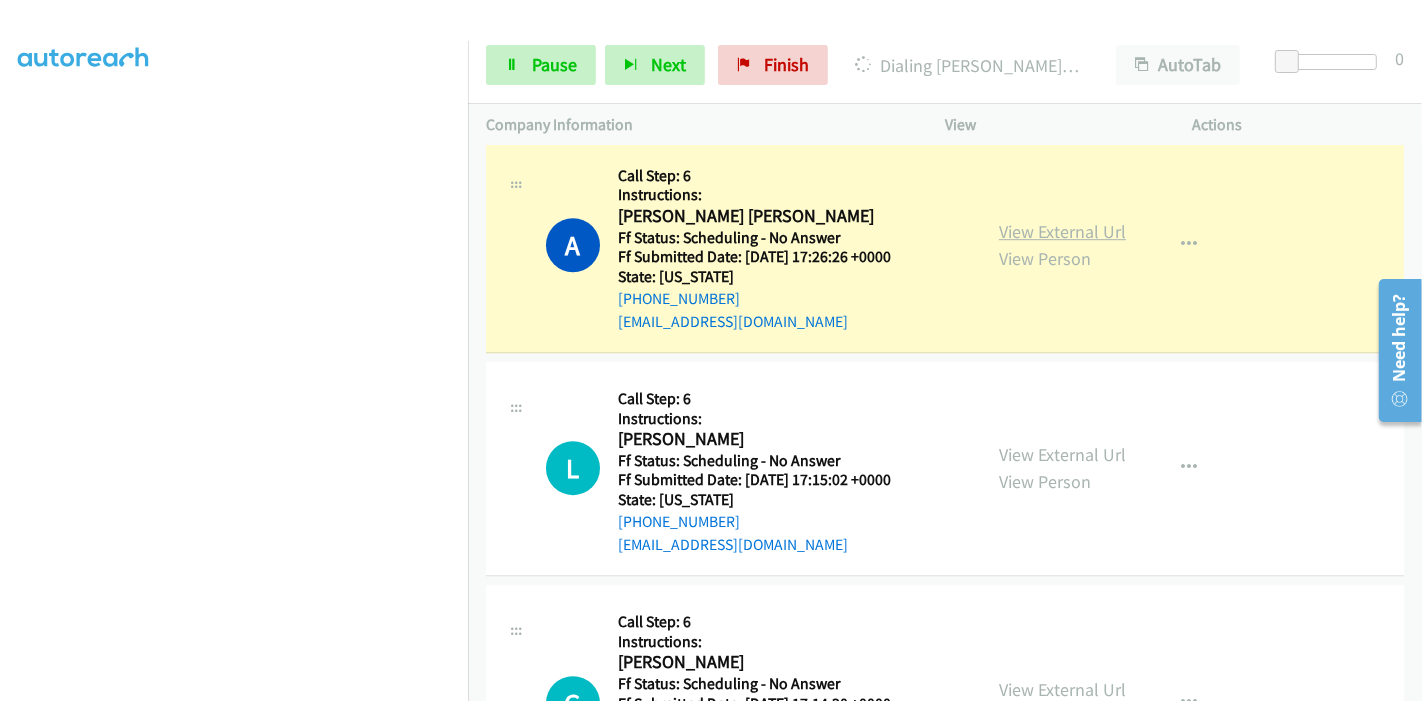 click on "View External Url" at bounding box center [1062, 231] 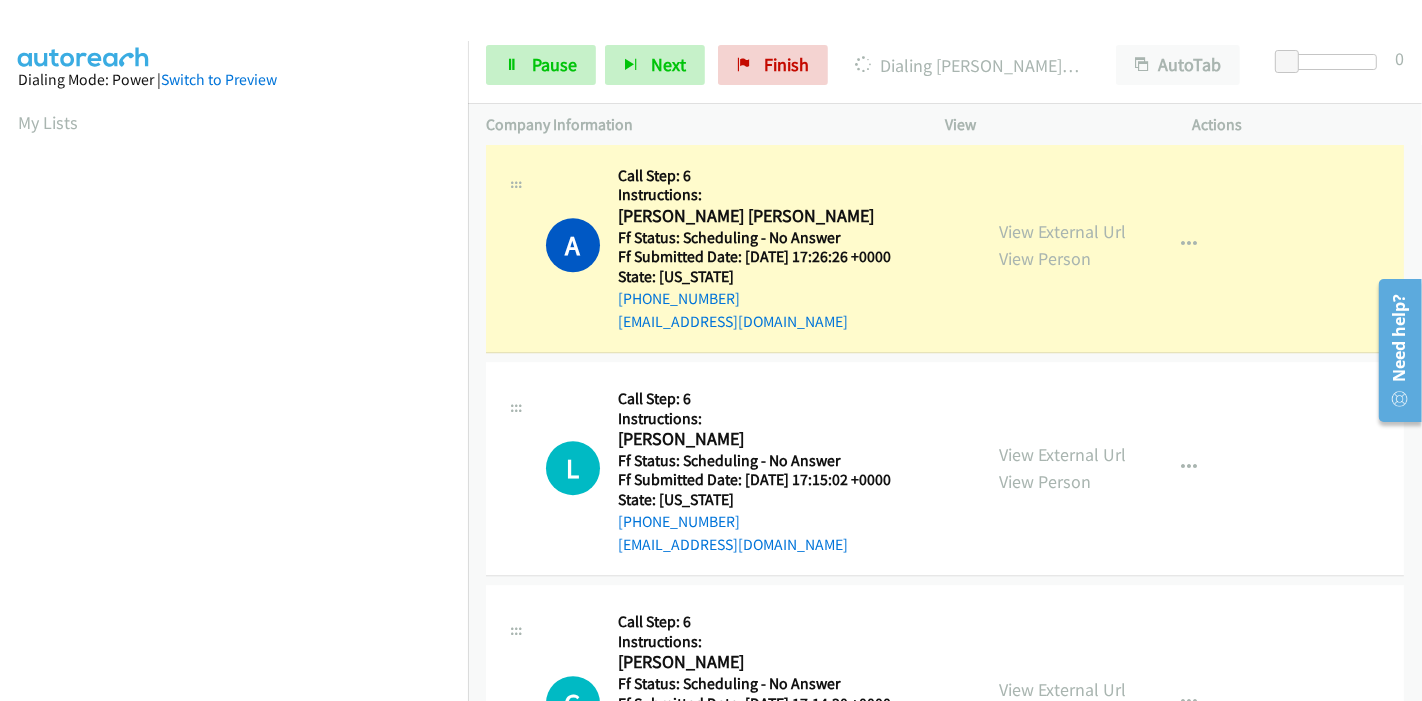 scroll, scrollTop: 422, scrollLeft: 0, axis: vertical 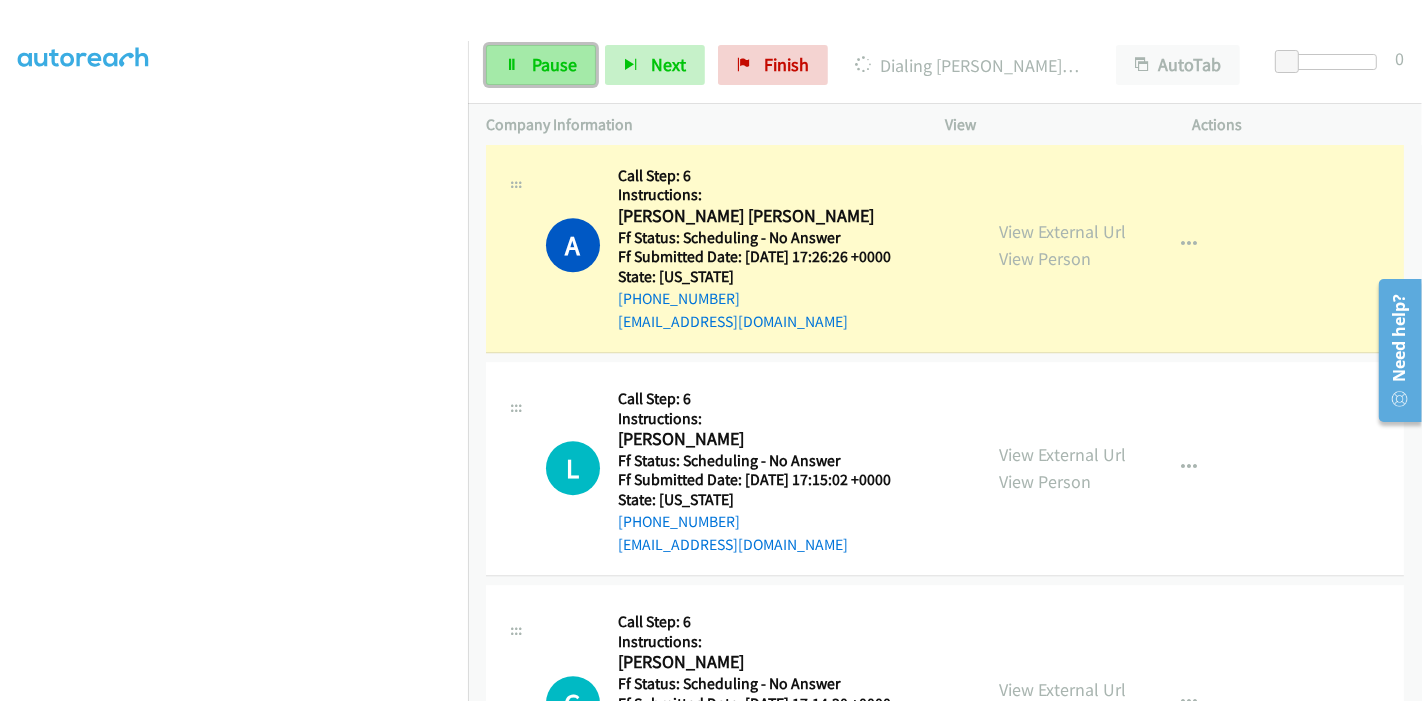 click on "Pause" at bounding box center (541, 65) 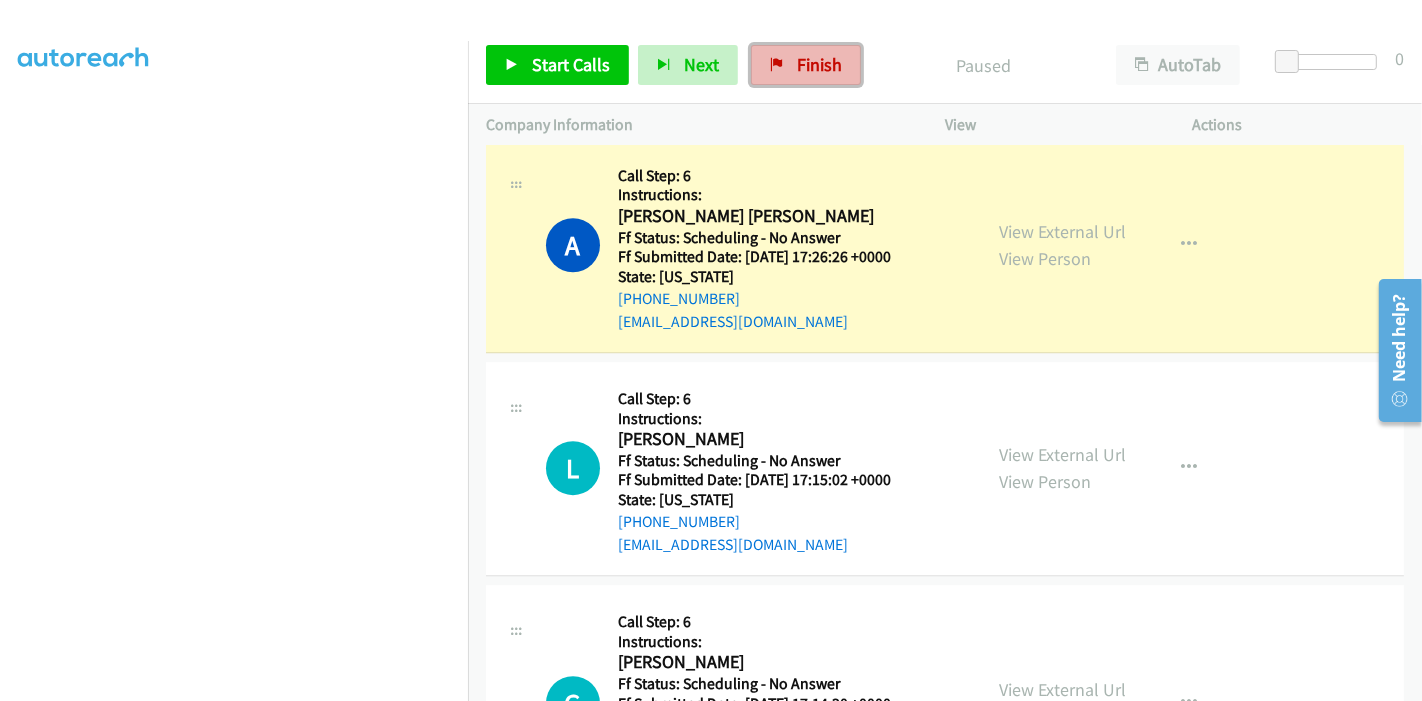 click on "Finish" at bounding box center (819, 64) 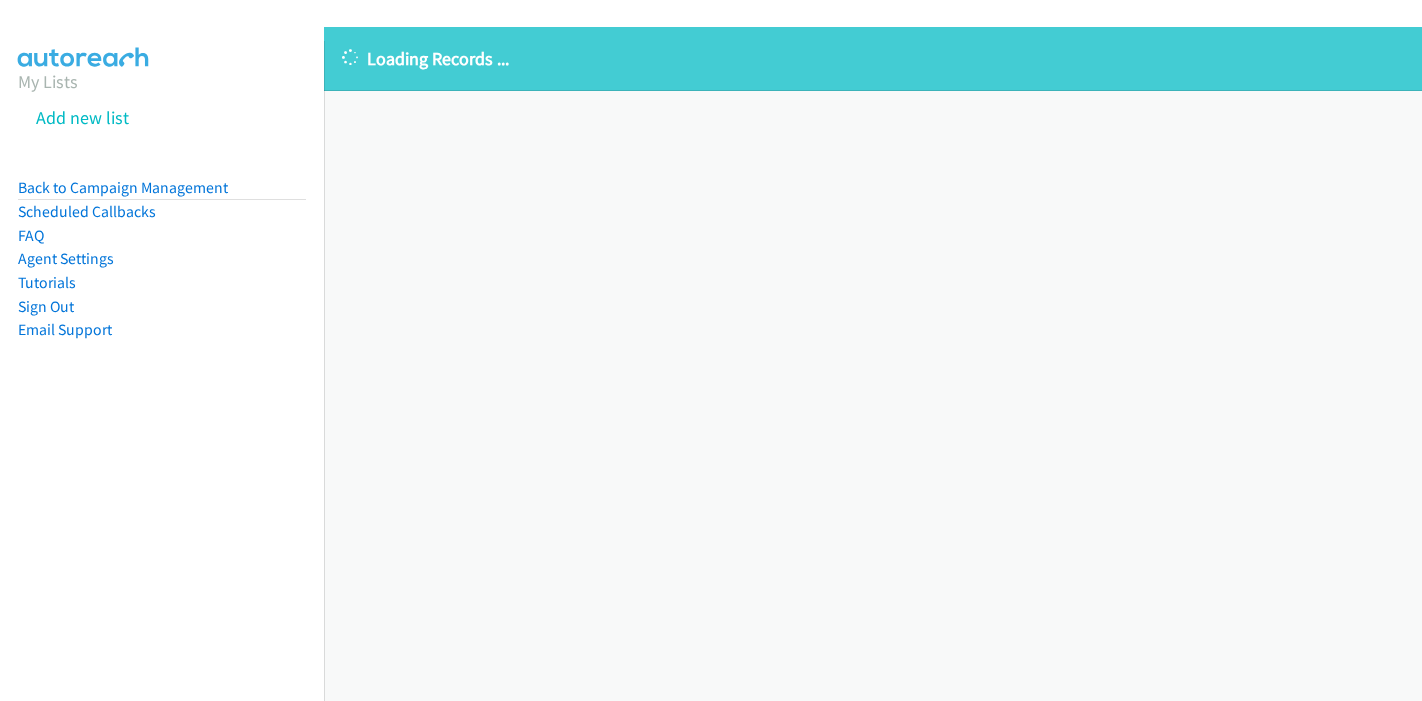 scroll, scrollTop: 0, scrollLeft: 0, axis: both 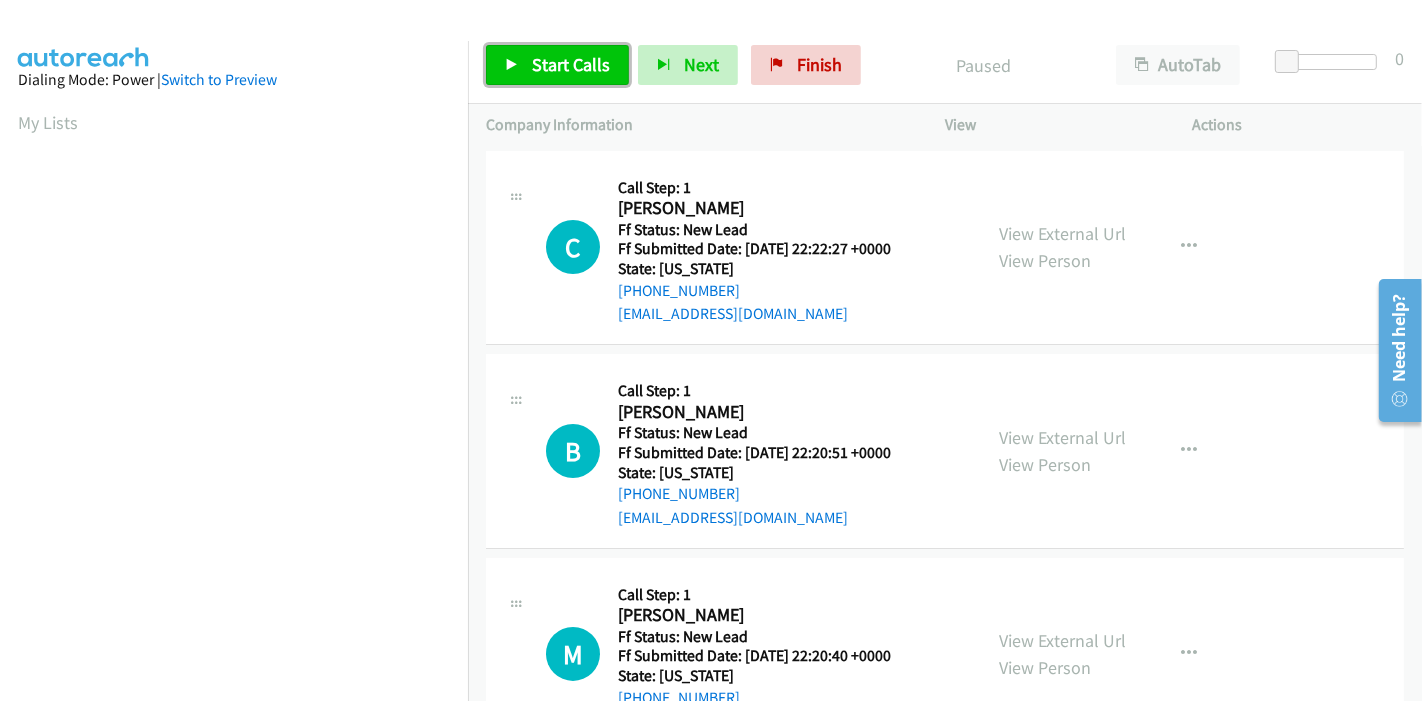 click at bounding box center (512, 66) 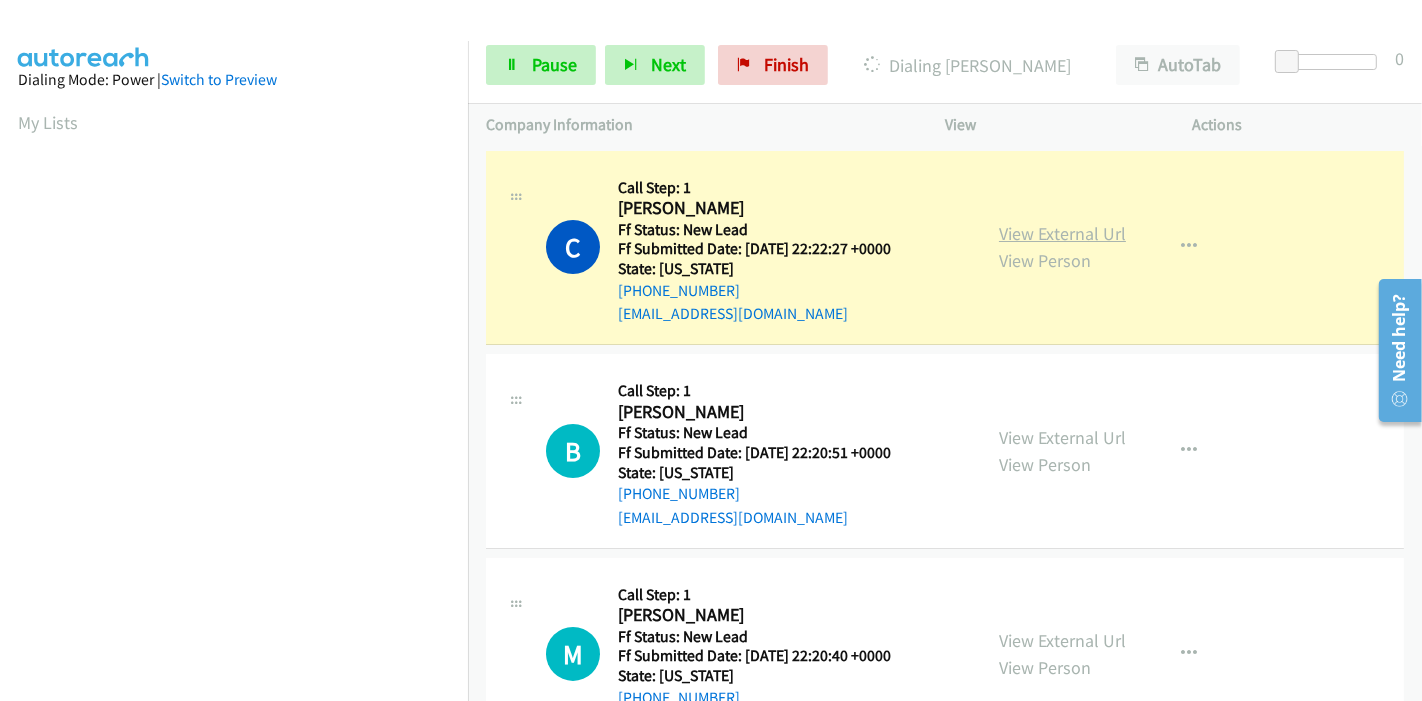 click on "View External Url" at bounding box center (1062, 233) 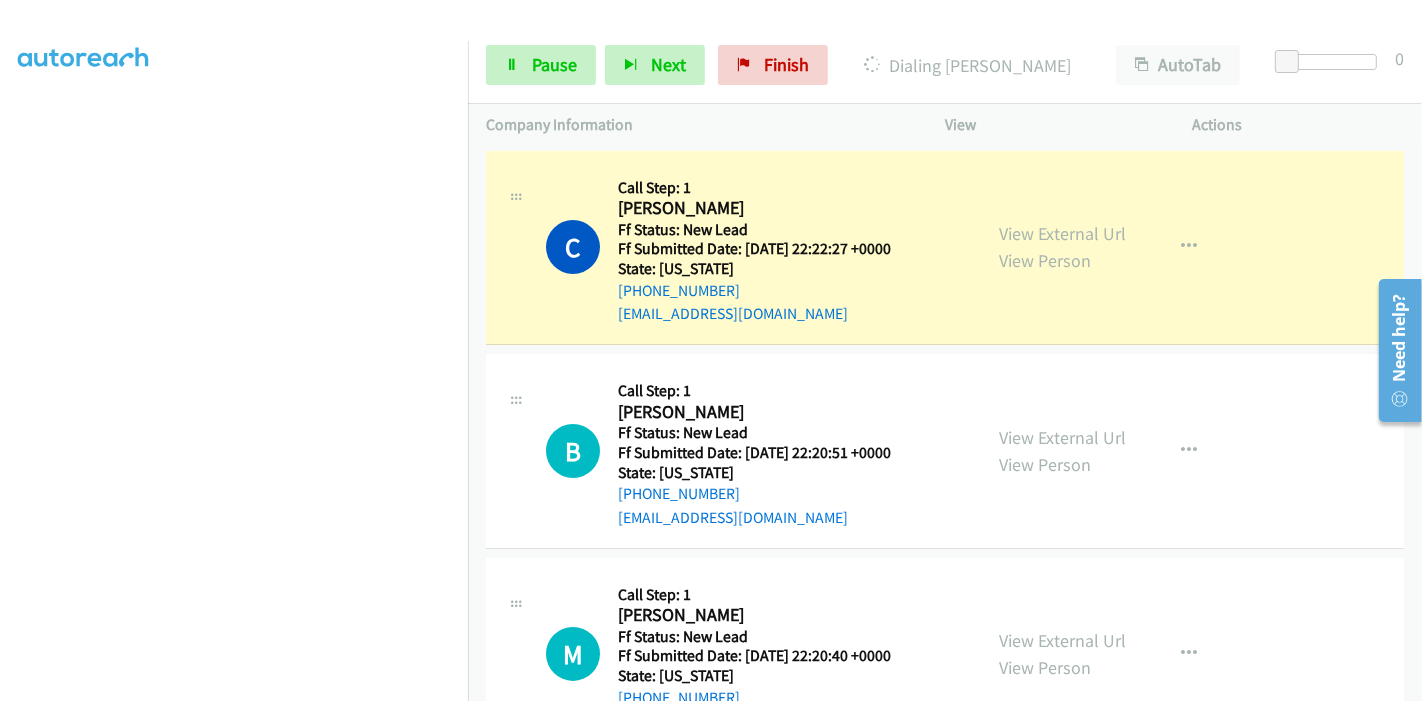scroll, scrollTop: 422, scrollLeft: 0, axis: vertical 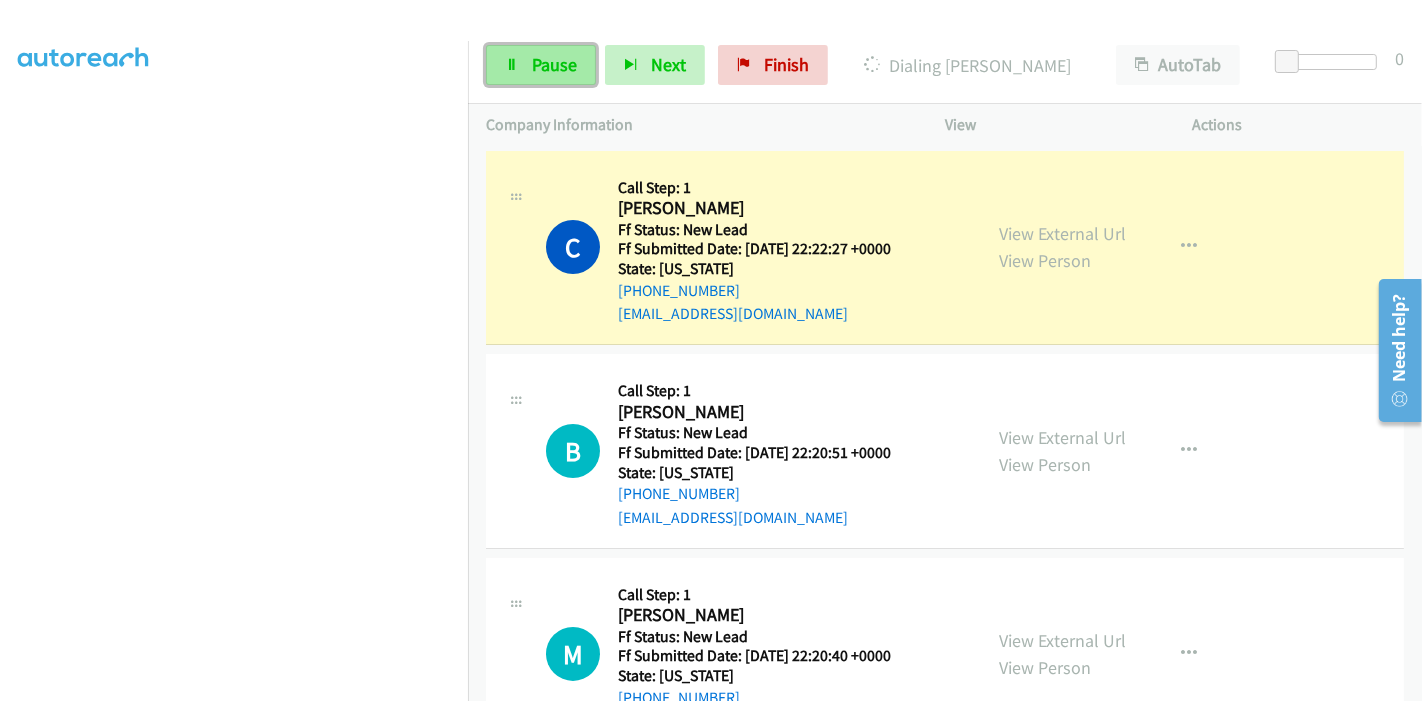 click on "Pause" at bounding box center (554, 64) 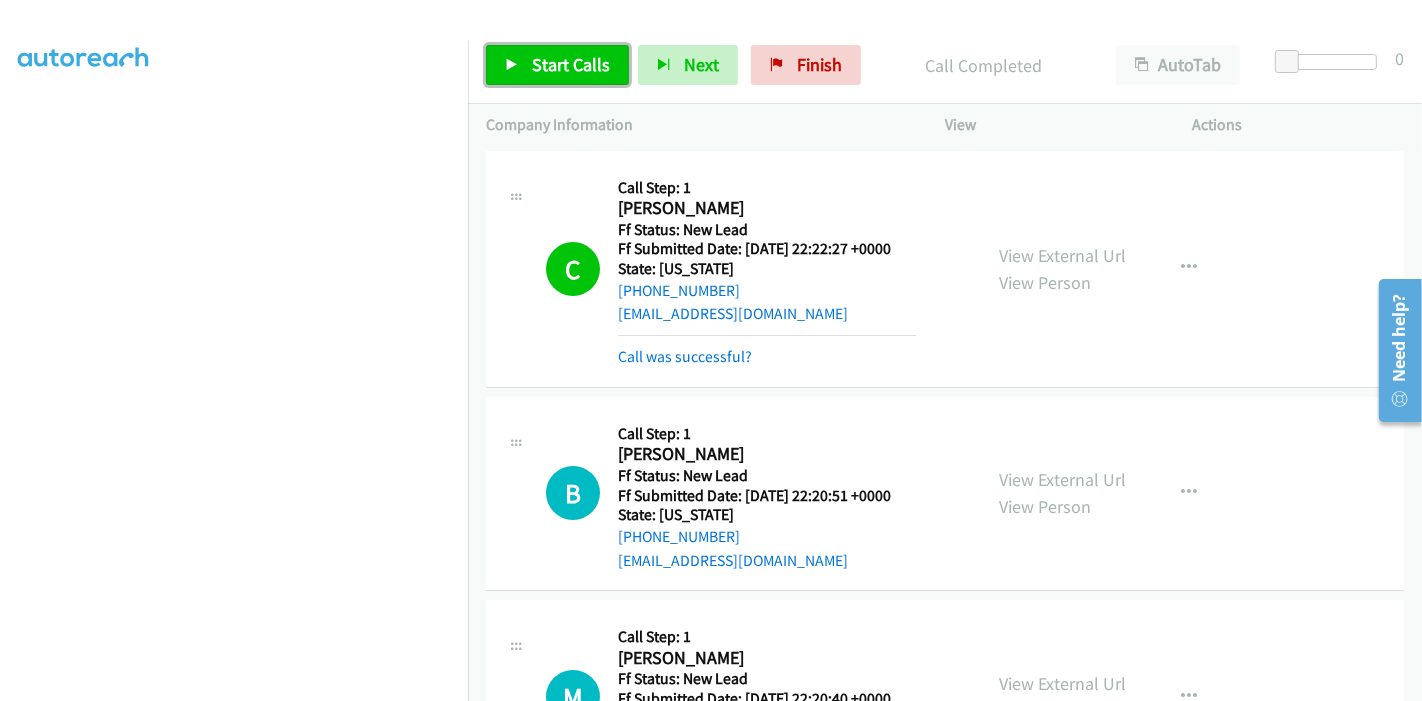 click on "Start Calls" at bounding box center (571, 64) 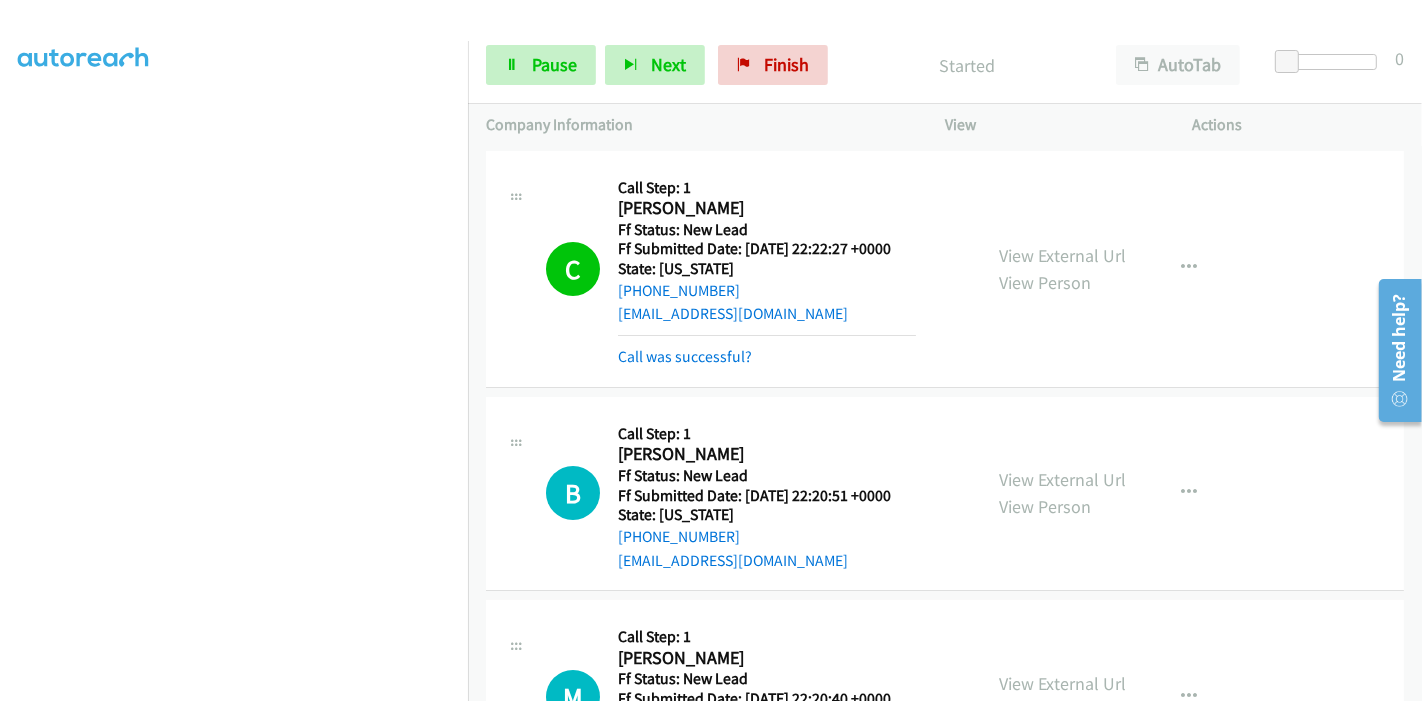scroll, scrollTop: 311, scrollLeft: 0, axis: vertical 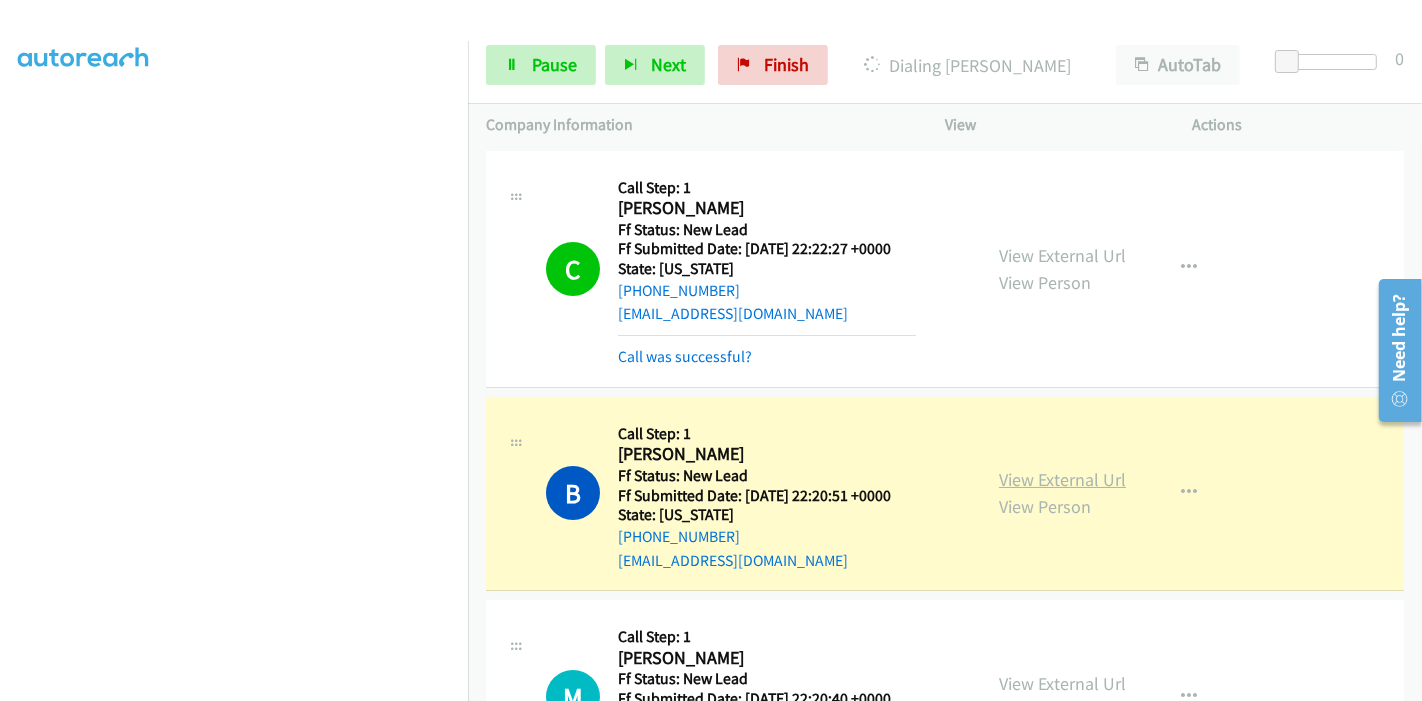 click on "View External Url" at bounding box center (1062, 479) 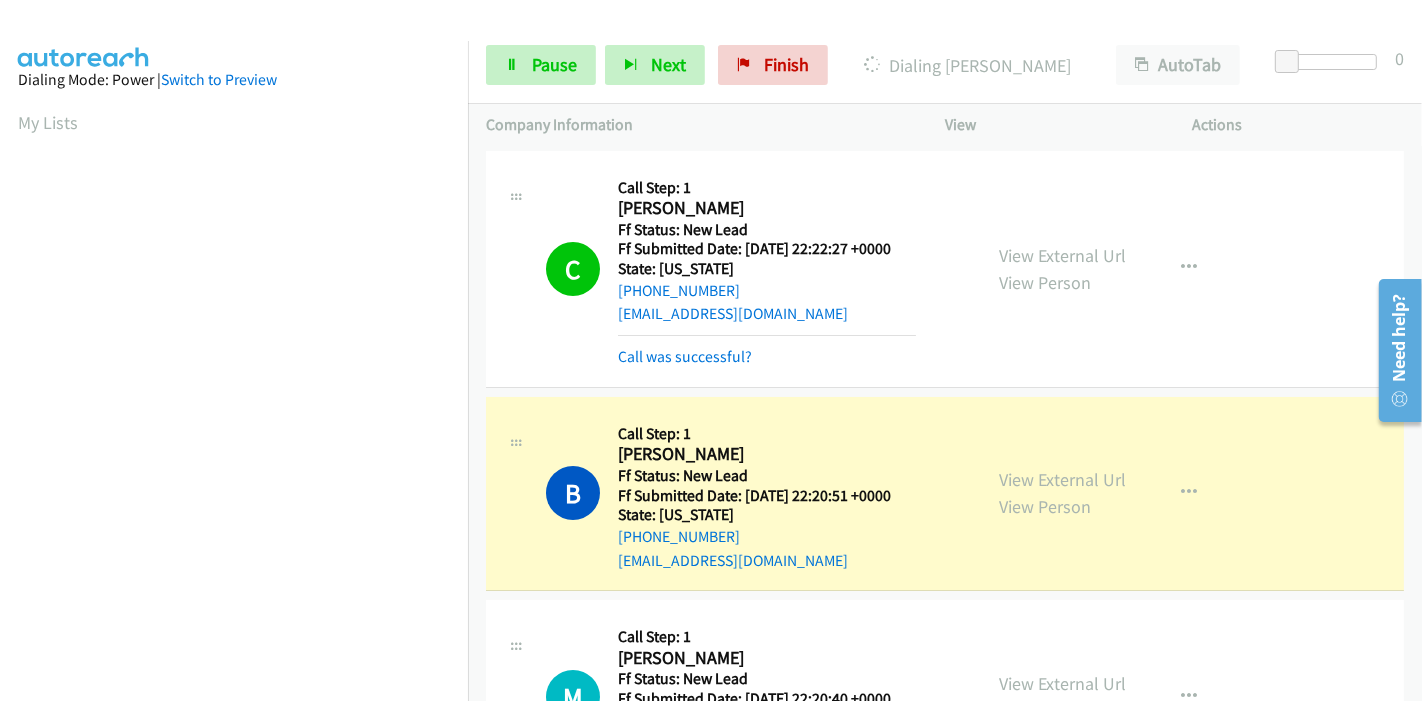 scroll, scrollTop: 422, scrollLeft: 0, axis: vertical 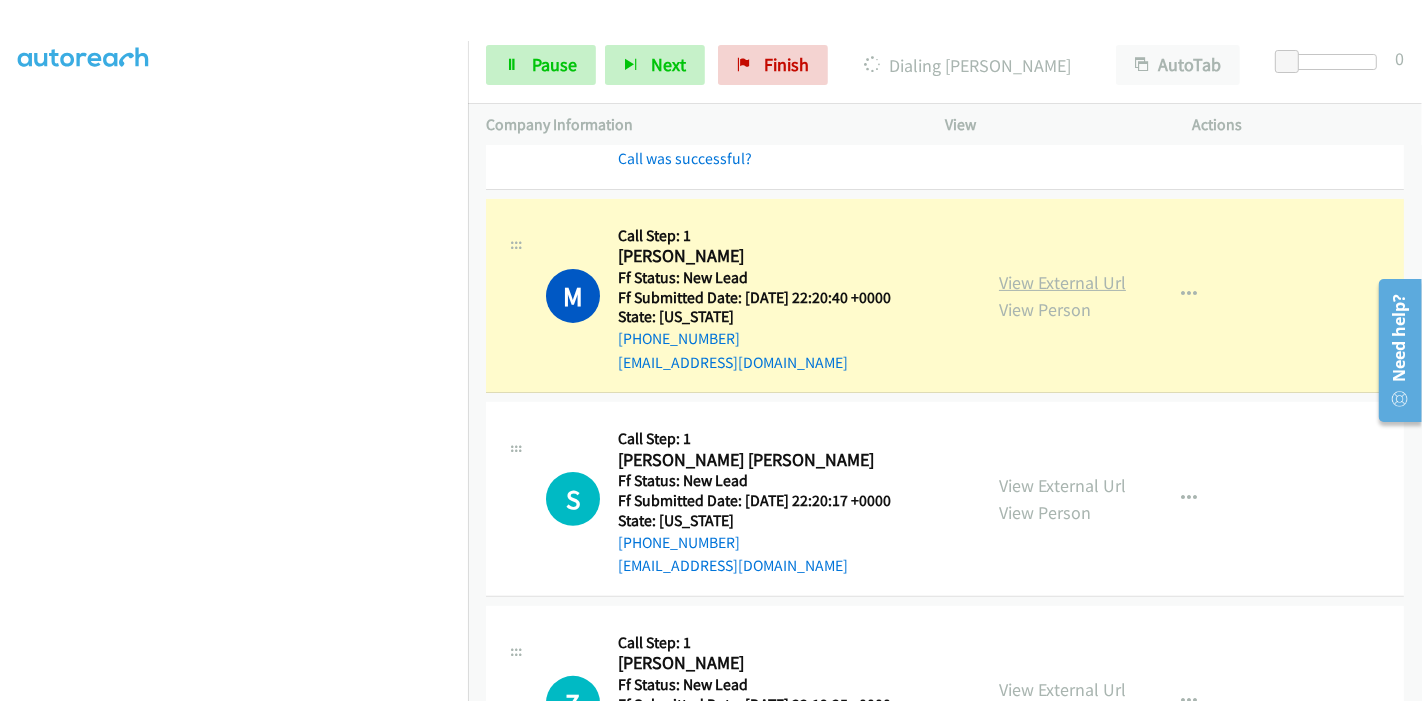 click on "View External Url" at bounding box center (1062, 282) 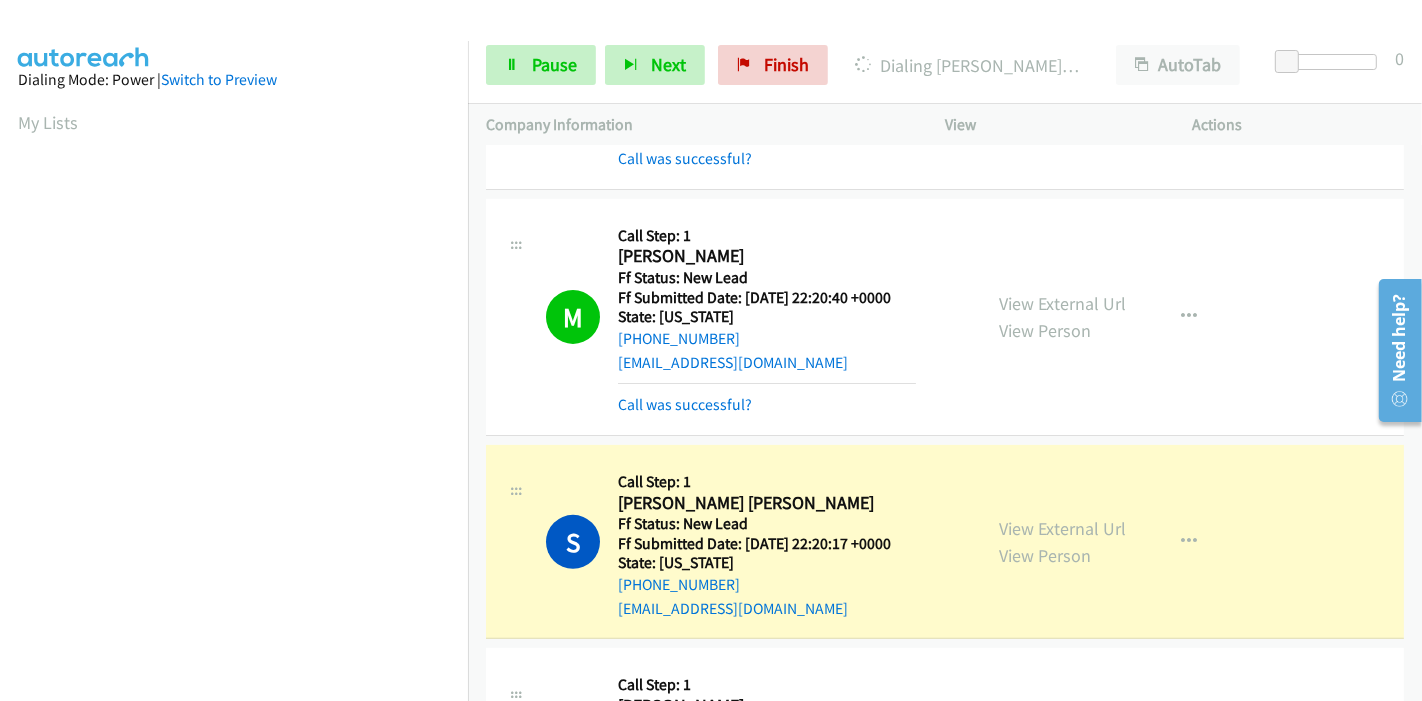 scroll, scrollTop: 422, scrollLeft: 0, axis: vertical 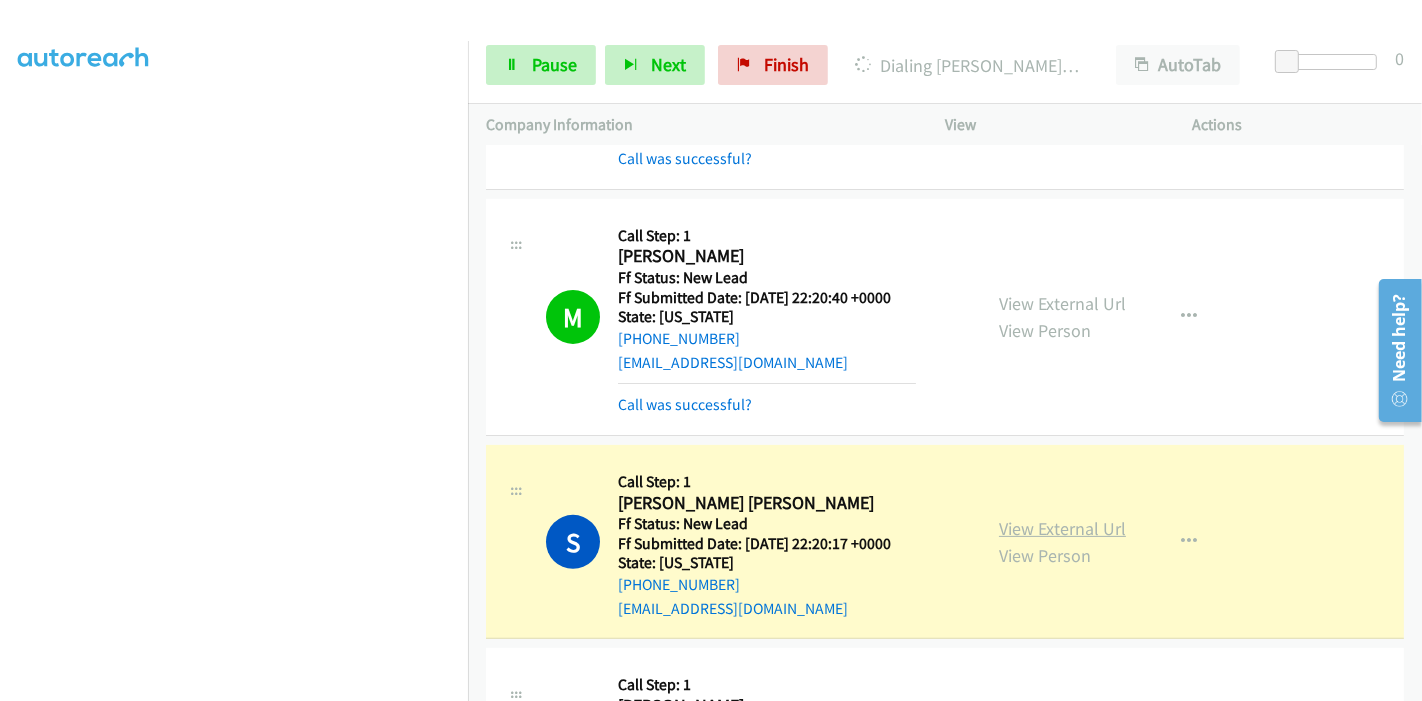 click on "View External Url" at bounding box center (1062, 528) 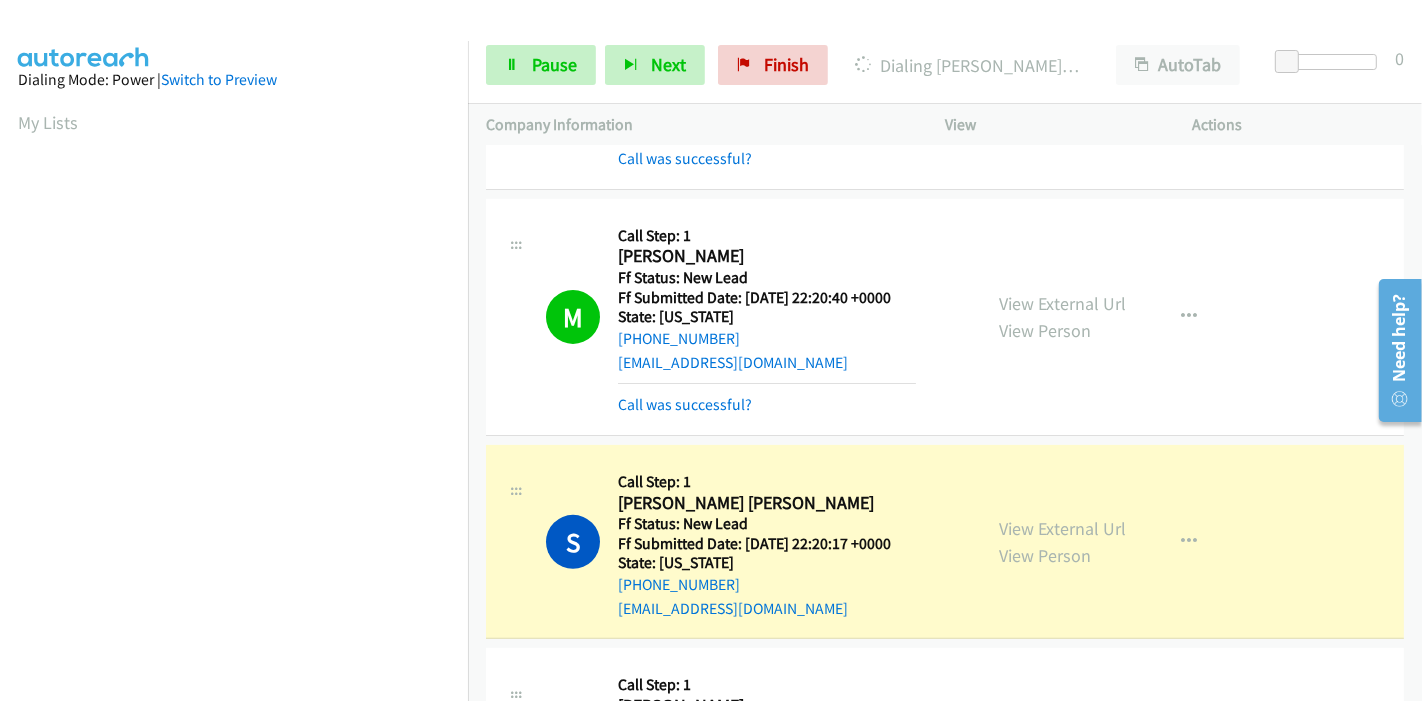 scroll, scrollTop: 422, scrollLeft: 0, axis: vertical 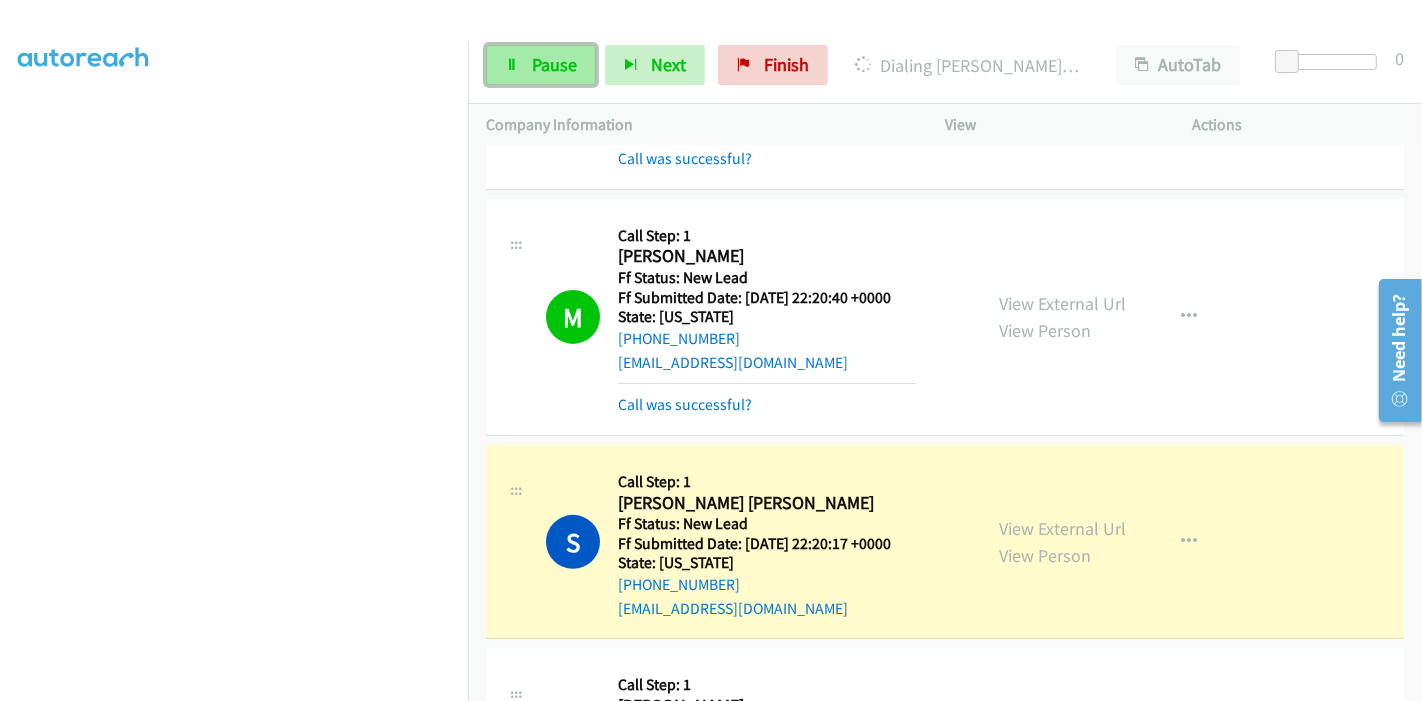 click on "Pause" at bounding box center (554, 64) 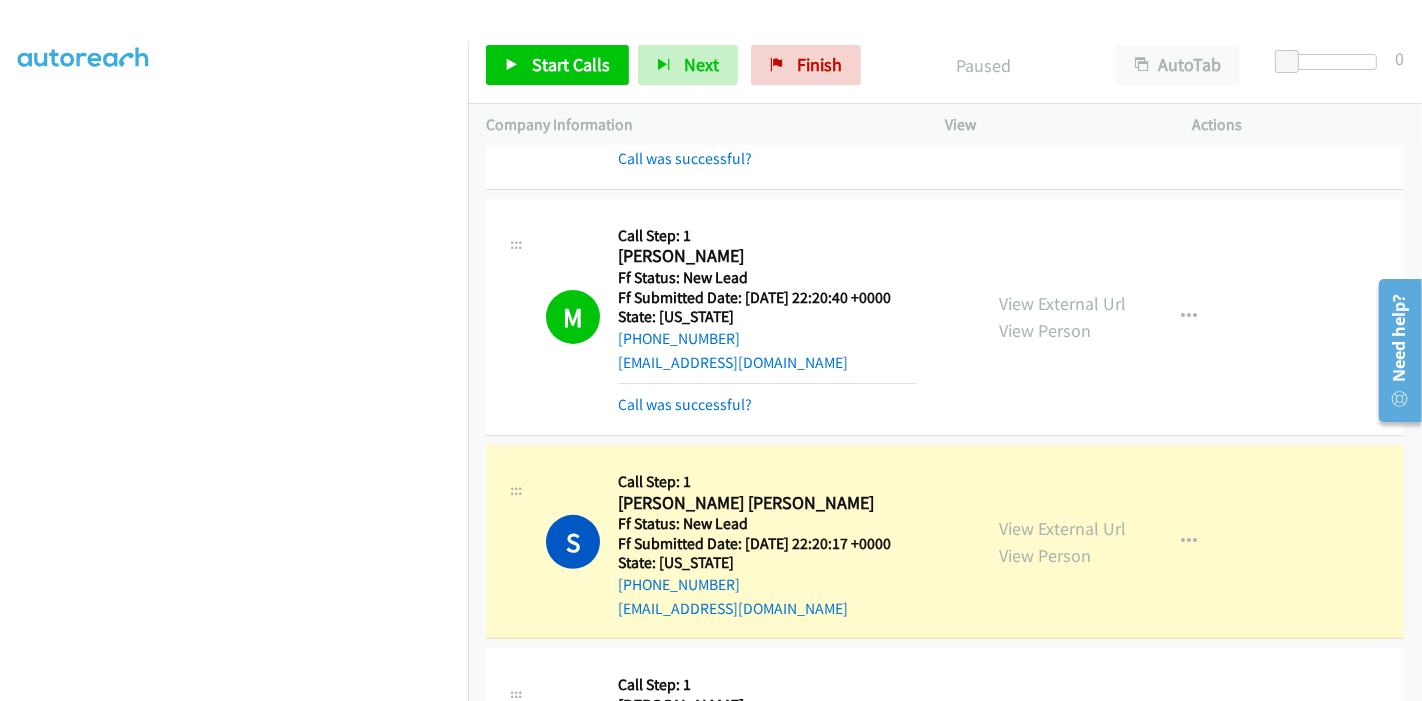 scroll, scrollTop: 0, scrollLeft: 0, axis: both 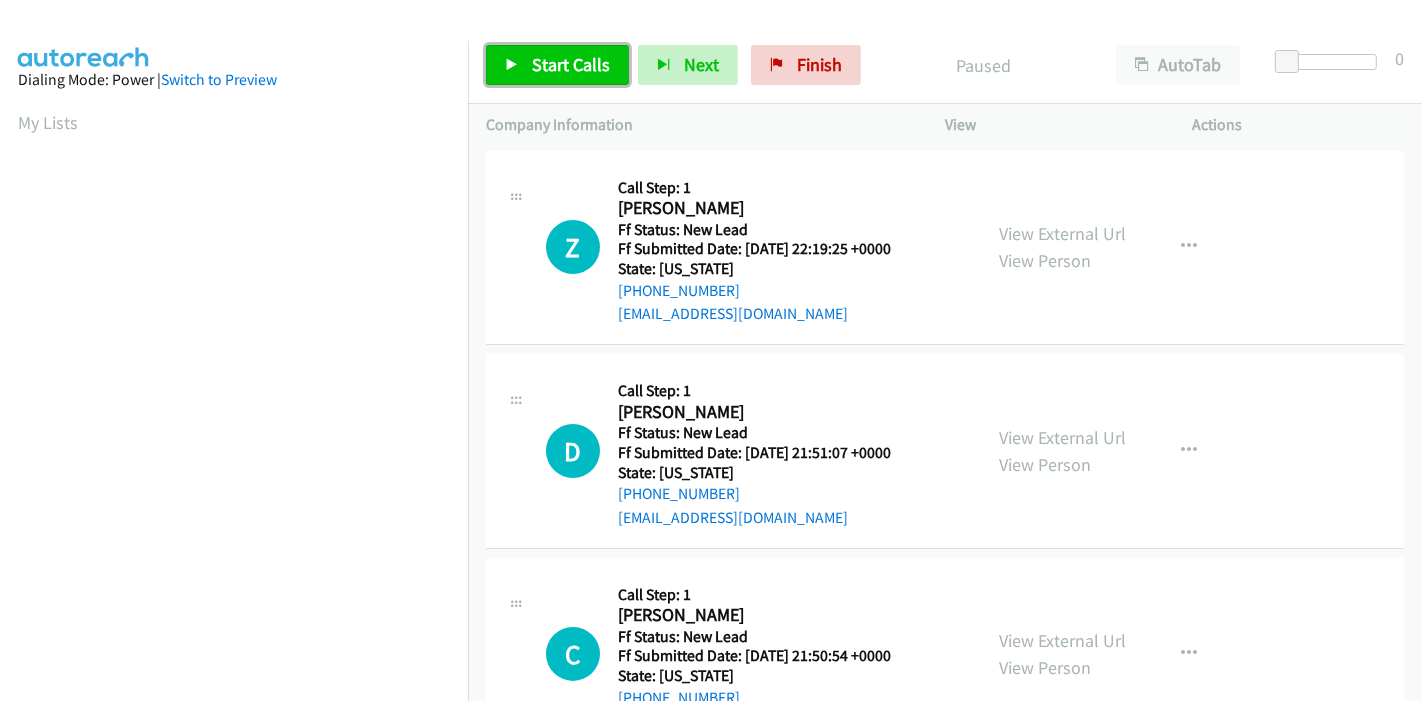 click on "Start Calls" at bounding box center [571, 64] 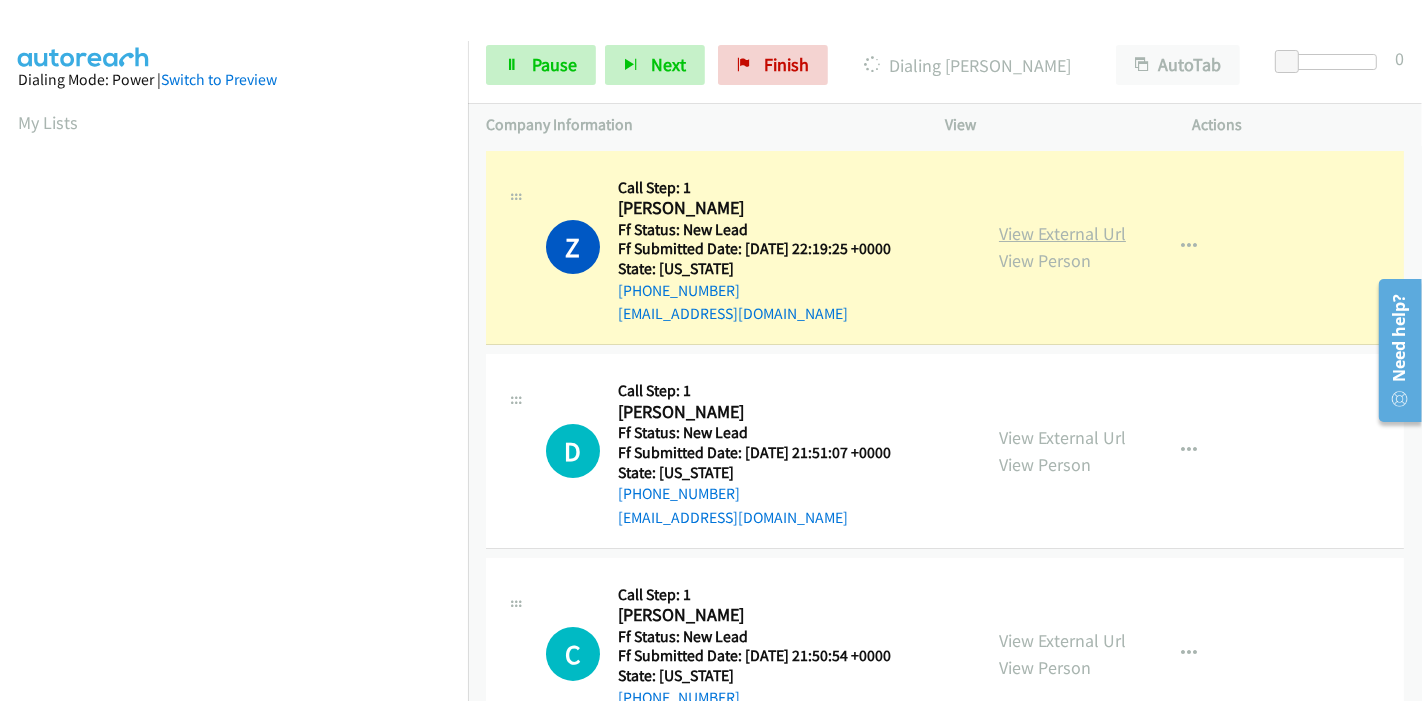click on "View External Url" at bounding box center (1062, 233) 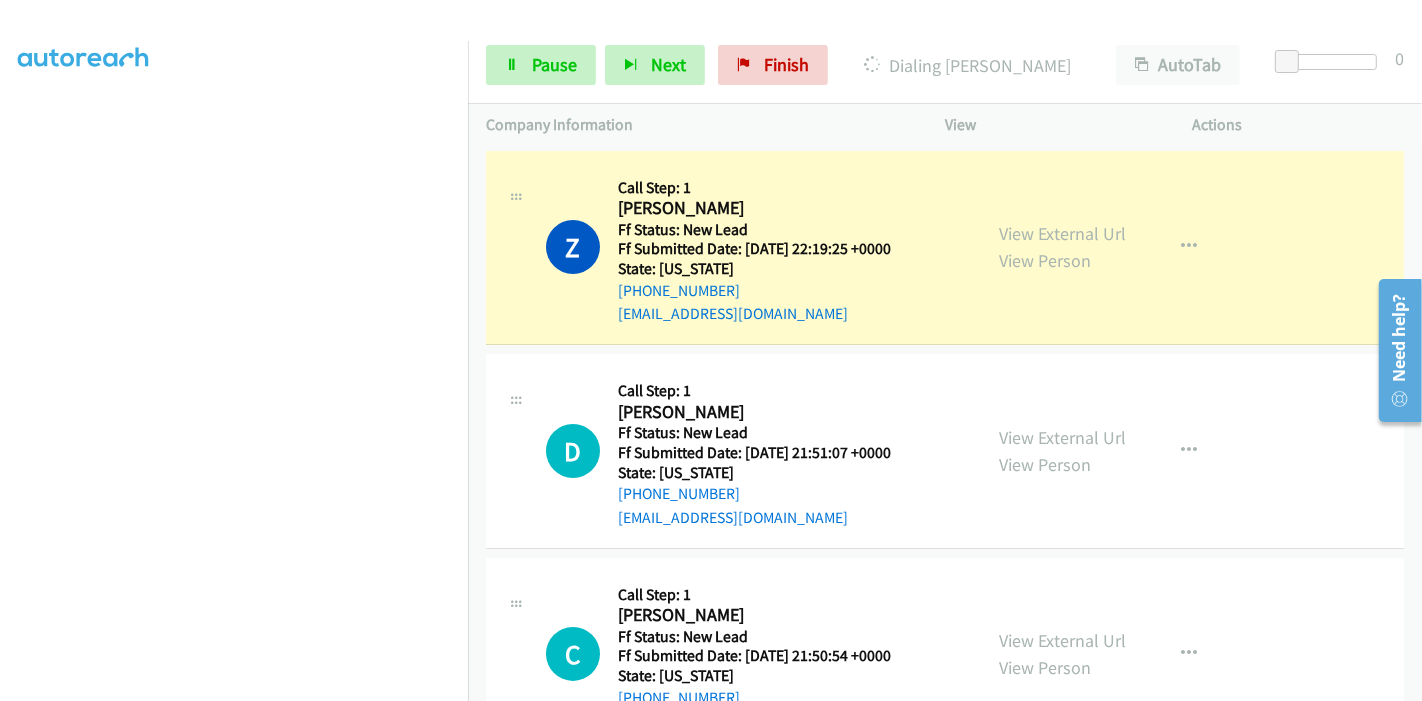 scroll, scrollTop: 0, scrollLeft: 0, axis: both 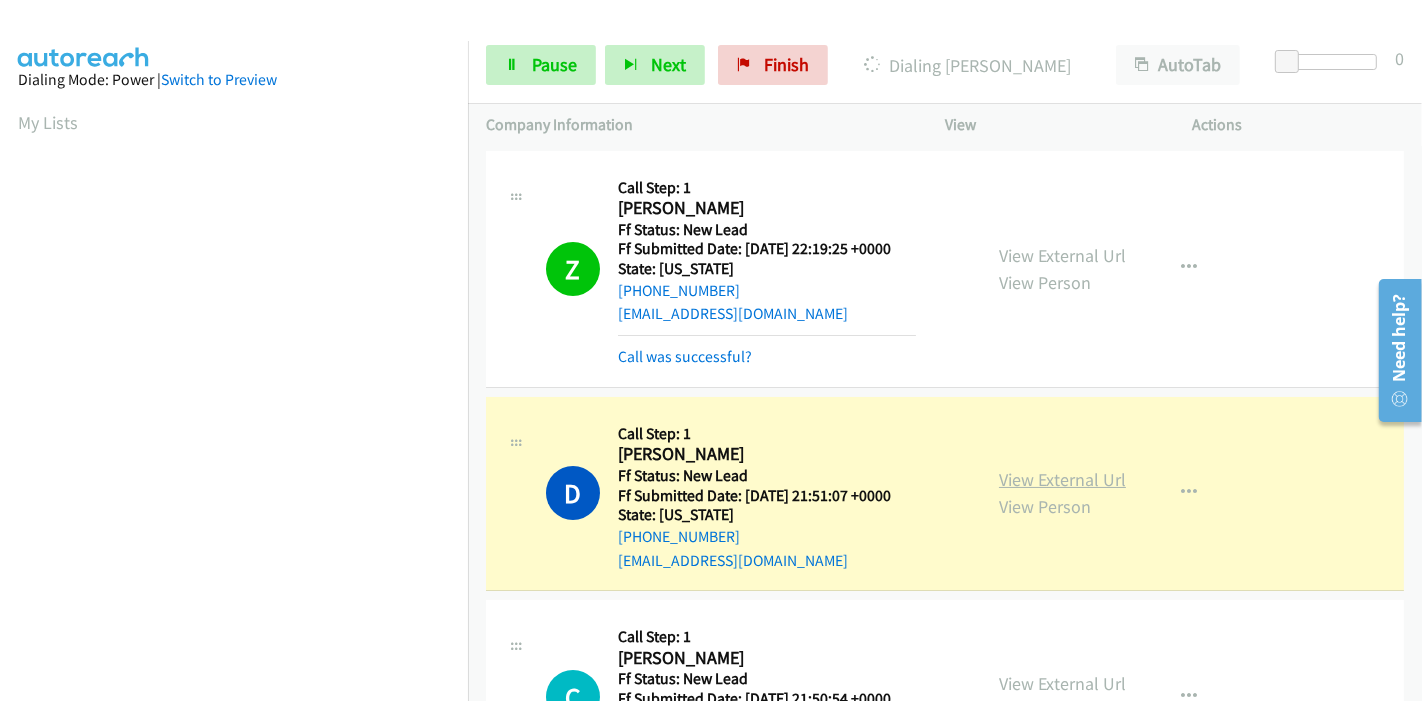 click on "View External Url" at bounding box center (1062, 479) 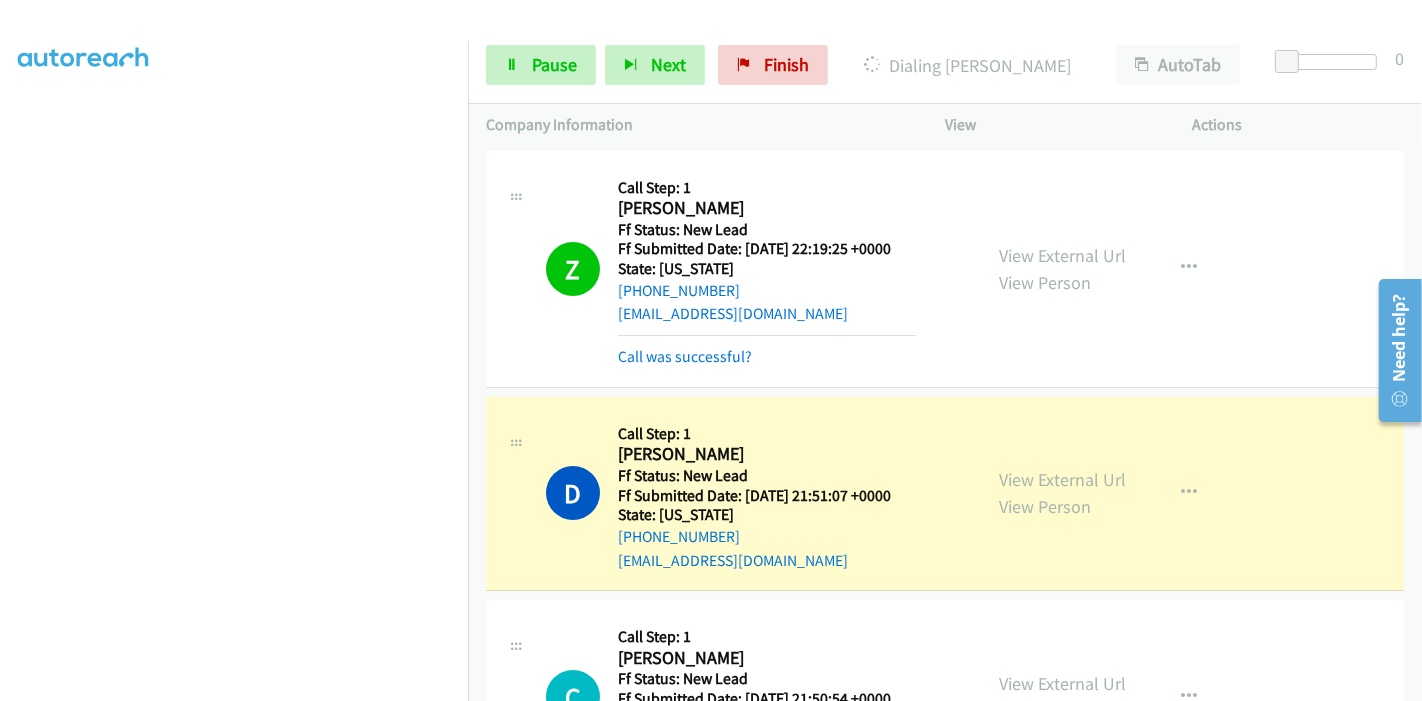 scroll, scrollTop: 0, scrollLeft: 0, axis: both 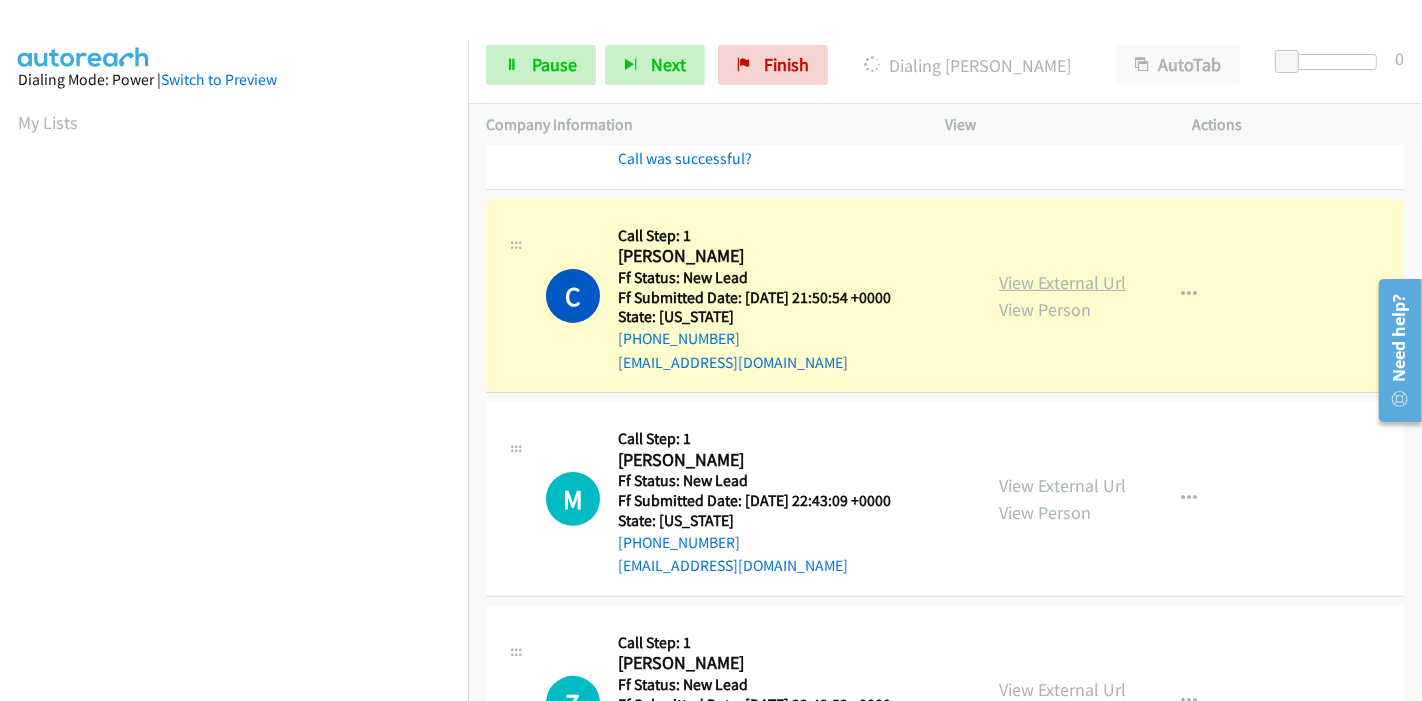 click on "View External Url" at bounding box center [1062, 282] 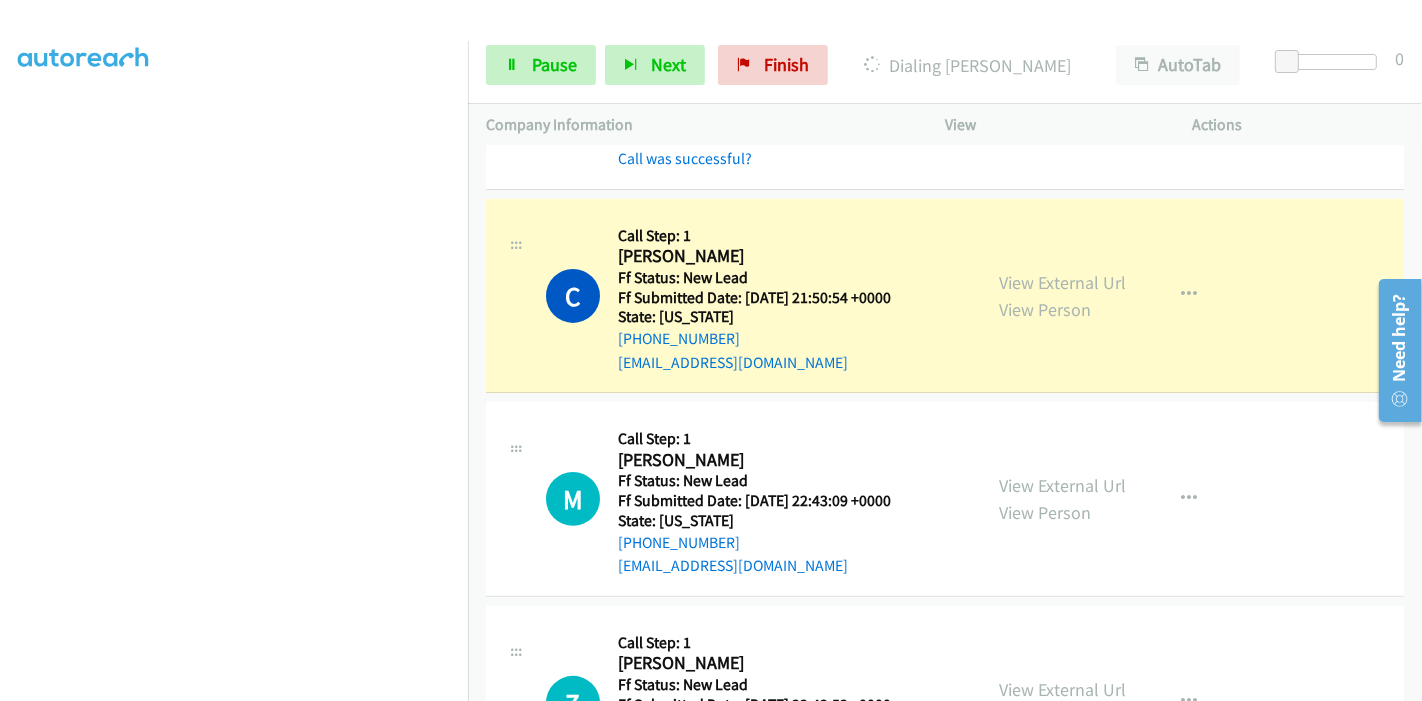 scroll, scrollTop: 0, scrollLeft: 0, axis: both 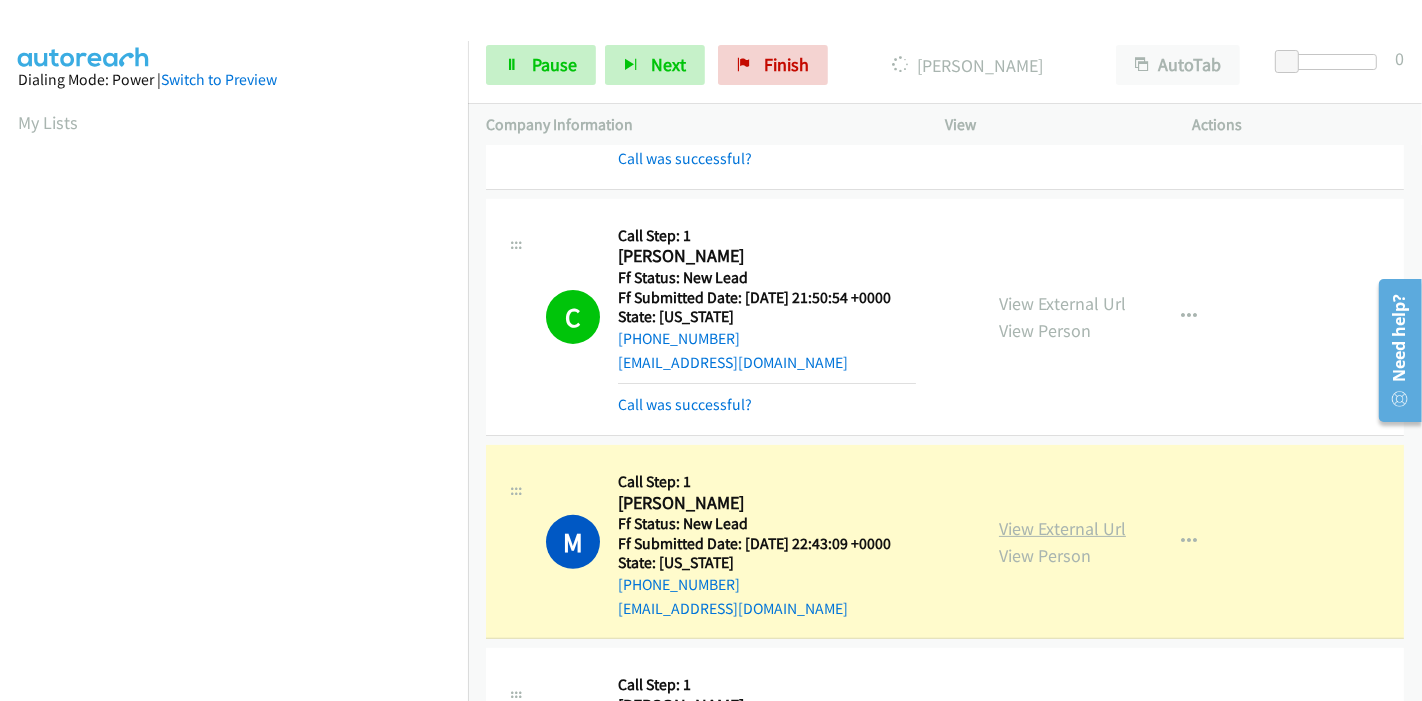 click on "View External Url" at bounding box center [1062, 528] 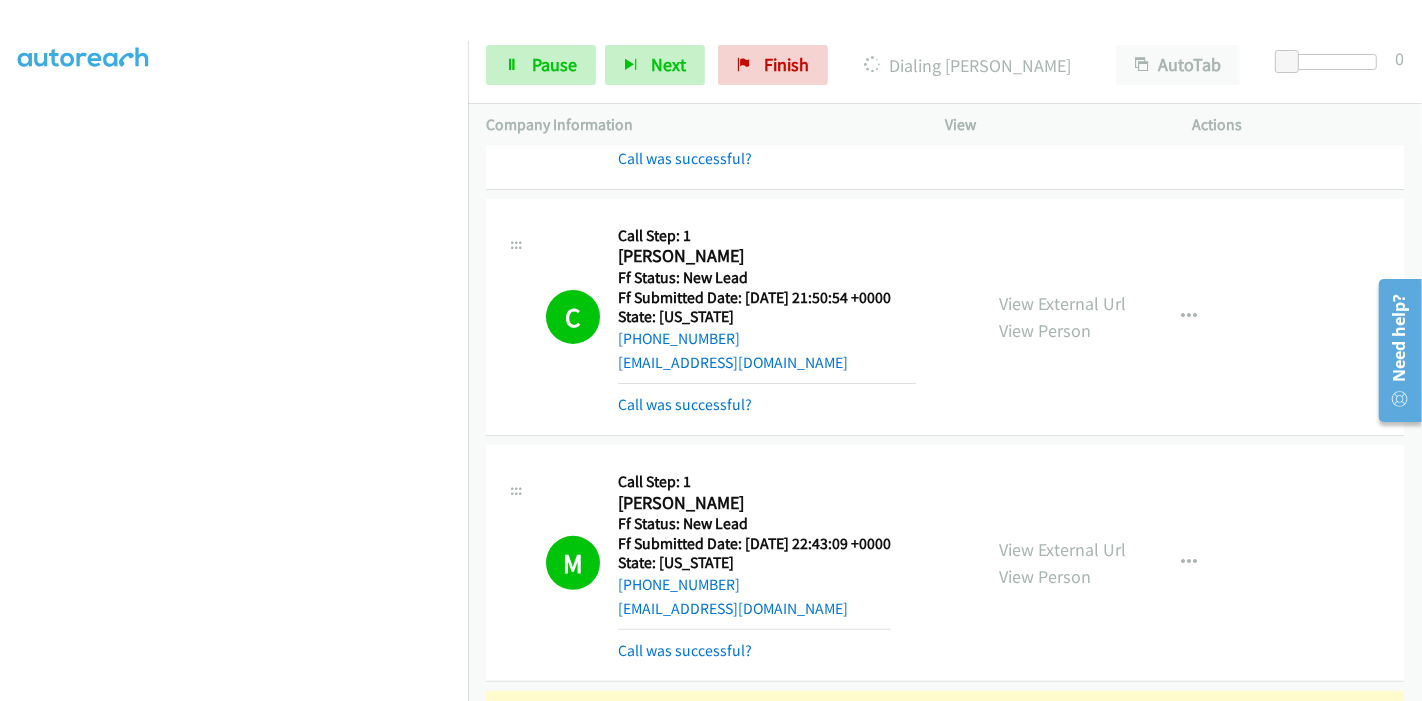 scroll, scrollTop: 0, scrollLeft: 0, axis: both 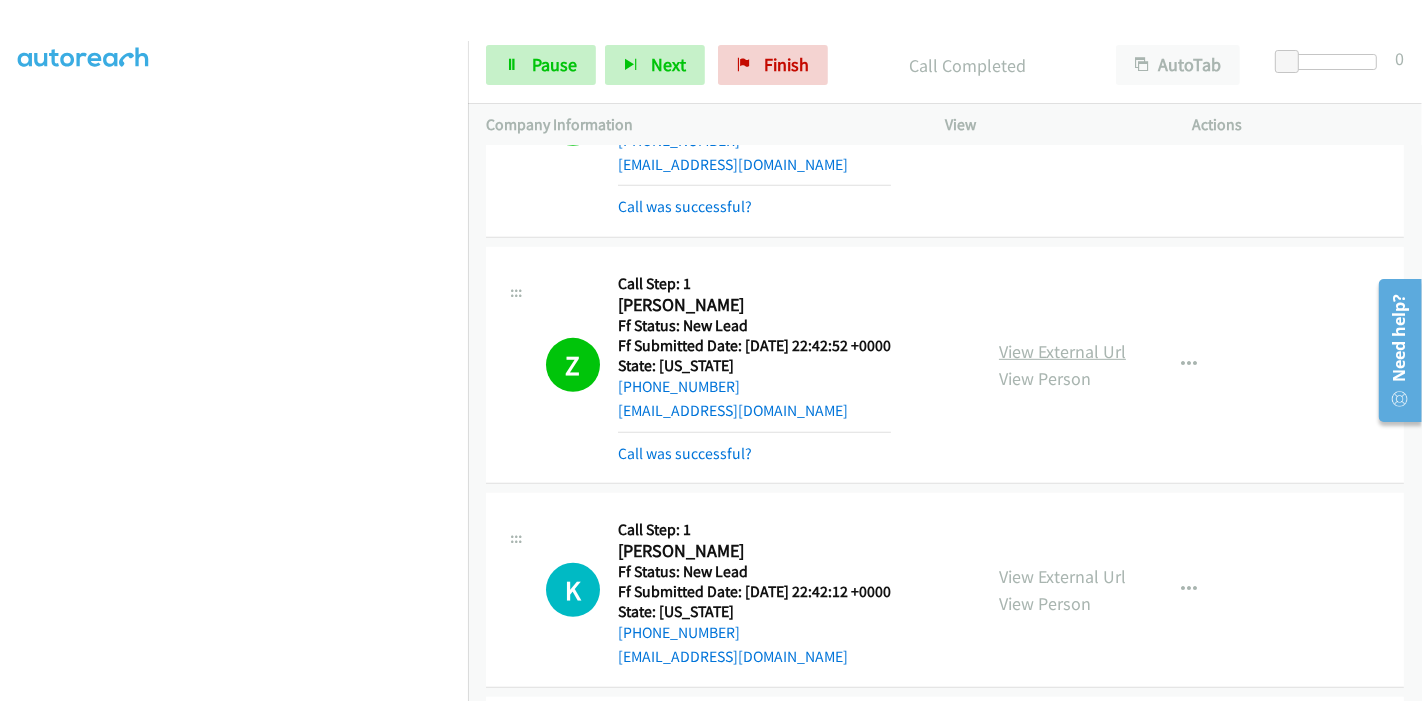 click on "View External Url
View Person
View External Url
Email
Schedule/Manage Callback
Skip Call
Add to do not call list" at bounding box center (1114, 365) 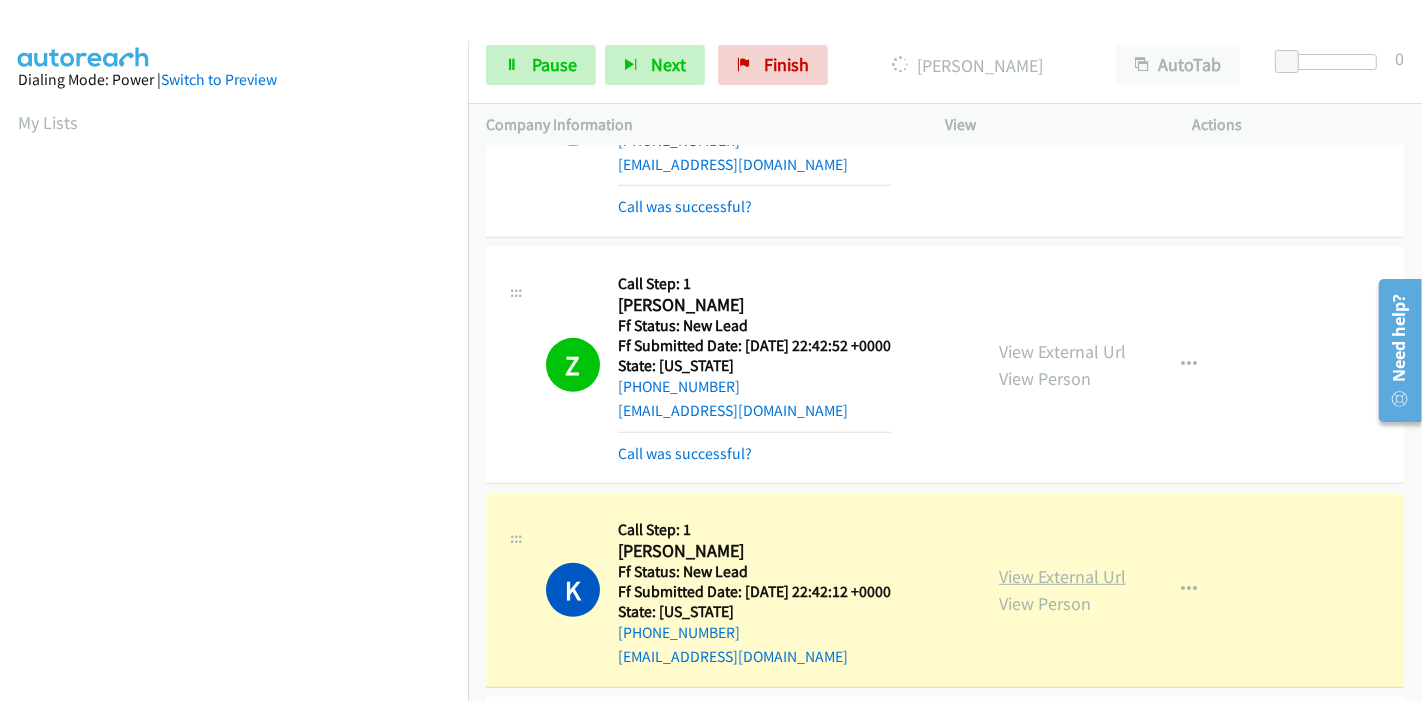 scroll, scrollTop: 422, scrollLeft: 0, axis: vertical 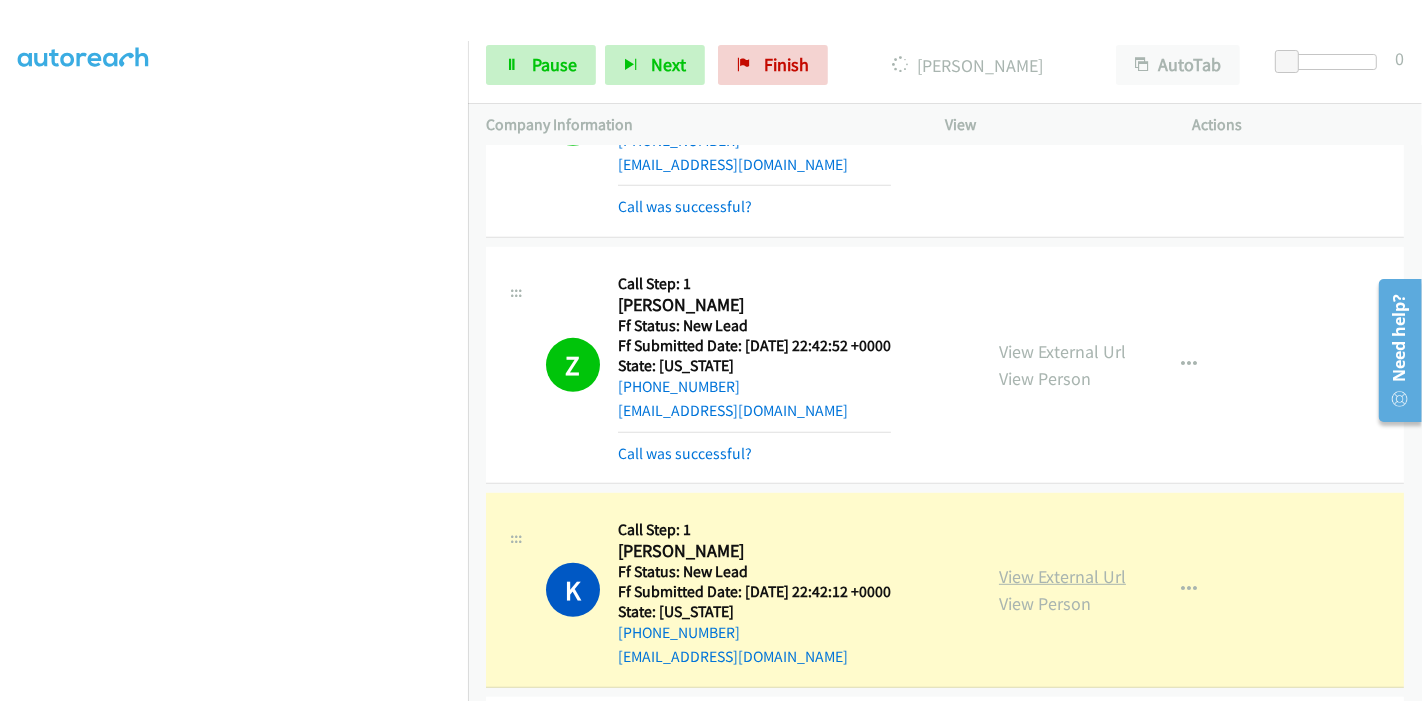 click on "View External Url" at bounding box center (1062, 576) 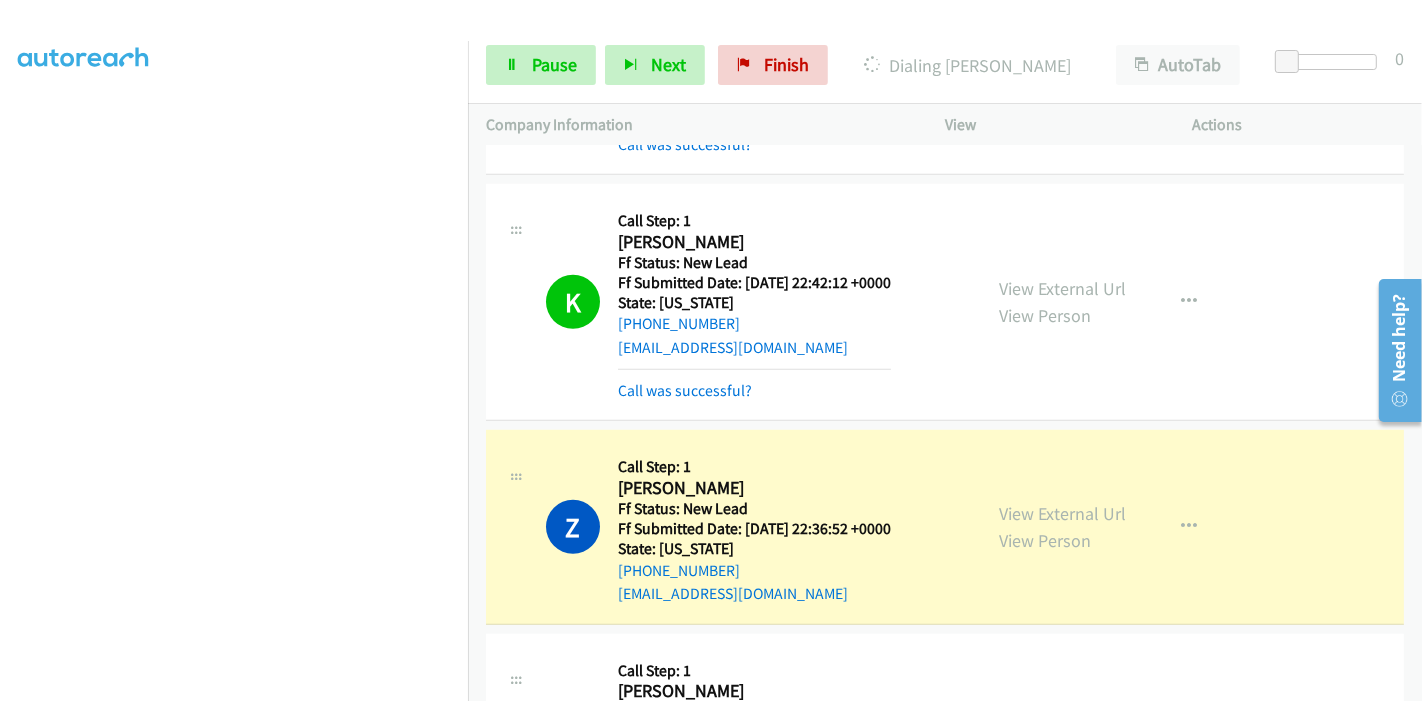 scroll, scrollTop: 1222, scrollLeft: 0, axis: vertical 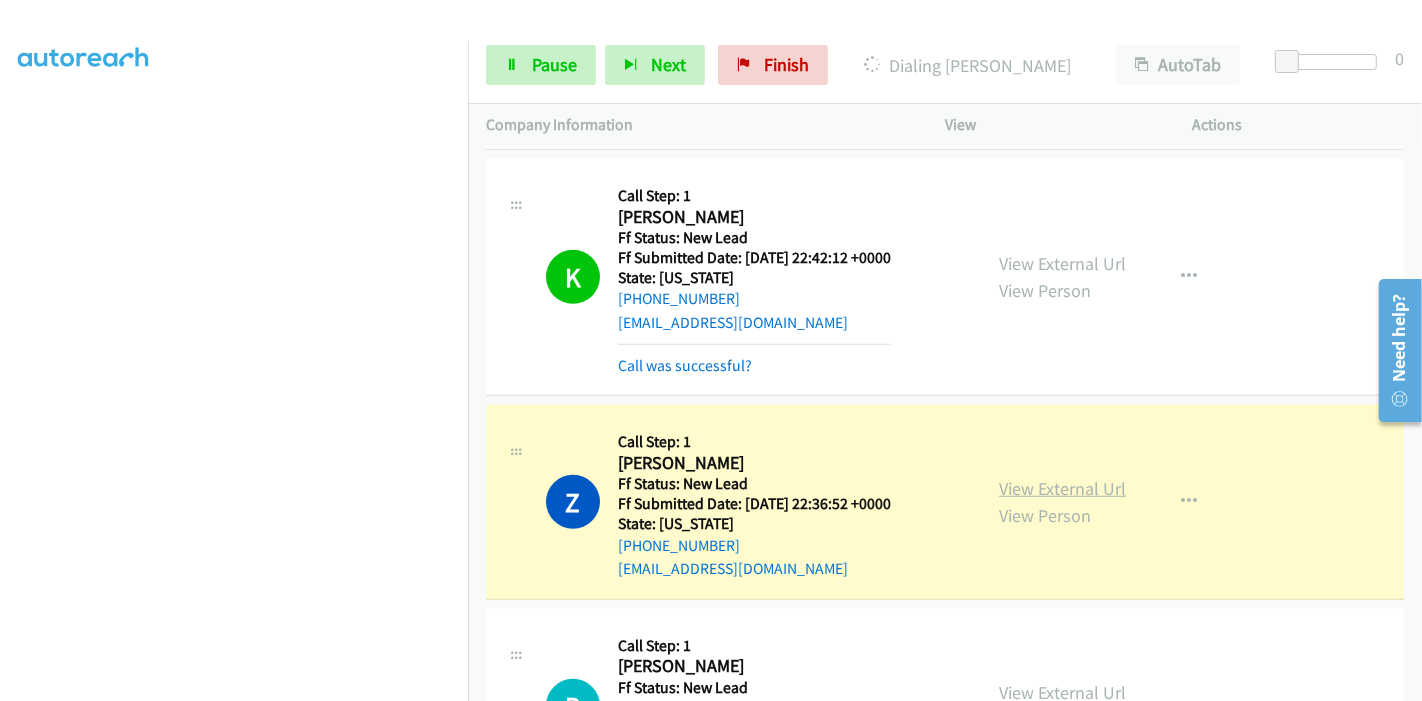 click on "View External Url" at bounding box center (1062, 488) 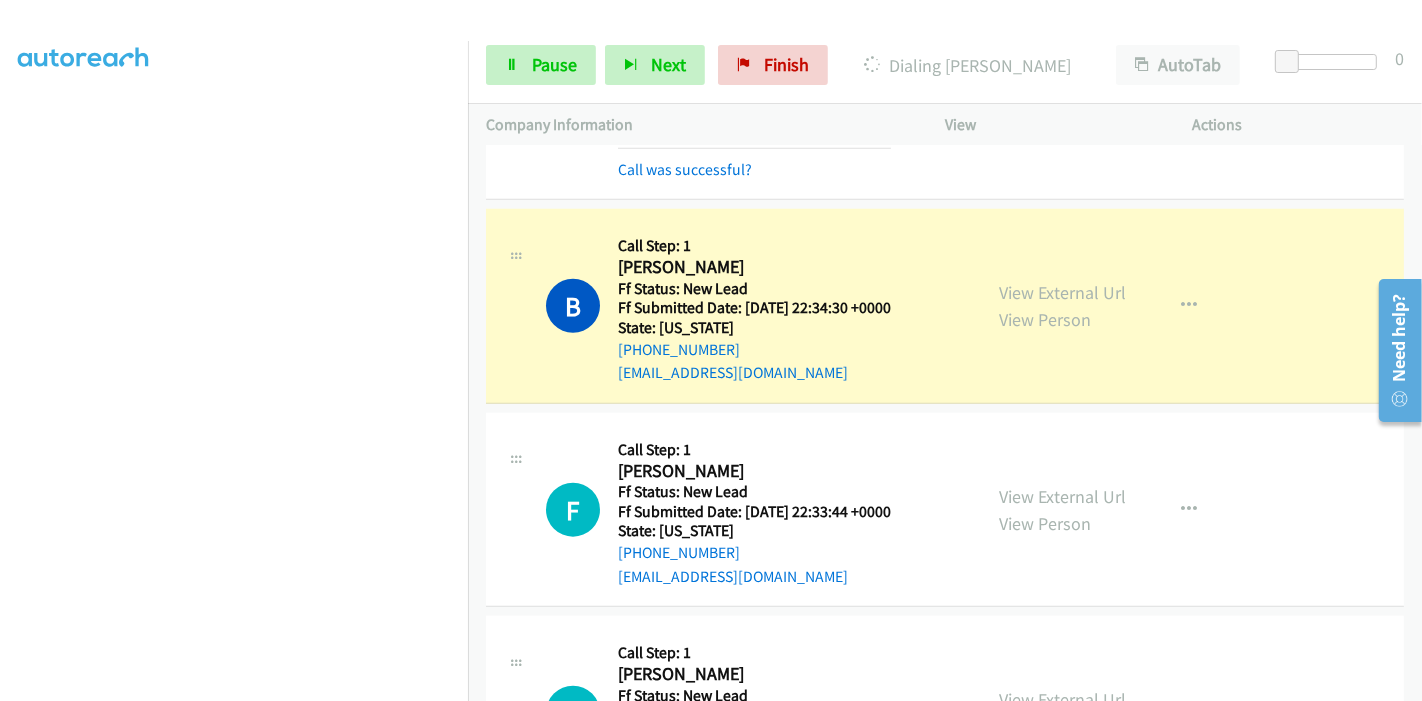 scroll, scrollTop: 1666, scrollLeft: 0, axis: vertical 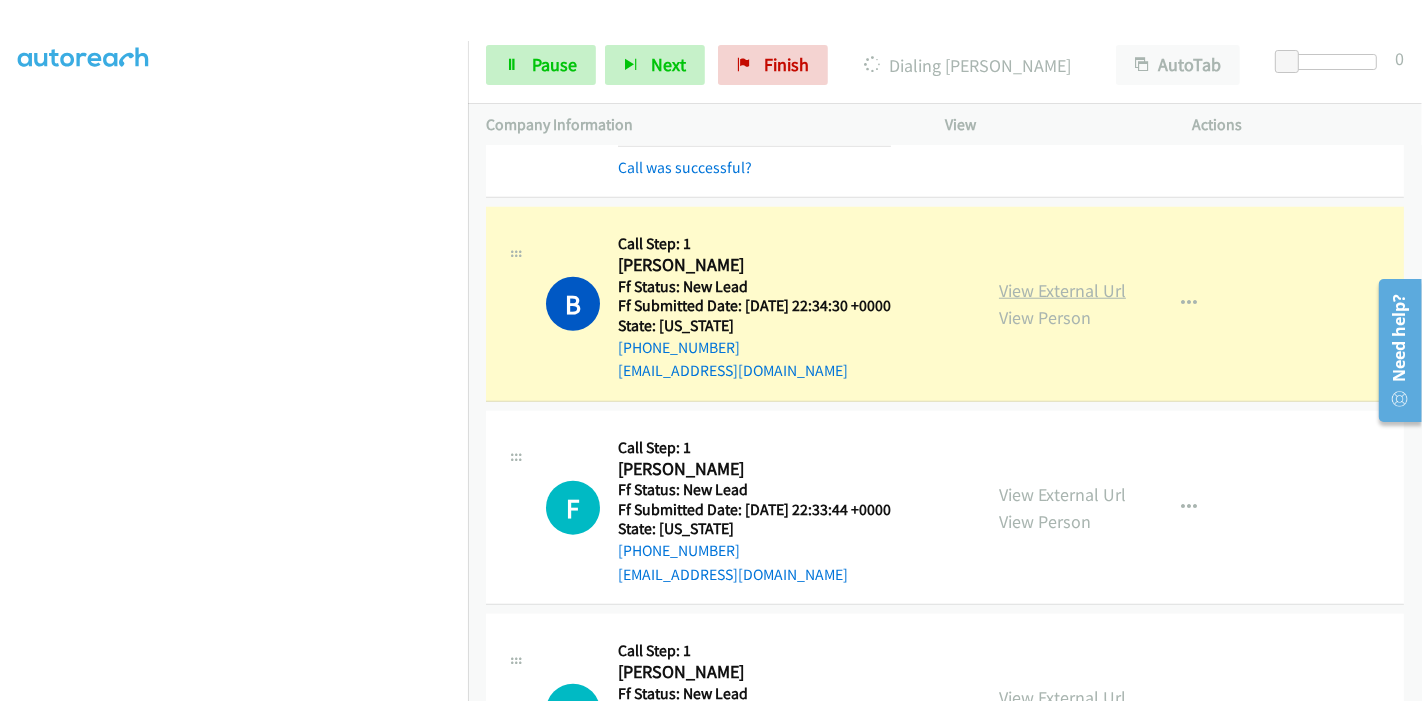 click on "View External Url" at bounding box center [1062, 290] 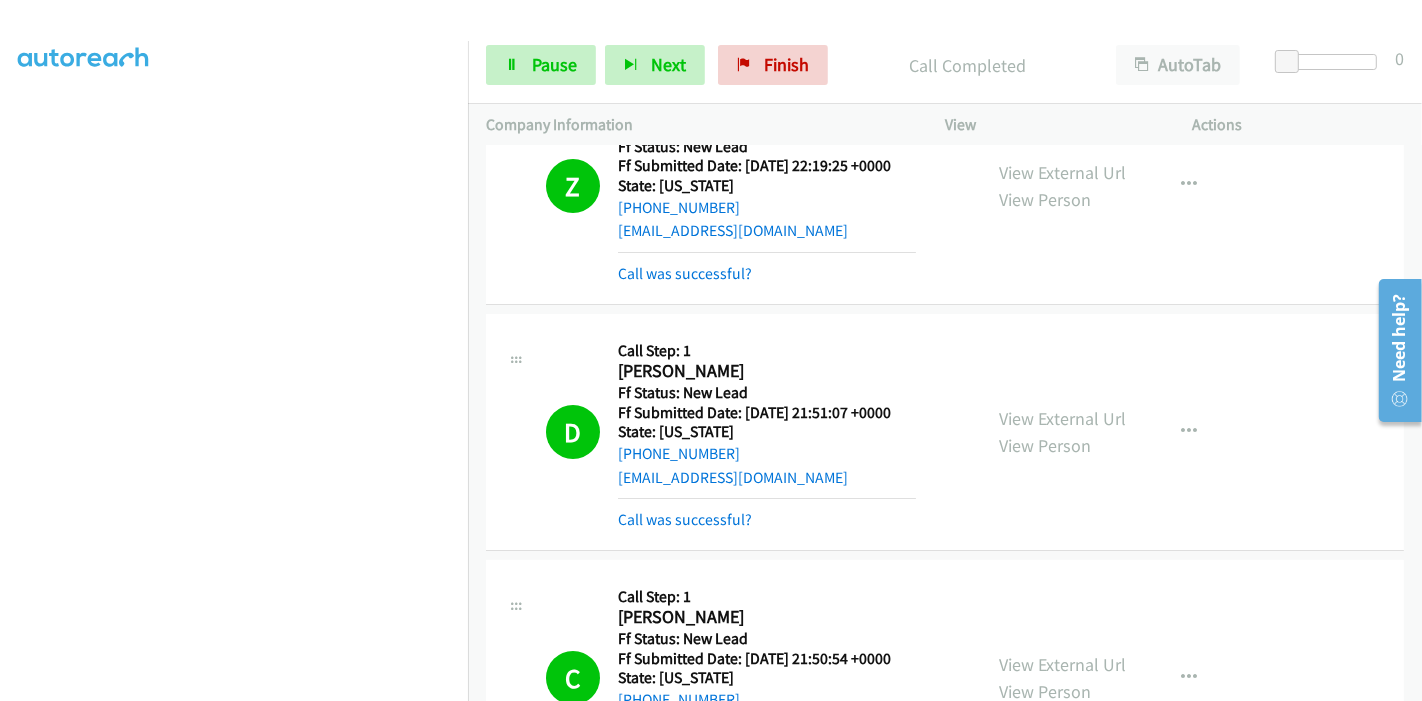scroll, scrollTop: 0, scrollLeft: 0, axis: both 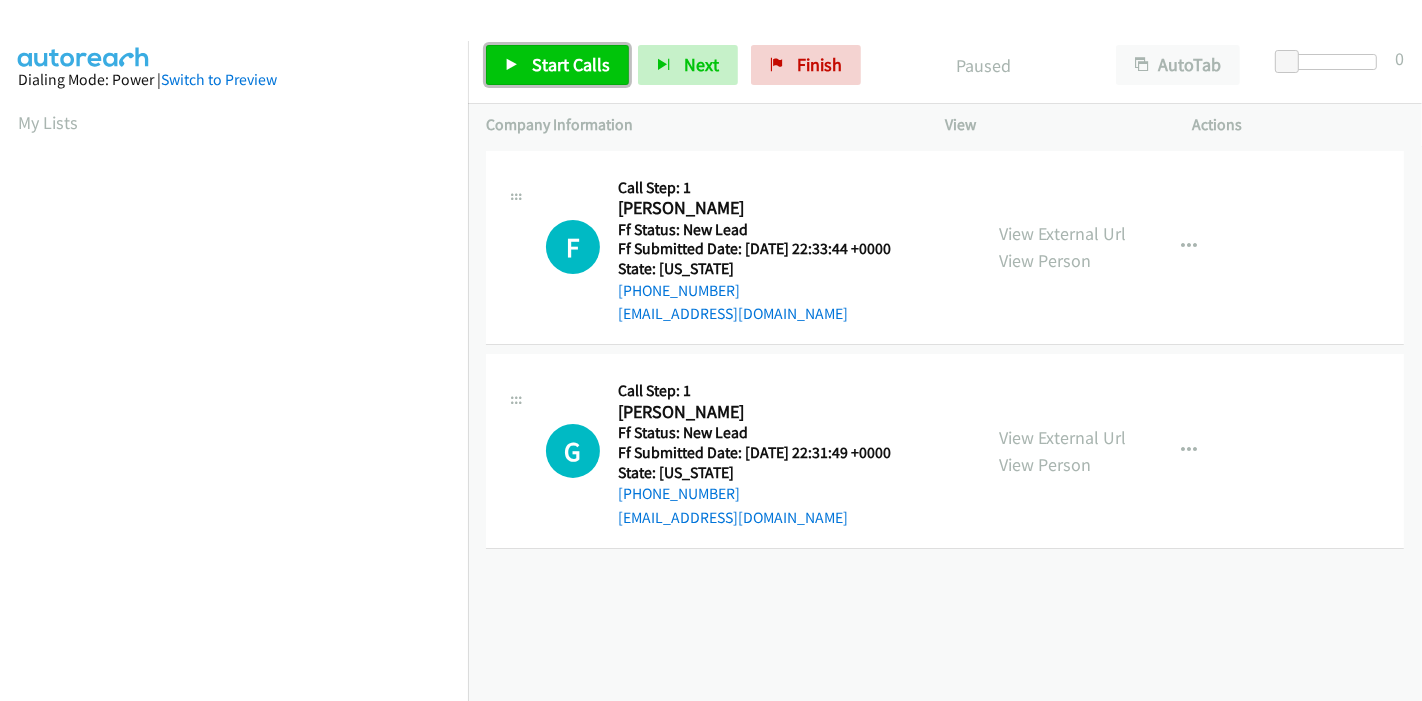 click on "Start Calls" at bounding box center (571, 64) 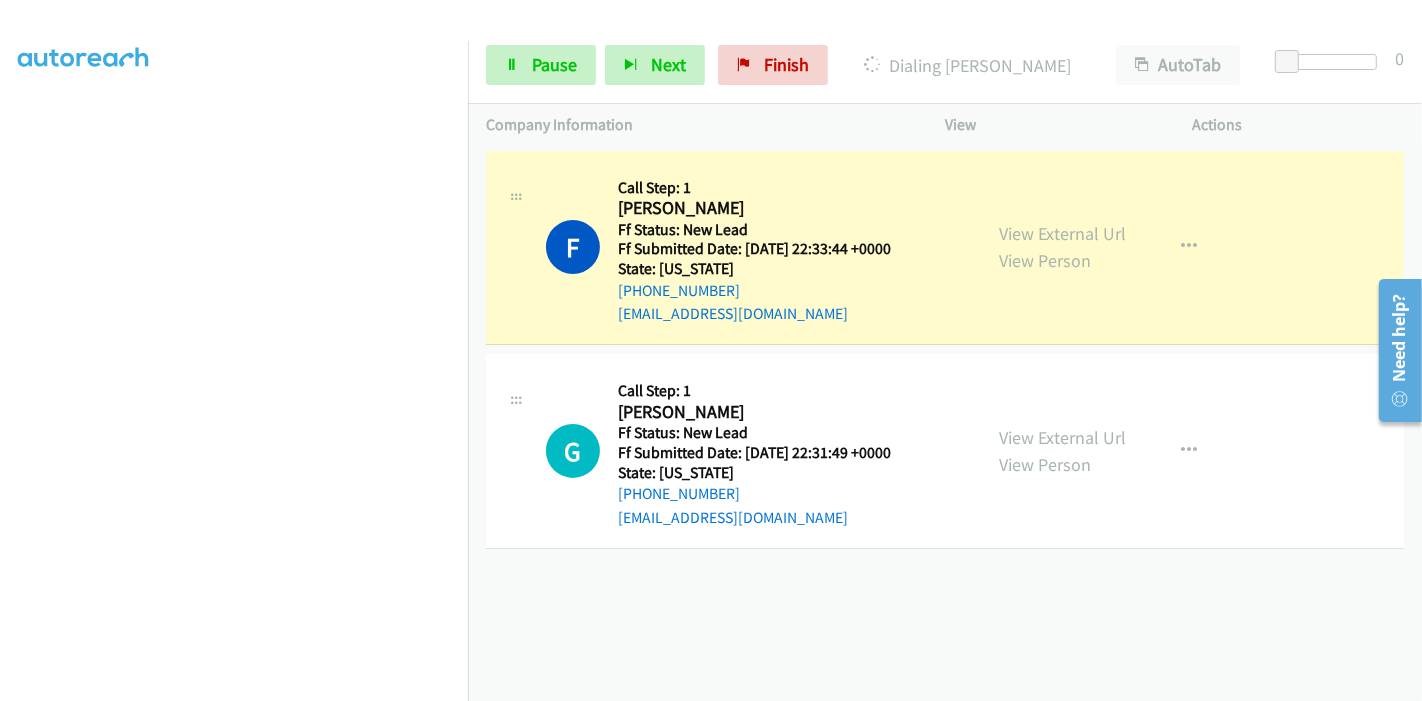 scroll, scrollTop: 0, scrollLeft: 0, axis: both 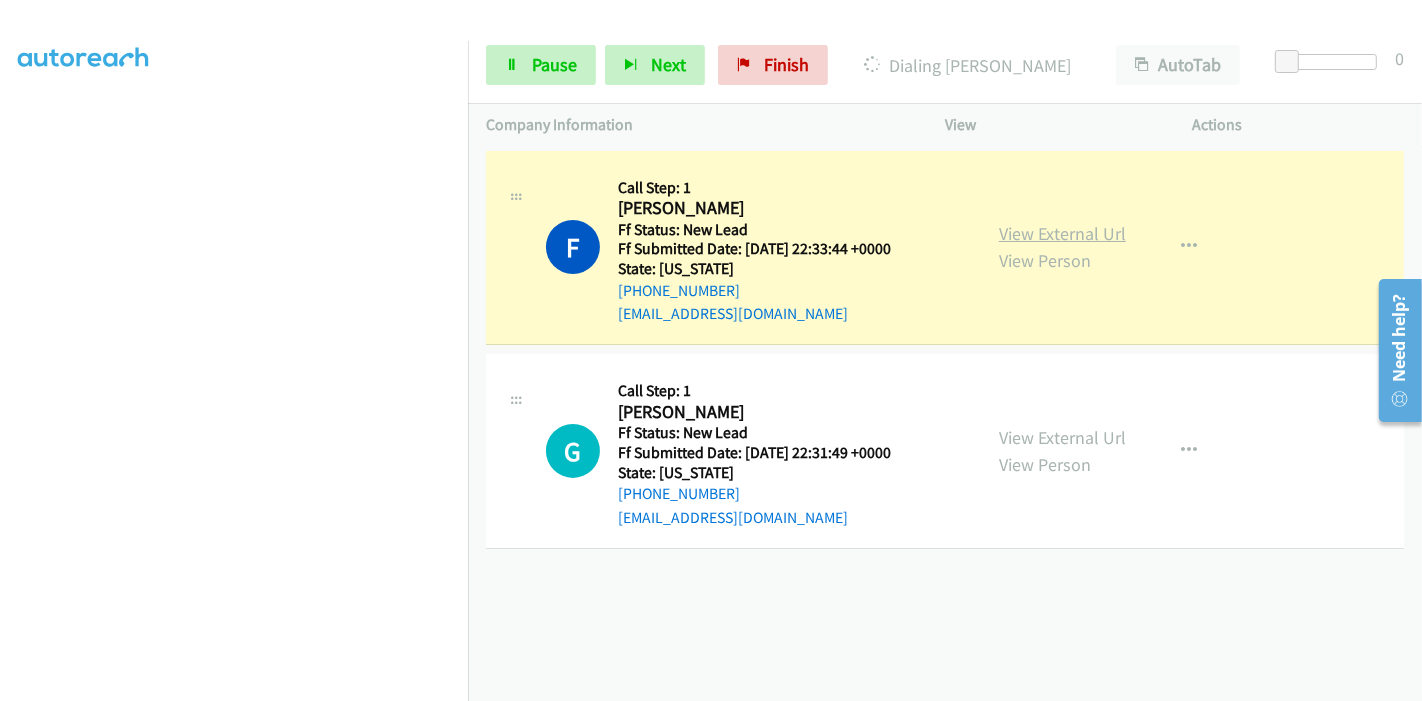 click on "View External Url" at bounding box center (1062, 233) 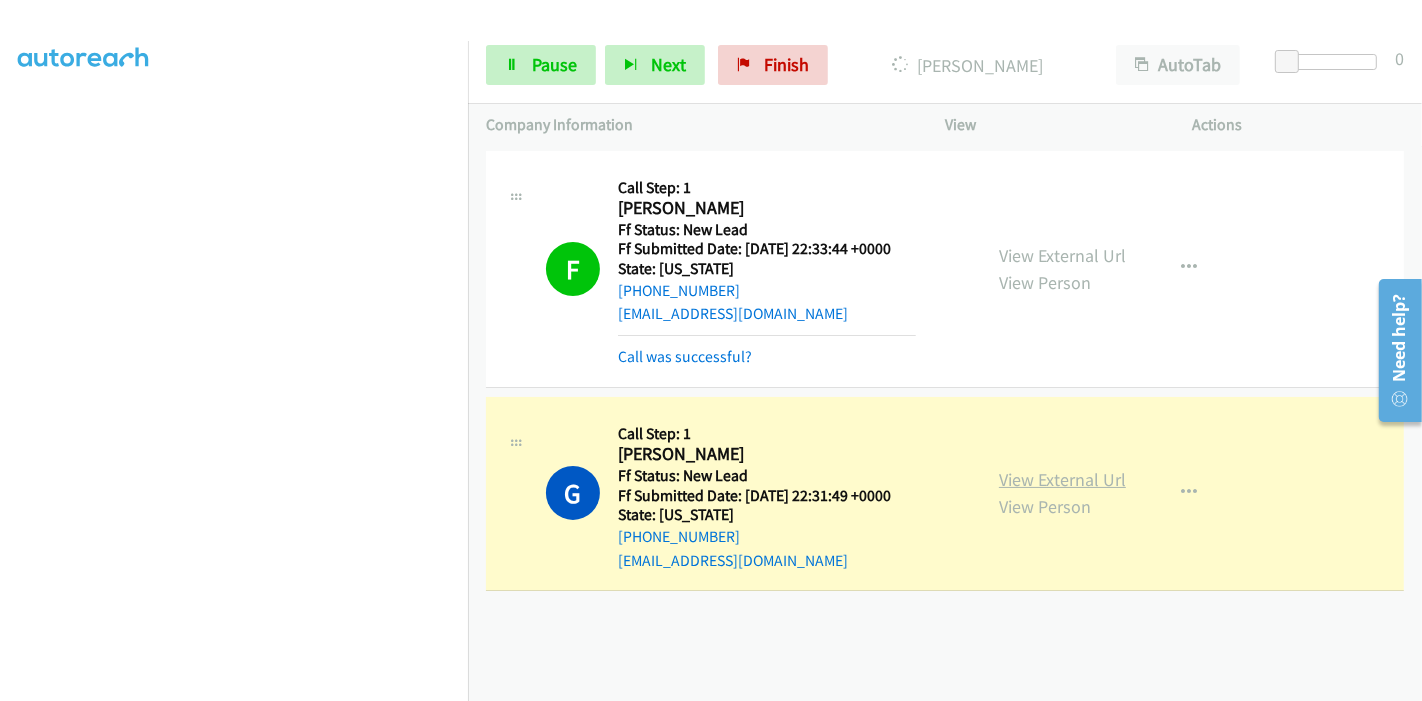 click on "View External Url" at bounding box center [1062, 479] 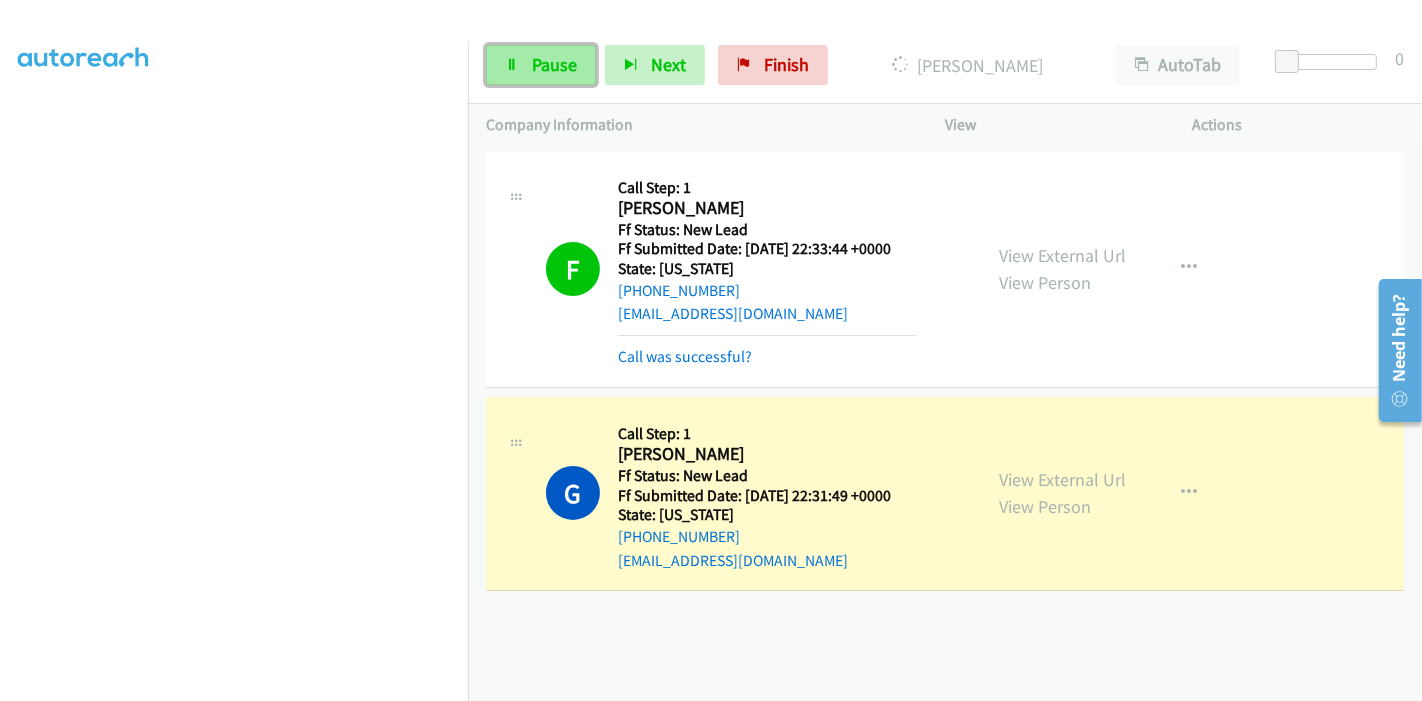 click on "Pause" at bounding box center [541, 65] 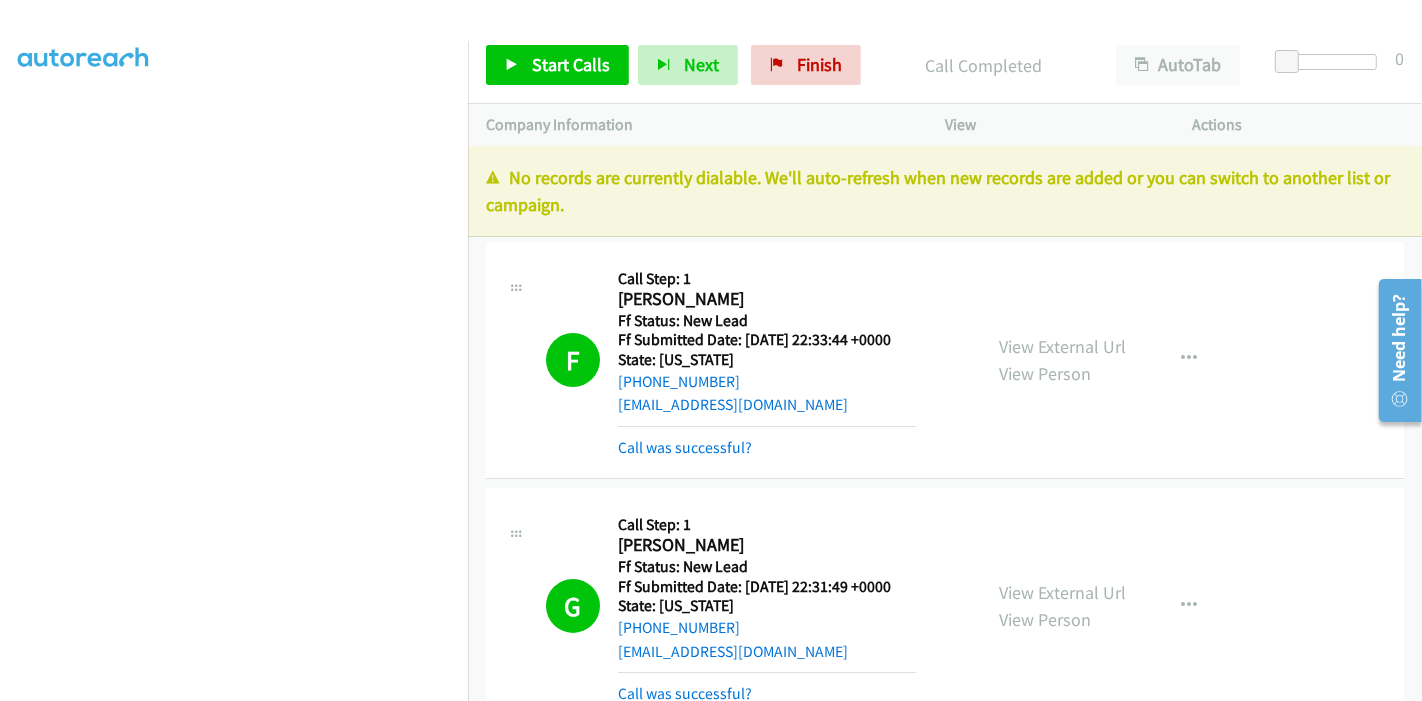 click on "F
Callback Scheduled
Call Step: 1
[PERSON_NAME]
America/New_York
Ff Status: New Lead
Ff Submitted Date: [DATE] 22:33:44 +0000
State: [US_STATE]
[PHONE_NUMBER]
[EMAIL_ADDRESS][DOMAIN_NAME]
Call was successful?
View External Url
View Person
View External Url
Email
Schedule/Manage Callback
Skip Call
Add to do not call list" at bounding box center [945, 360] 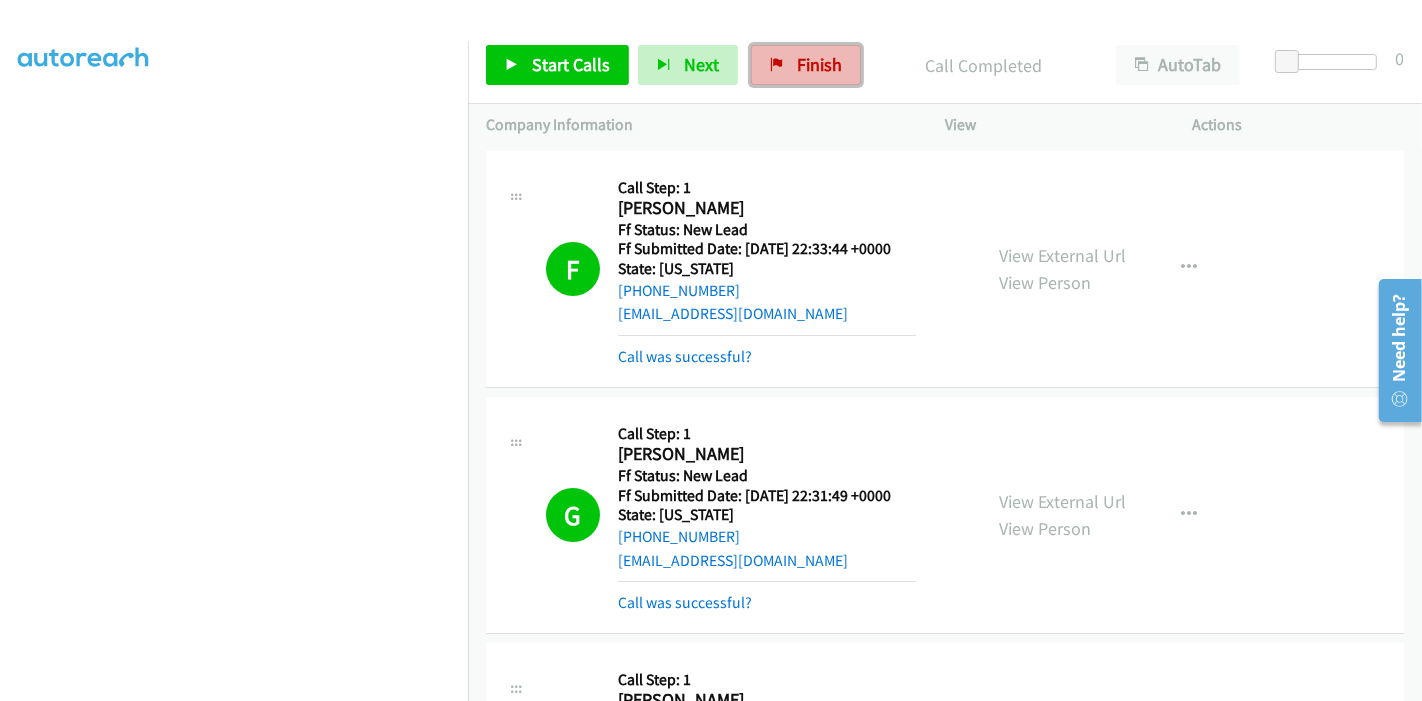 click on "Finish" at bounding box center (806, 65) 